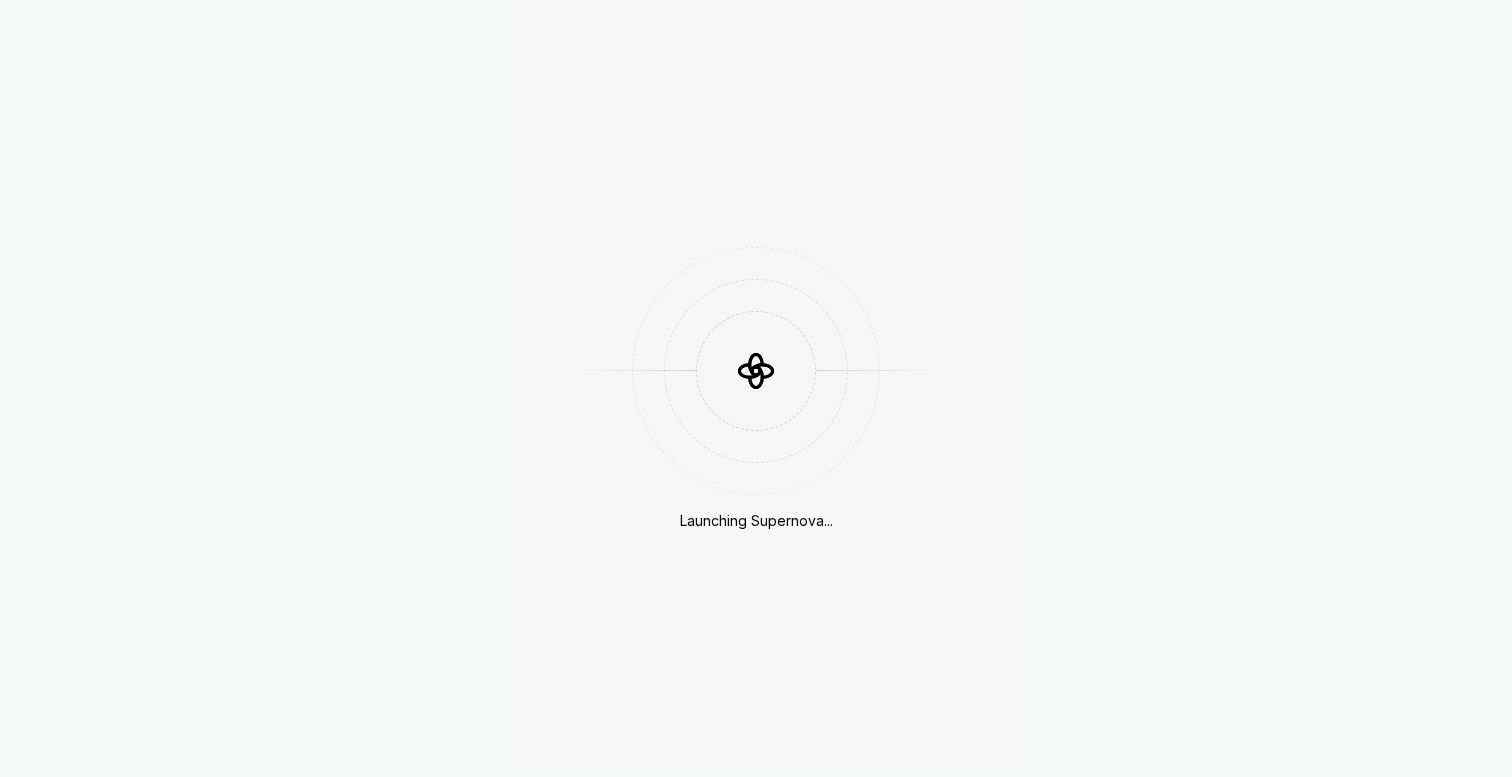 scroll, scrollTop: 0, scrollLeft: 0, axis: both 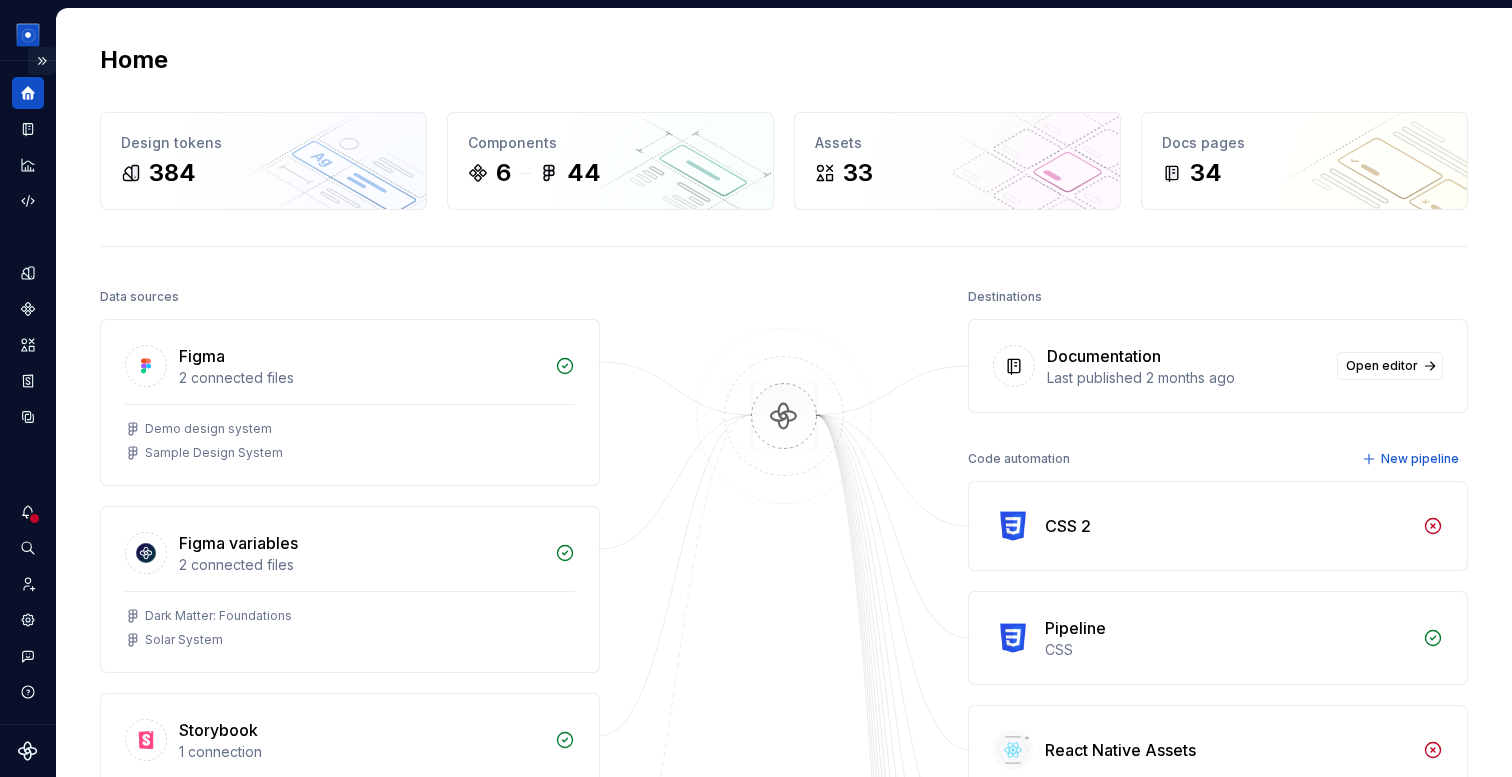 click at bounding box center [42, 61] 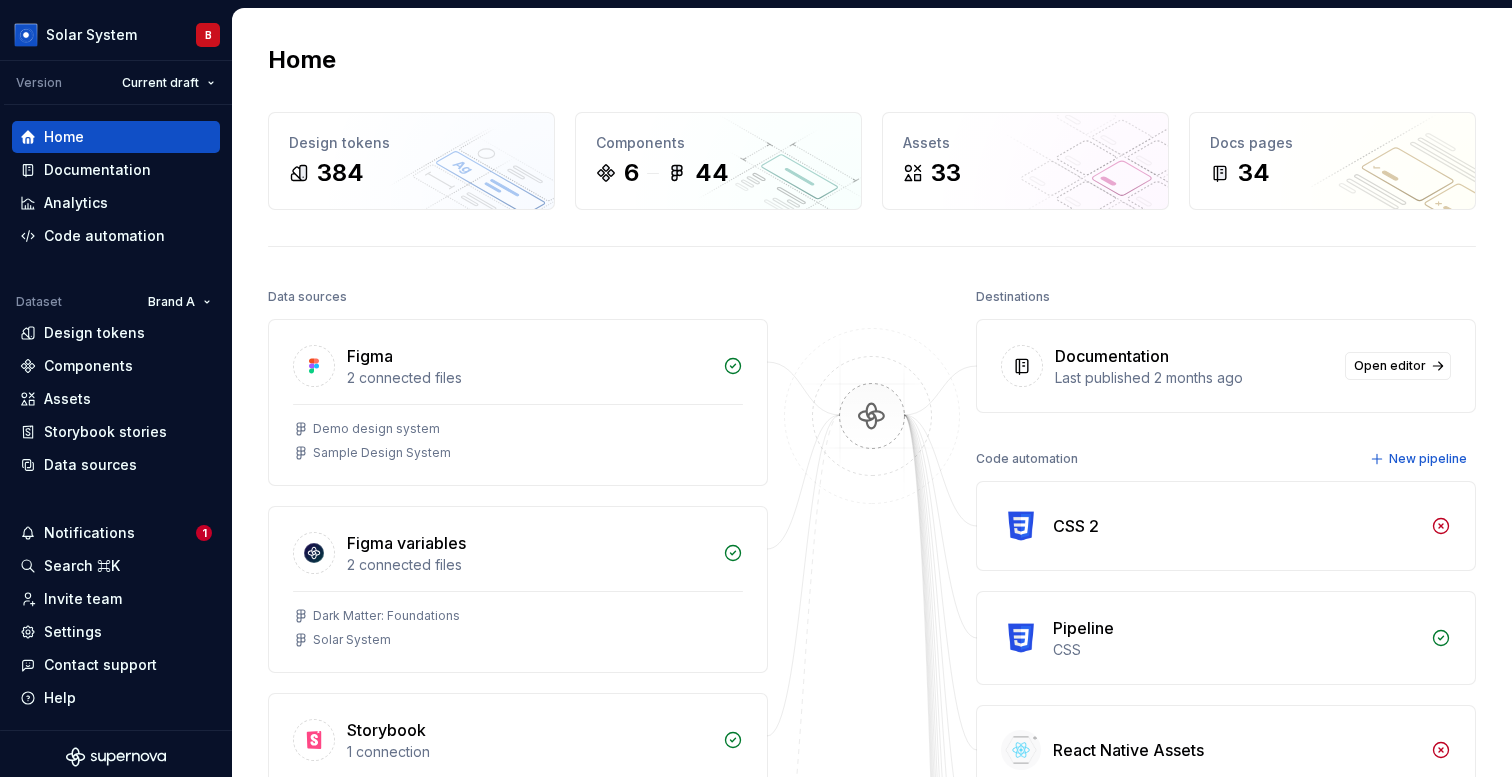 click on "Home" at bounding box center [872, 60] 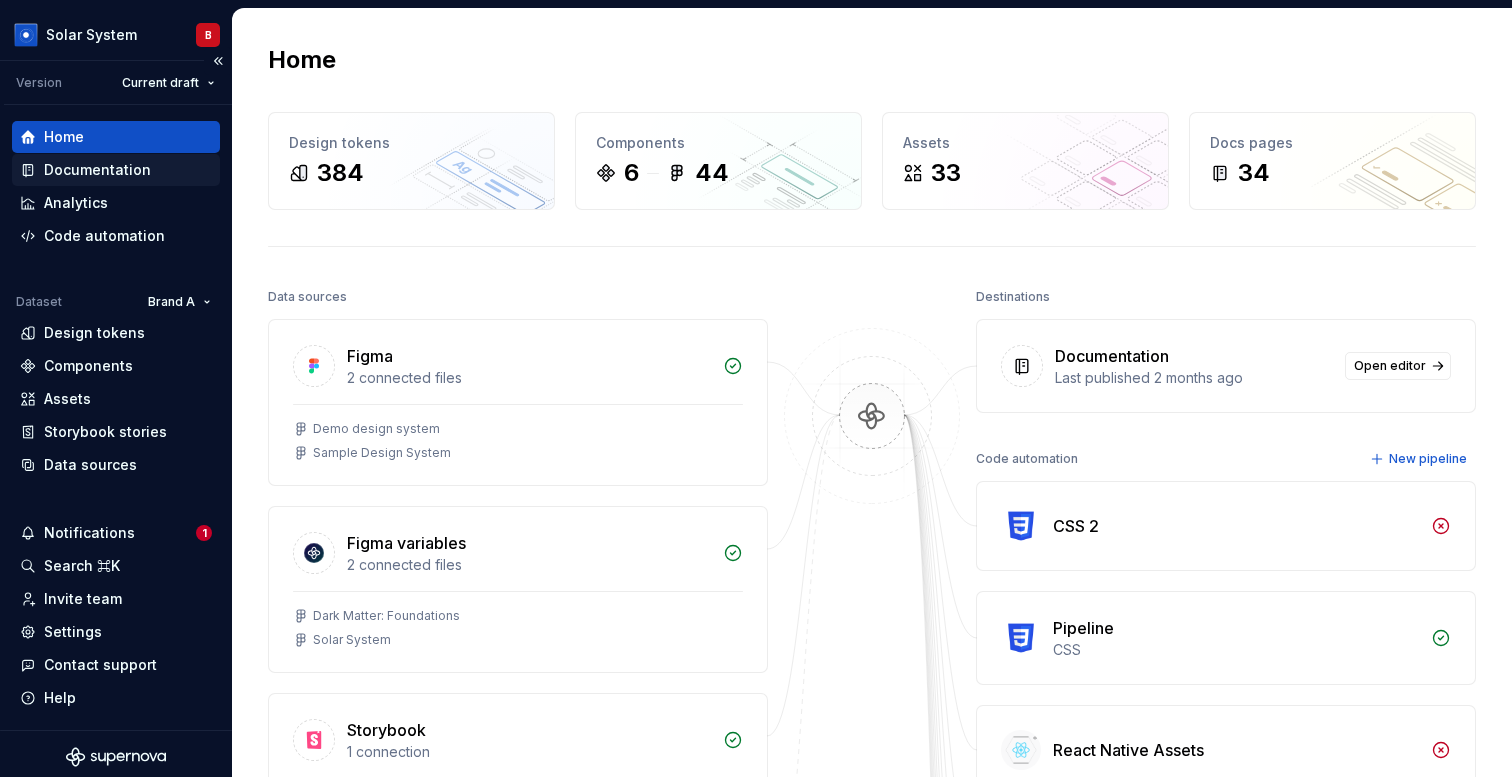 click on "Documentation" at bounding box center (97, 170) 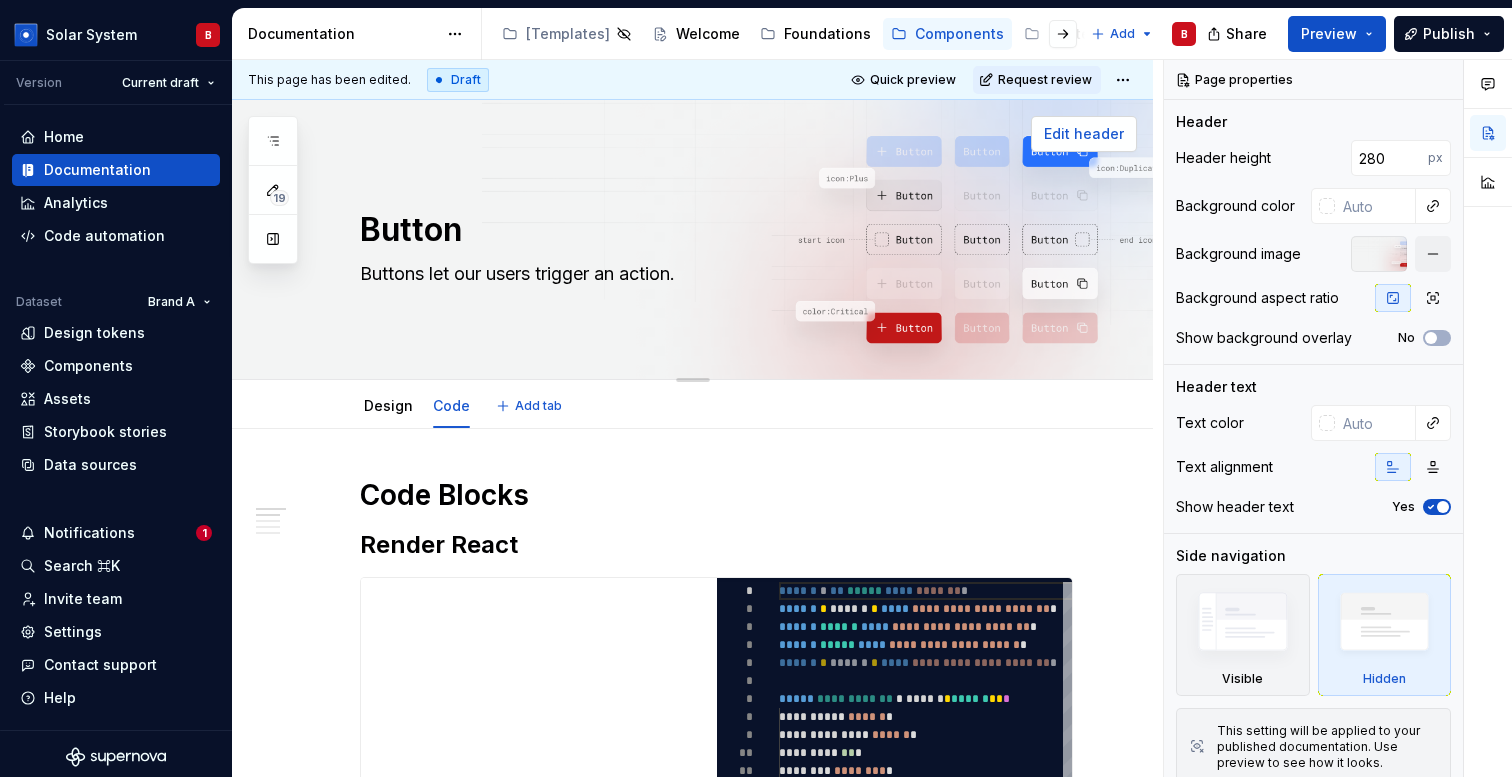 click on "Edit header" at bounding box center (1084, 134) 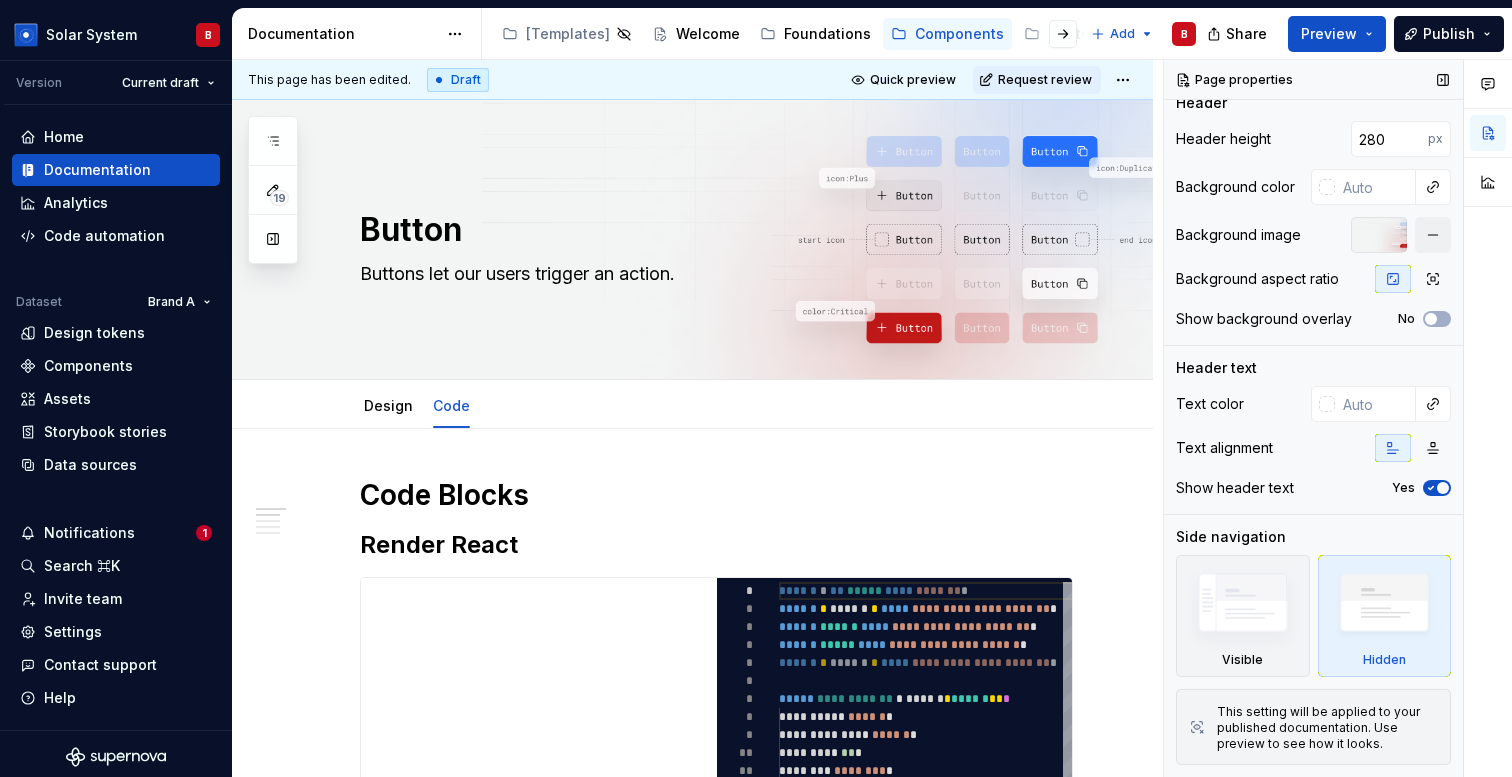 scroll, scrollTop: 0, scrollLeft: 0, axis: both 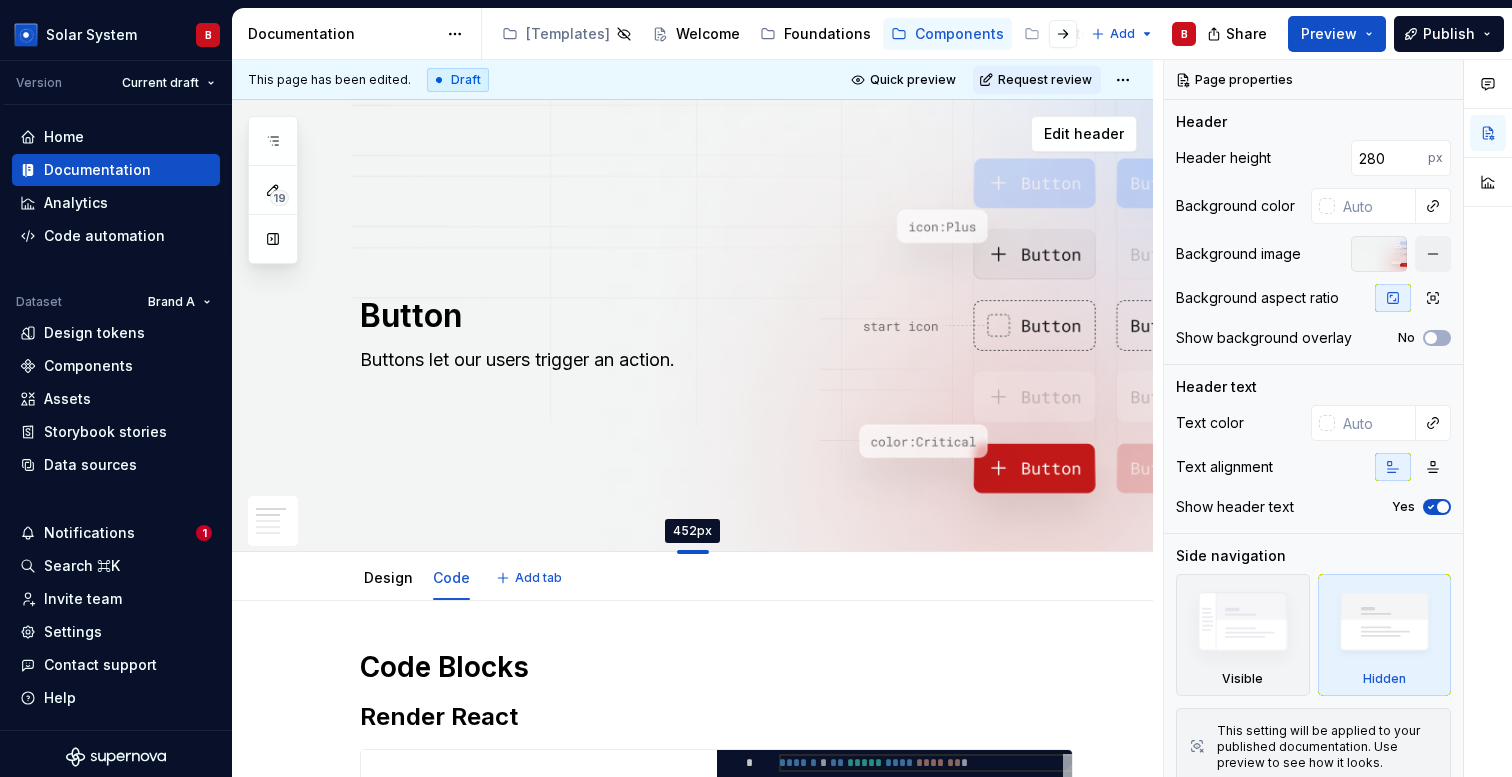 drag, startPoint x: 697, startPoint y: 378, endPoint x: 700, endPoint y: 552, distance: 174.02586 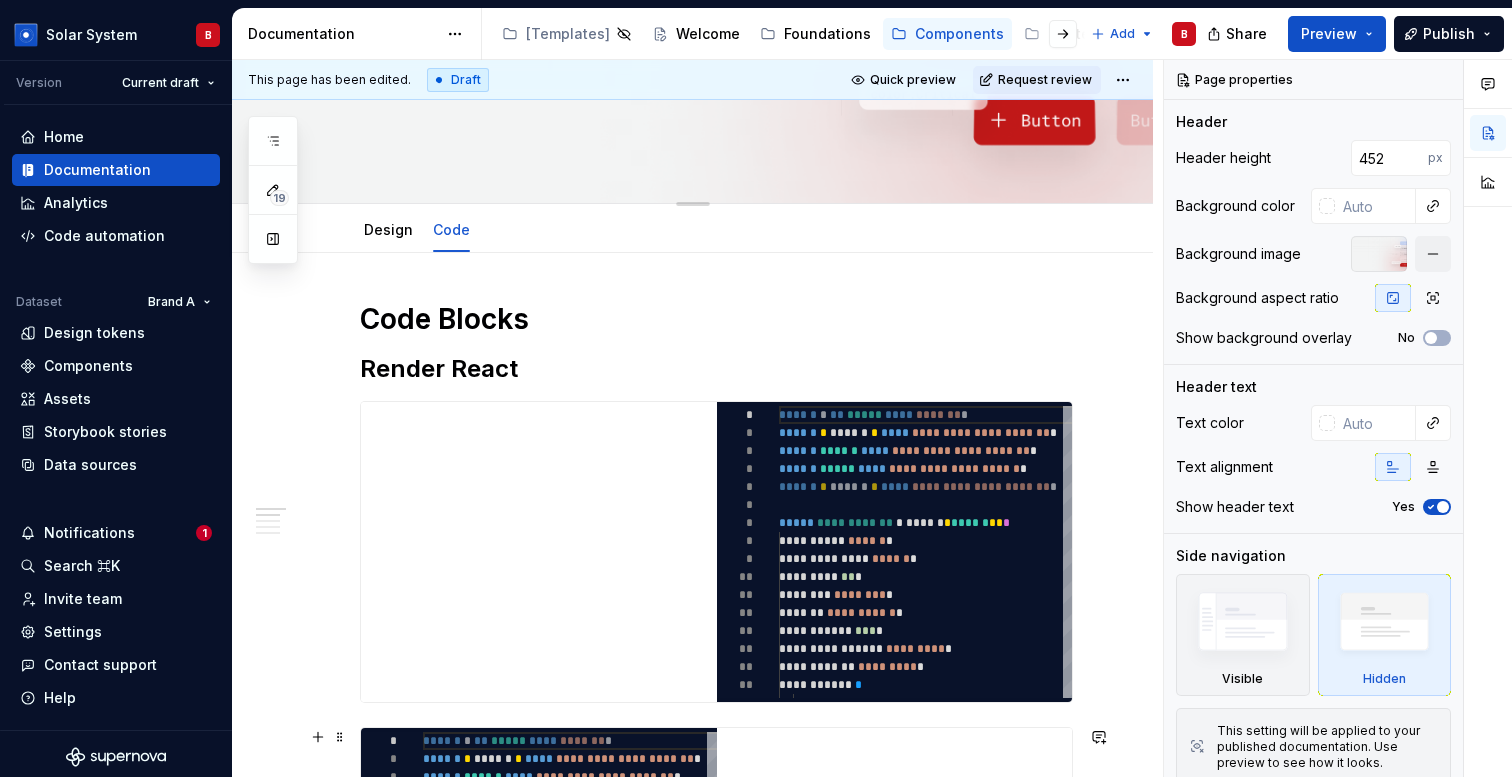 scroll, scrollTop: 0, scrollLeft: 0, axis: both 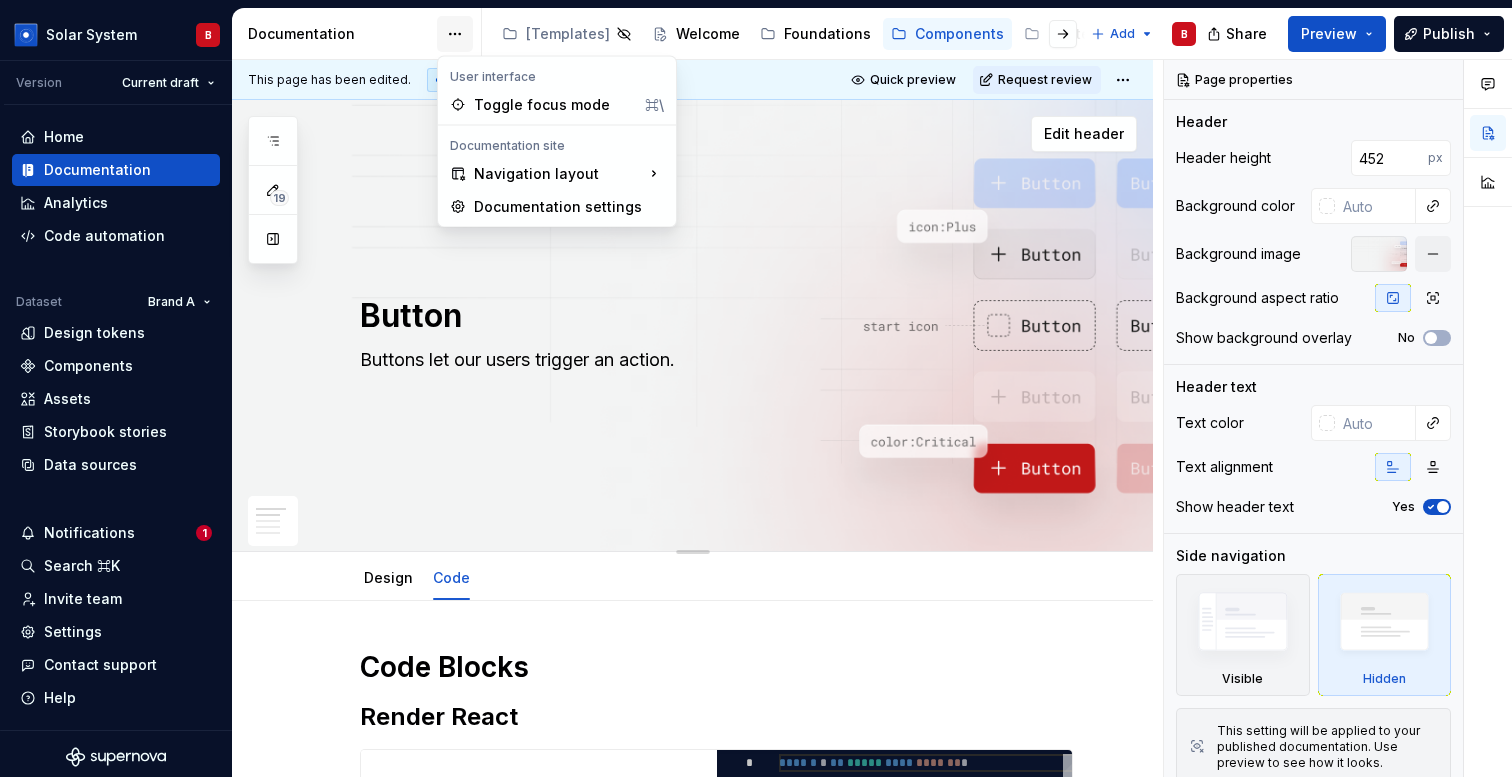 click on "Solar System B Version Current draft Home Documentation Analytics Code automation Dataset Brand A Design tokens Components Assets Storybook stories Data sources Notifications 1 Search ⌘K Invite team Settings Contact support Help Documentation
Accessibility guide for tree Page tree.
Navigate the tree with the arrow keys. Common tree hotkeys apply. Further keybindings are available:
enter to execute primary action on focused item
f2 to start renaming the focused item
escape to abort renaming an item
control+d to start dragging selected items
[Templates] Welcome Foundations Components Content Assets Add B Share Preview Publish 19 Pages Add
Accessibility guide for tree Page tree.
Navigate the tree with the arrow keys. Common tree hotkeys apply. Further keybindings are available:
enter to execute primary action on focused item
f2 to start renaming the focused item
Button" at bounding box center (756, 388) 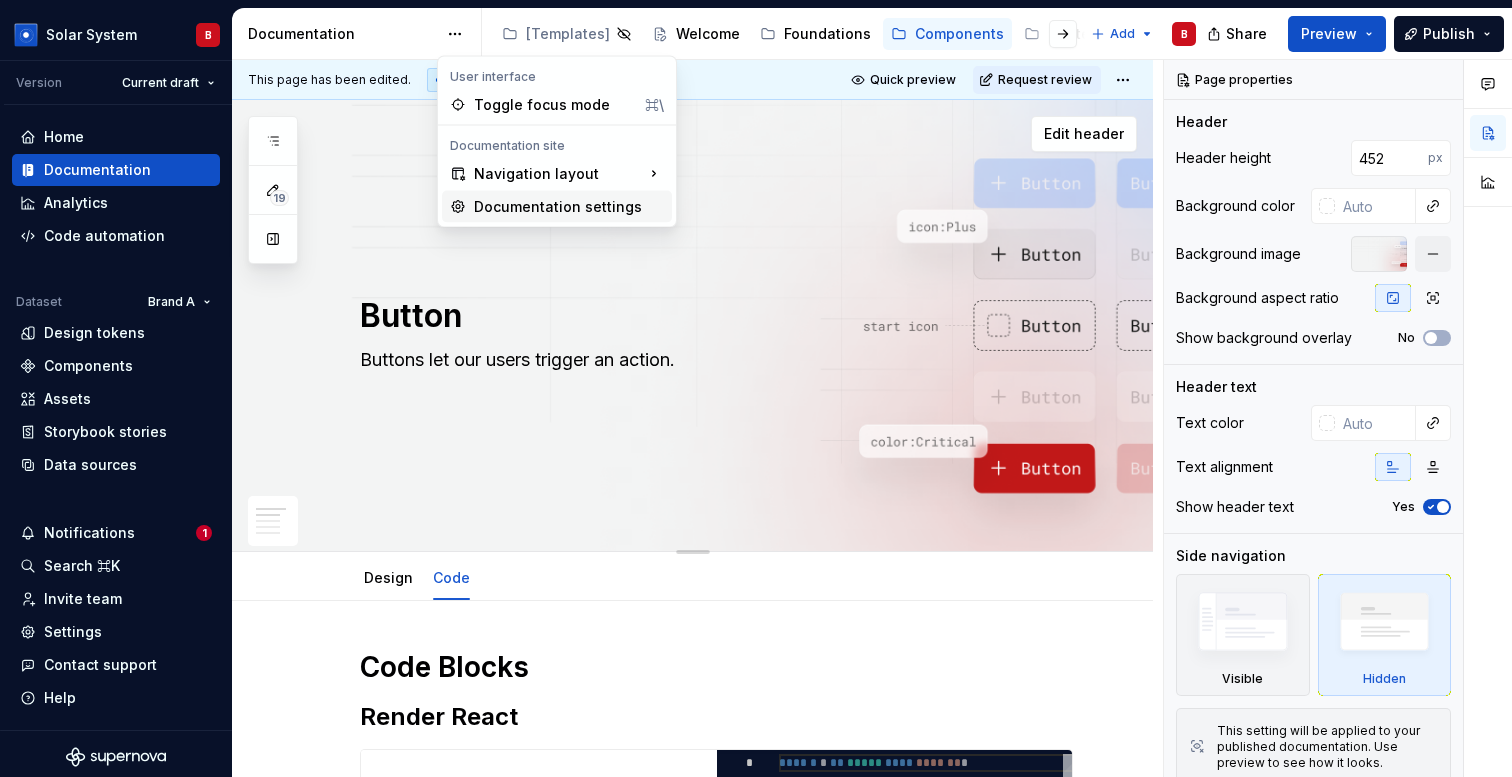 click on "Documentation settings" at bounding box center (569, 207) 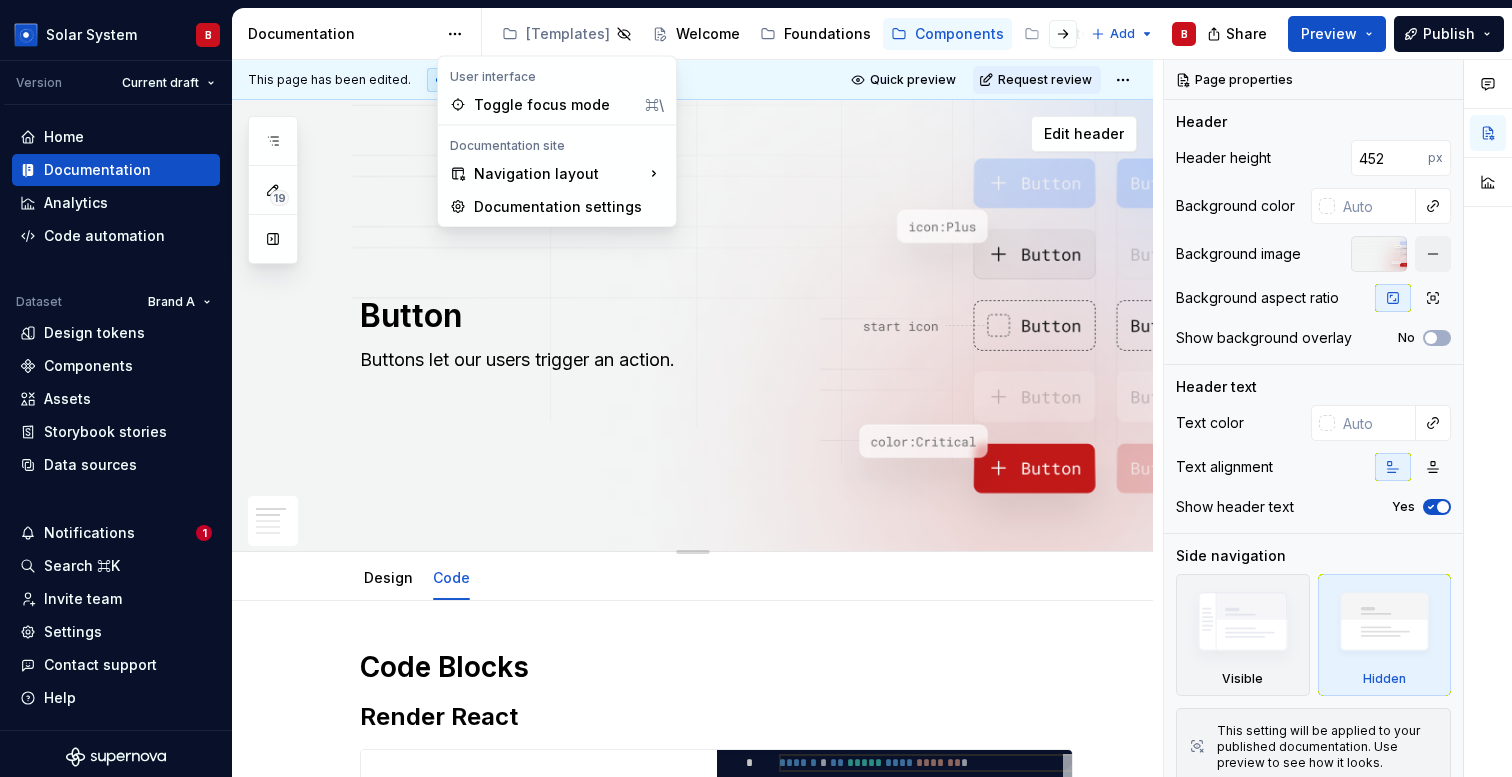 type on "*" 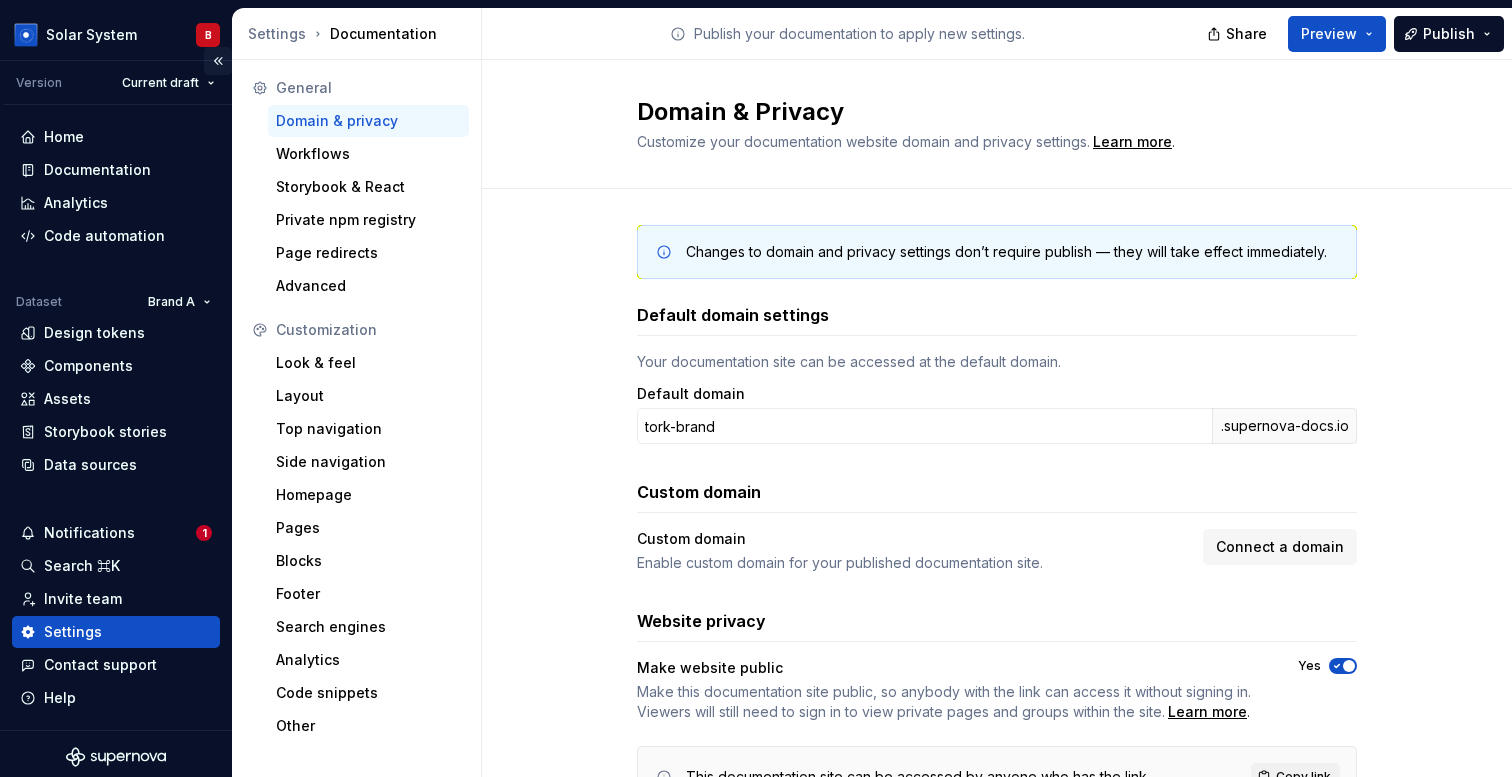 click at bounding box center (218, 61) 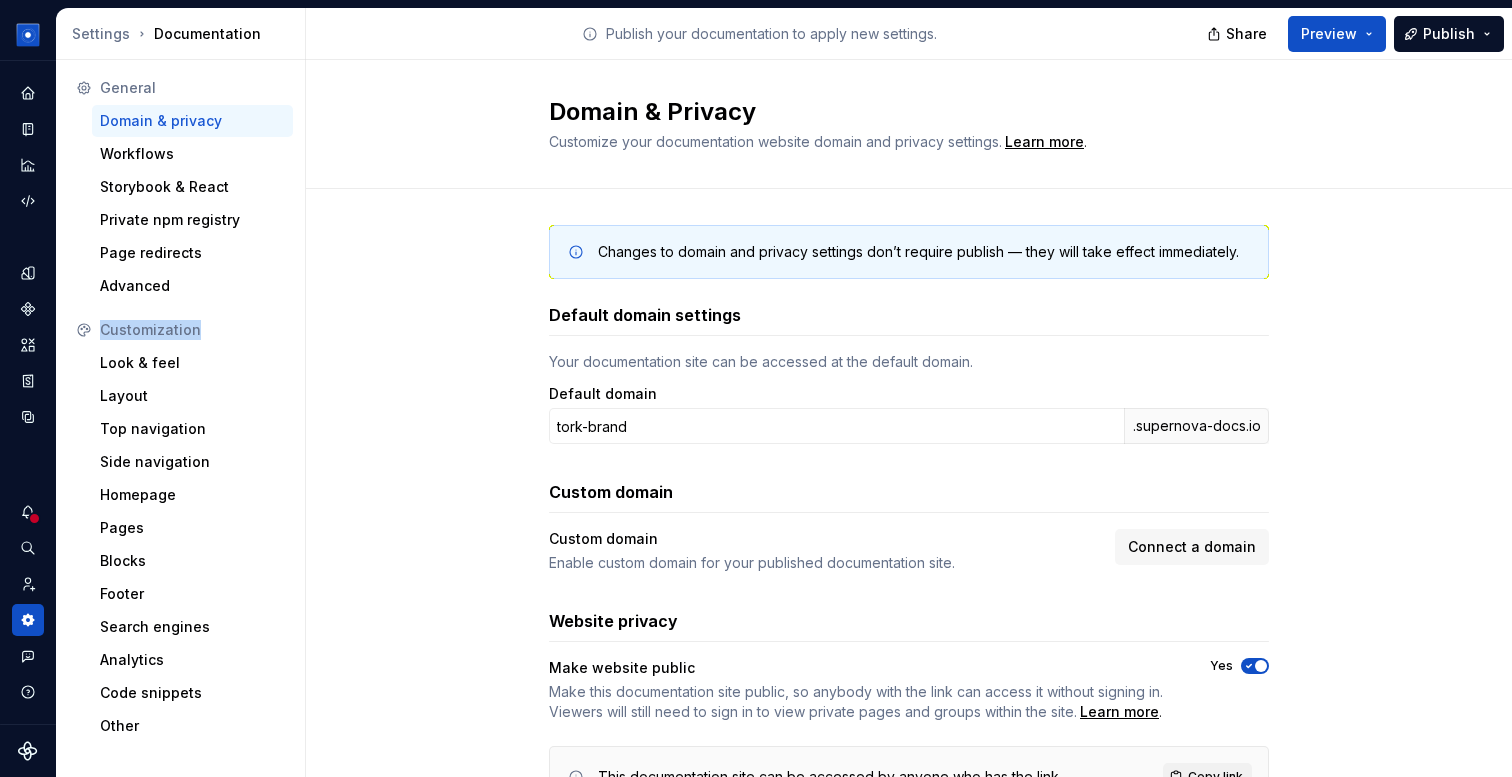 drag, startPoint x: 98, startPoint y: 331, endPoint x: 212, endPoint y: 332, distance: 114.00439 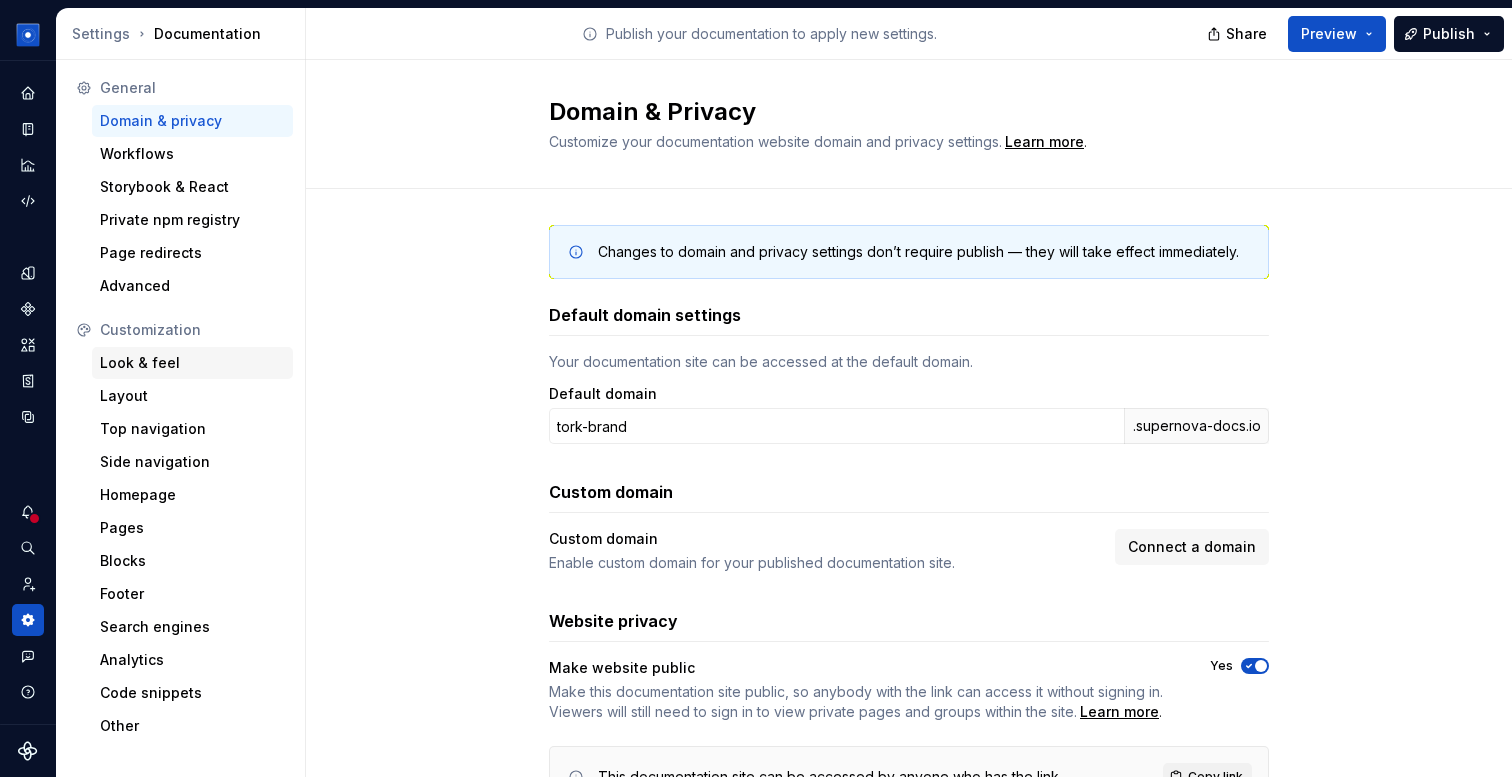 click on "Look & feel" at bounding box center (192, 363) 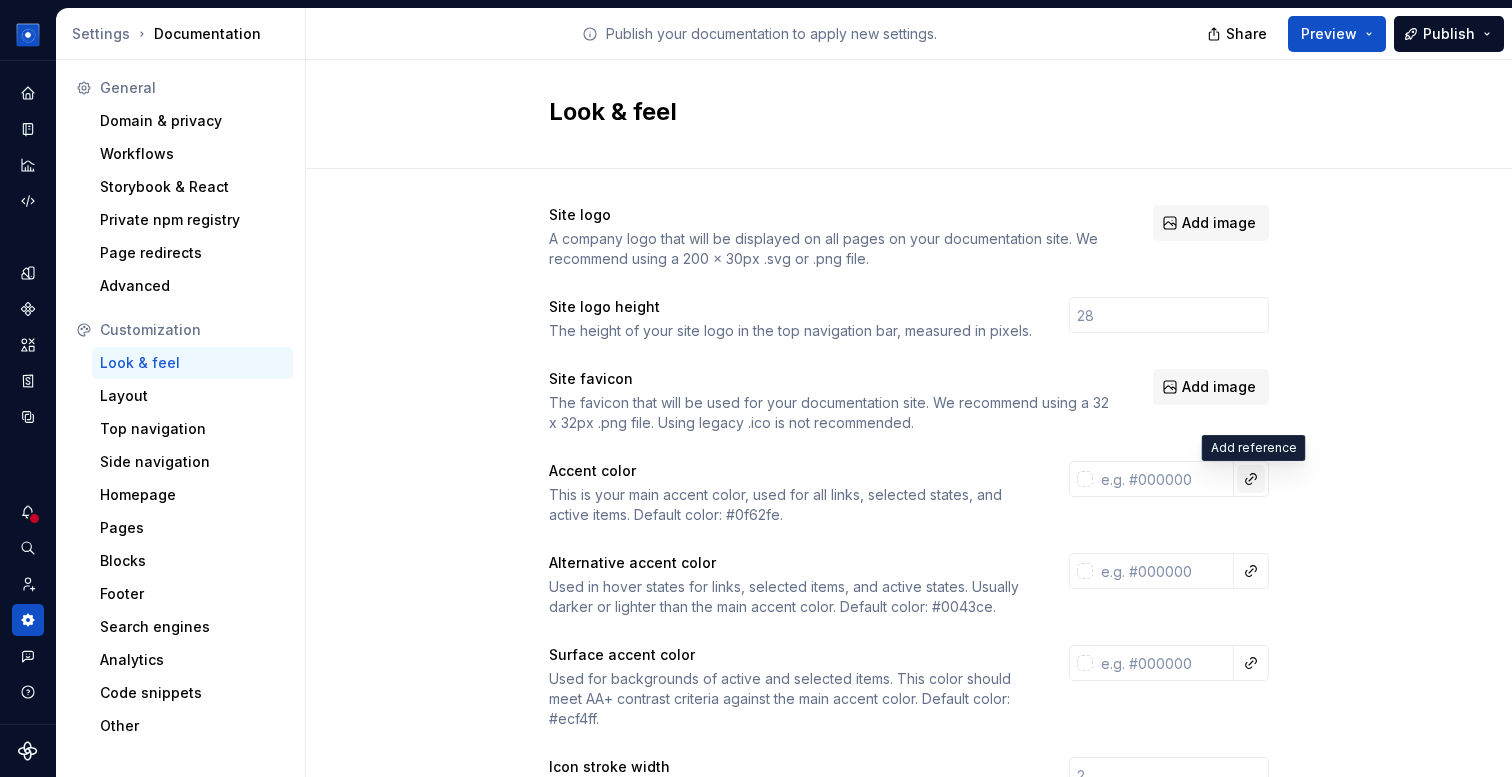 click at bounding box center (1251, 479) 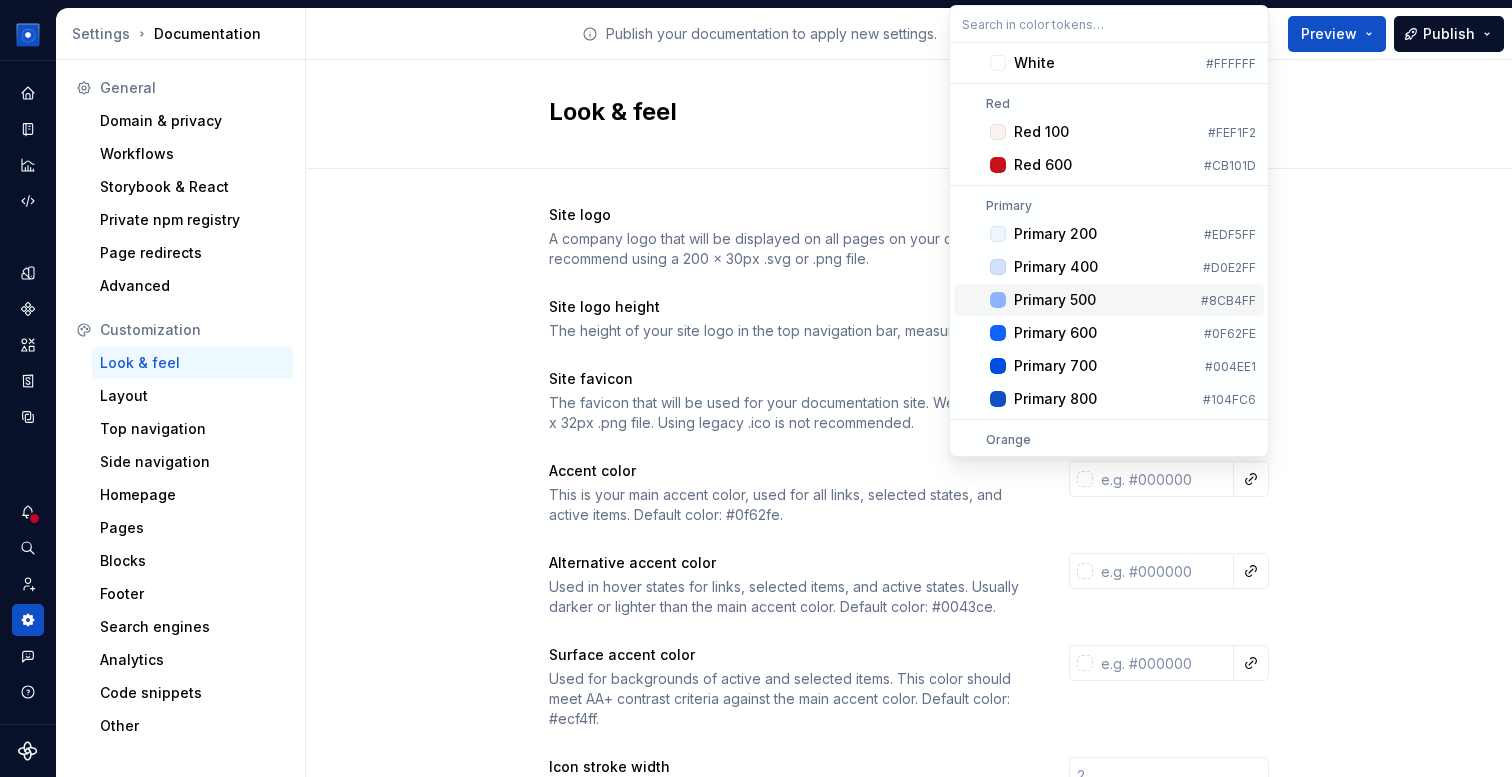 click on "Solar System B Dataset Brand A Settings Documentation Publish your documentation to apply new settings. Share Preview Publish General Domain & privacy Workflows Storybook & React Private npm registry Page redirects Advanced Customization Look & feel Layout Top navigation Side navigation Homepage Pages Blocks Footer Search engines Analytics Code snippets Other Look & feel Site logo A company logo that will be displayed on all pages on your documentation site. We recommend using a 200 x 30px .svg or .png file.         Add image Site logo height The height of your site logo in the top navigation bar, measured in pixels. Site favicon The favicon that will be used for your documentation site. We recommend using a 32 x 32px .png file. Using legacy .ico is not recommended. Add image Accent color This is your main accent color, used for all links, selected states, and active items. Default color: #0f62fe. Alternative accent color Surface accent color Icon stroke width Font family Custom font embed 1 < link   href =" at bounding box center (756, 388) 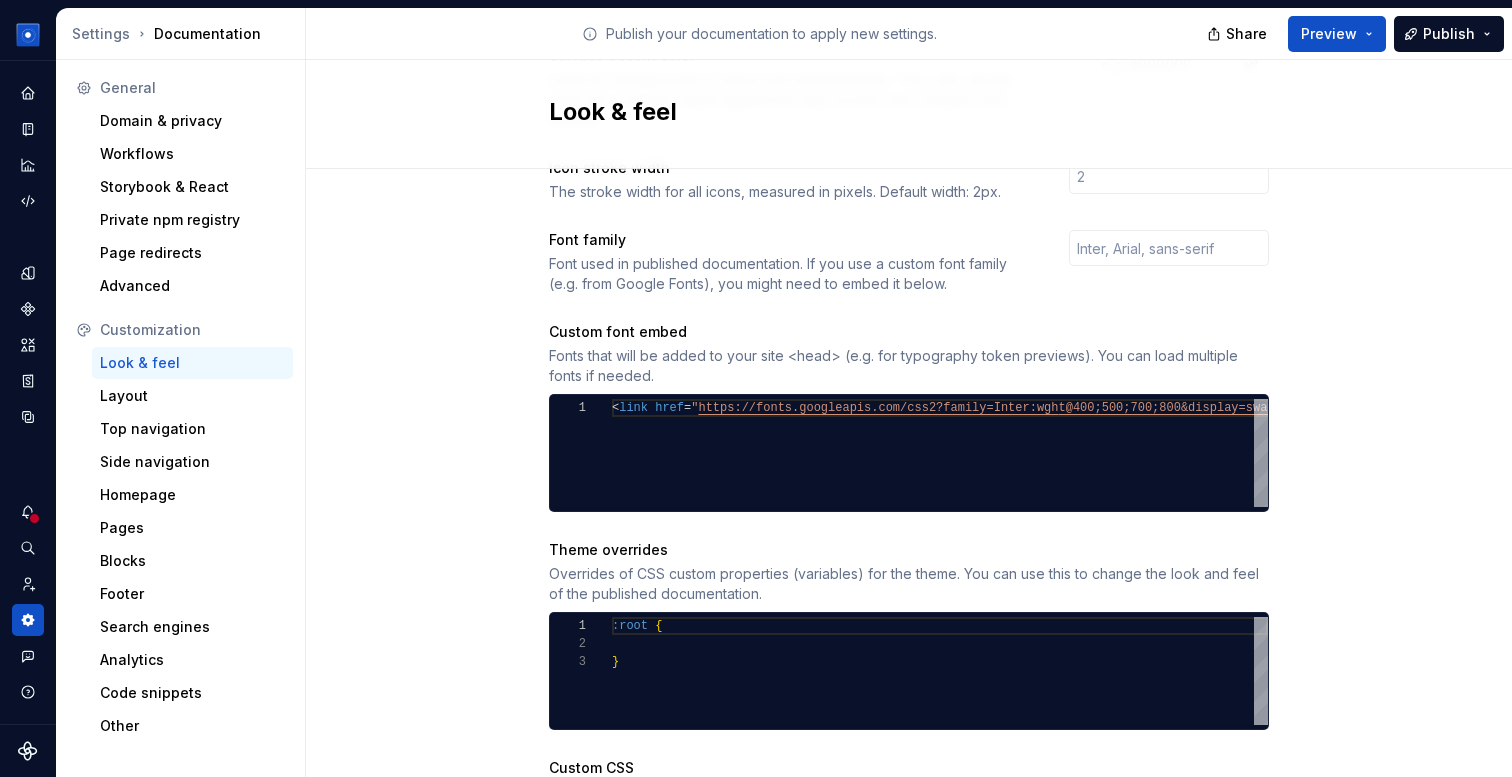 scroll, scrollTop: 600, scrollLeft: 0, axis: vertical 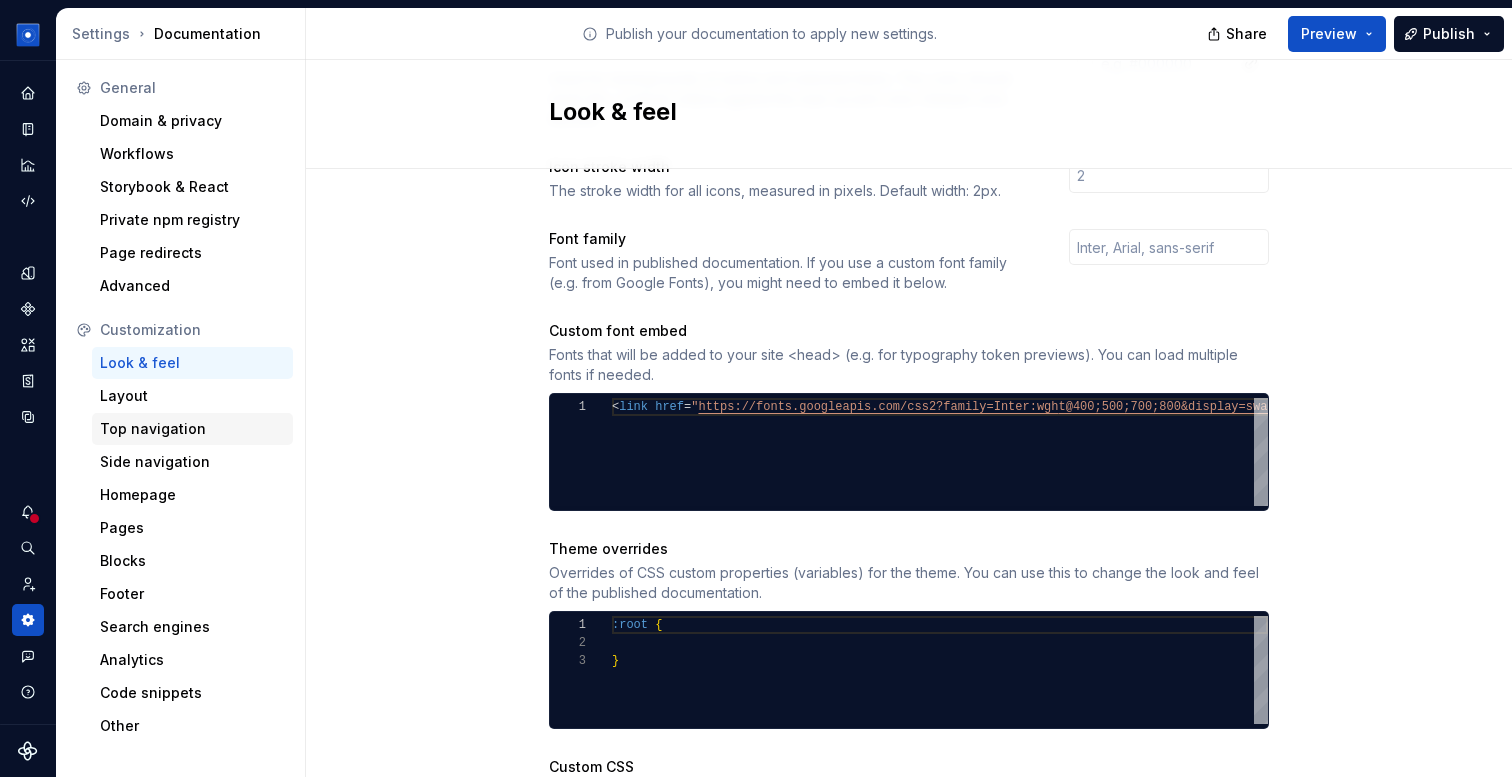 click on "Top navigation" at bounding box center [192, 429] 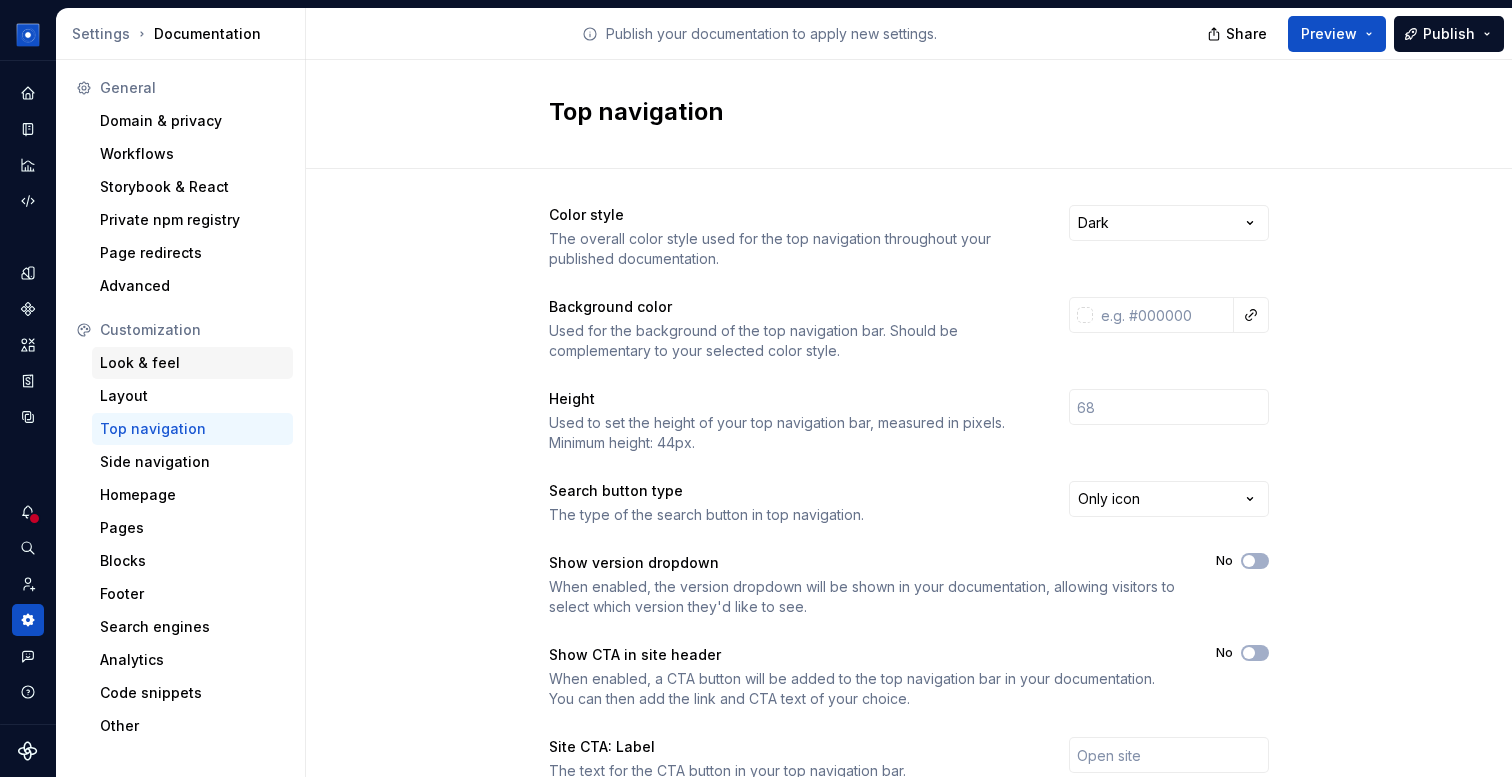 click on "Look & feel" at bounding box center (192, 363) 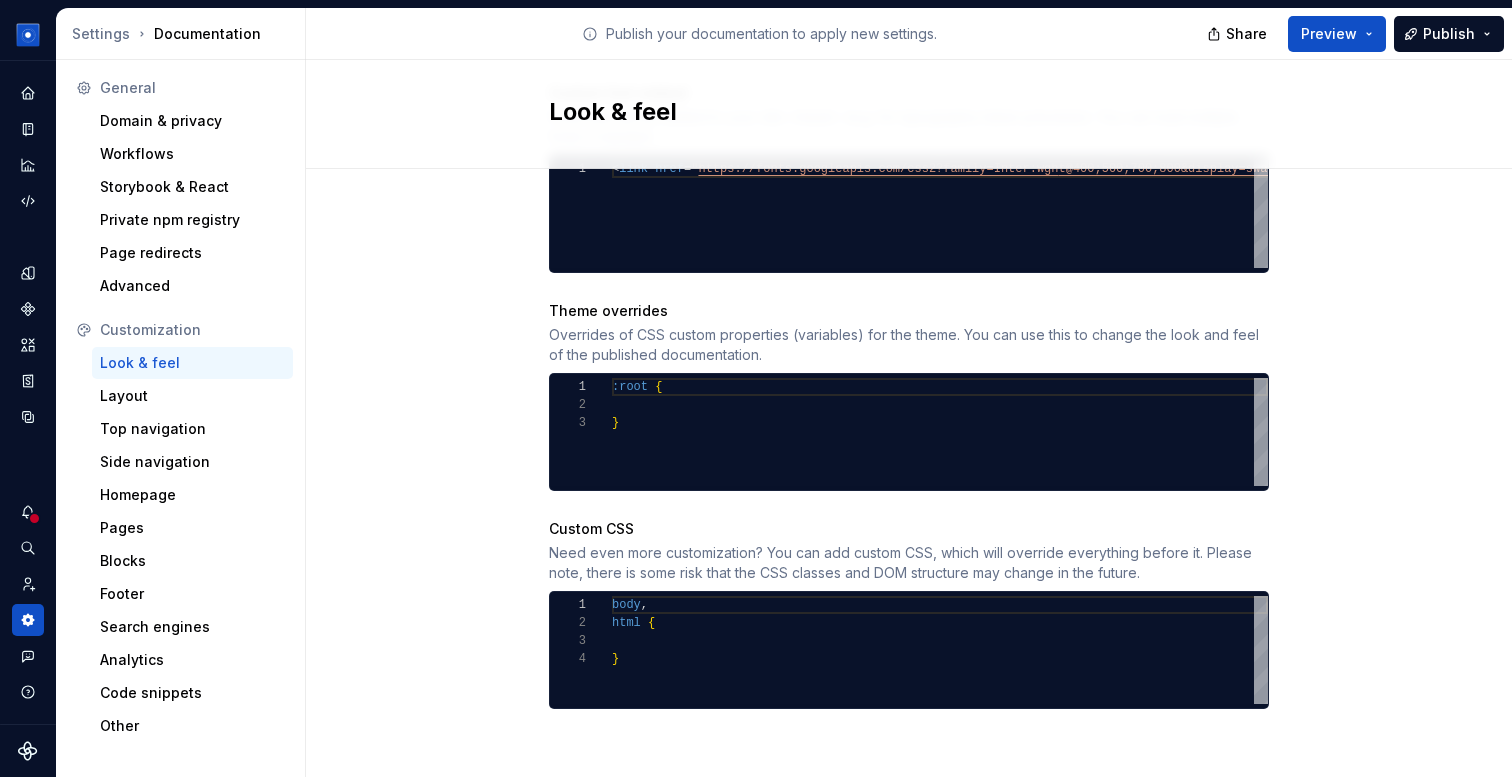 scroll, scrollTop: 834, scrollLeft: 0, axis: vertical 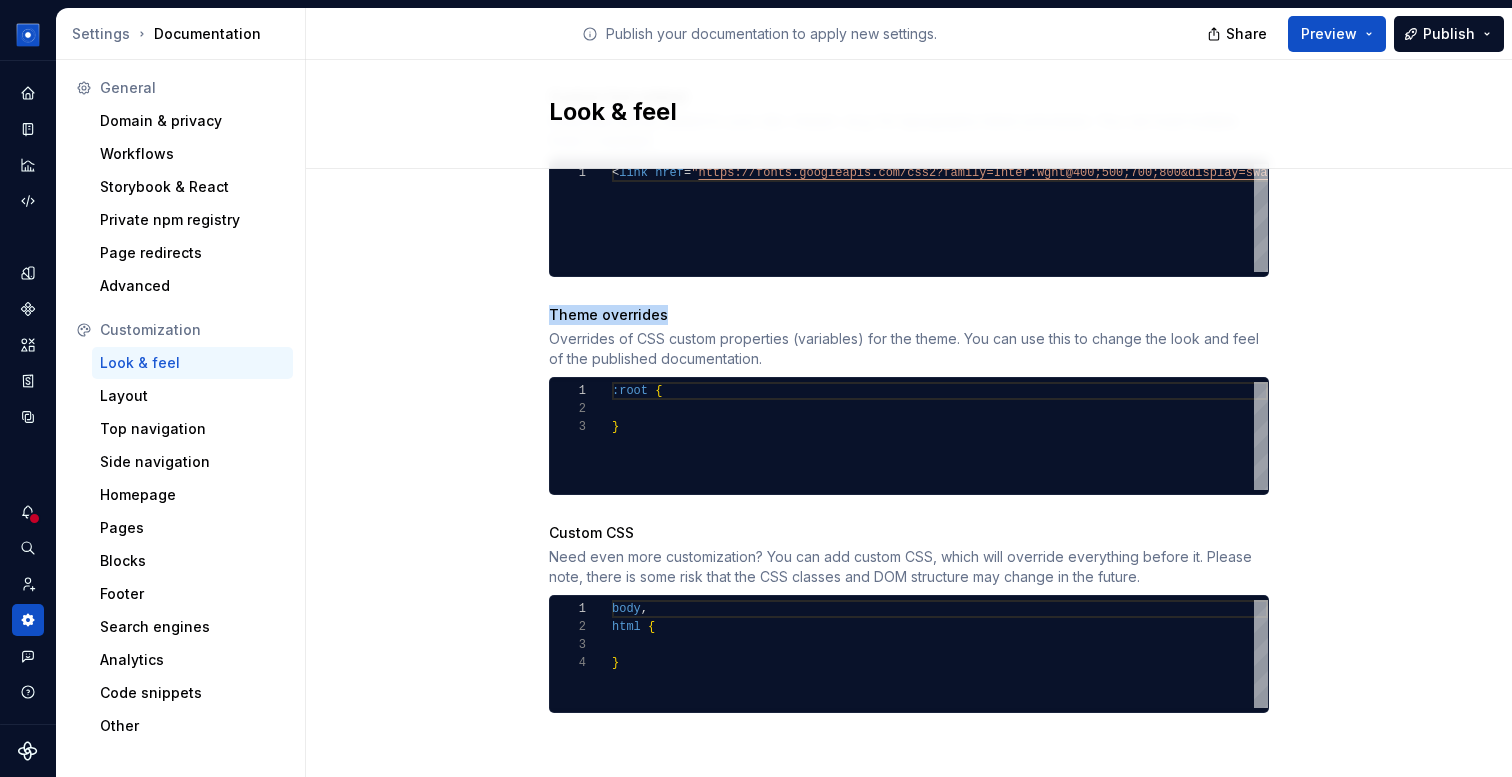 drag, startPoint x: 547, startPoint y: 312, endPoint x: 683, endPoint y: 312, distance: 136 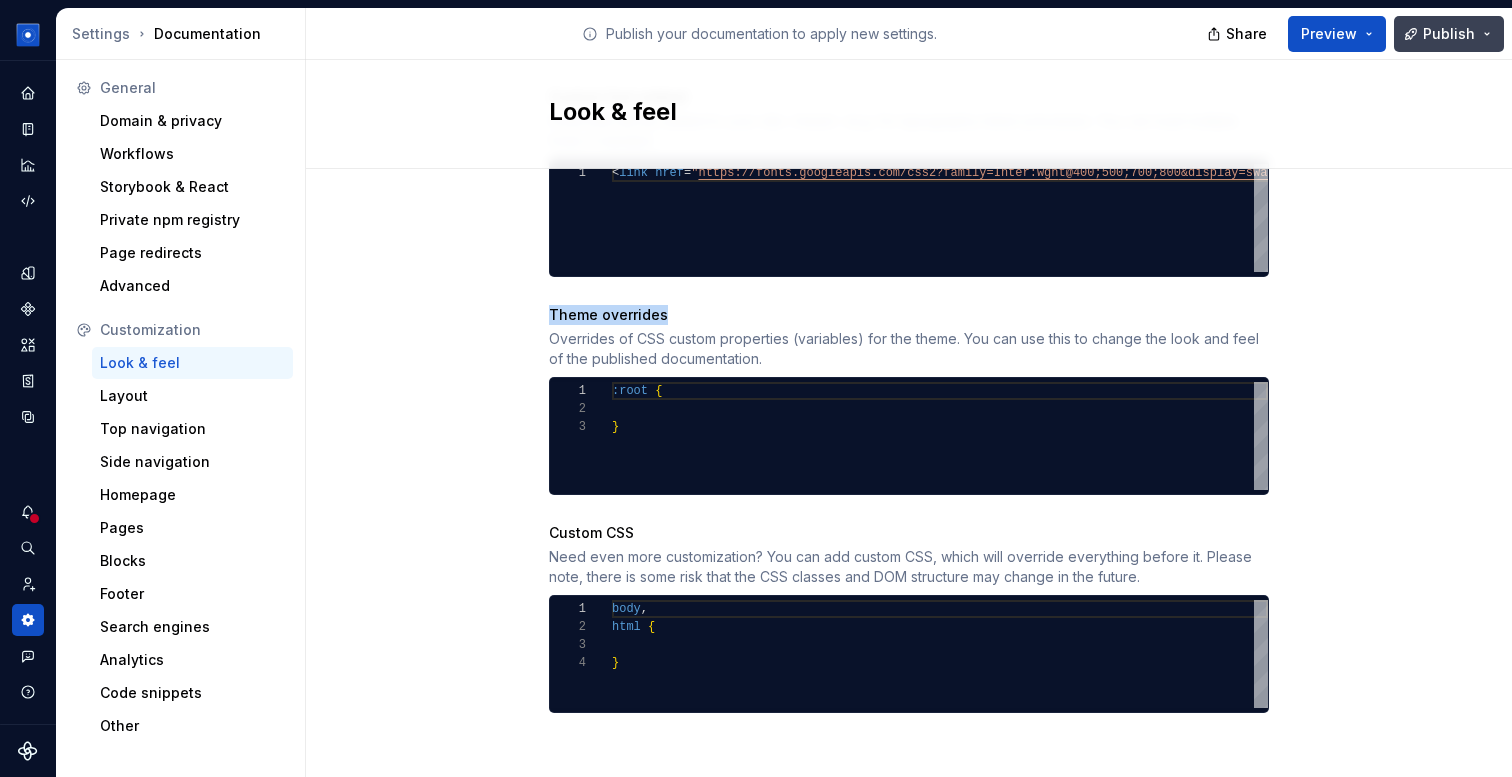 click on "Publish" at bounding box center [1449, 34] 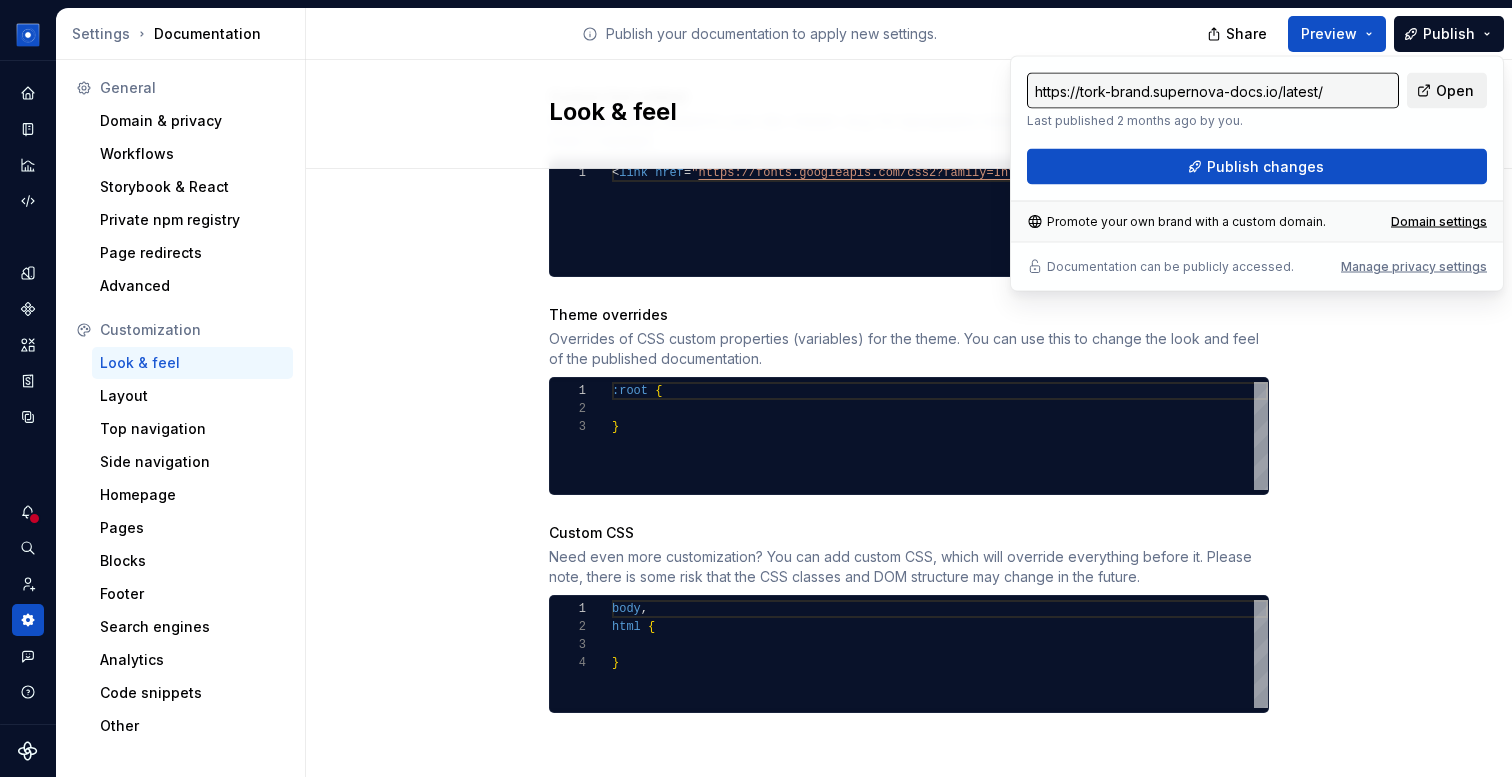 click on "Open" at bounding box center (1455, 91) 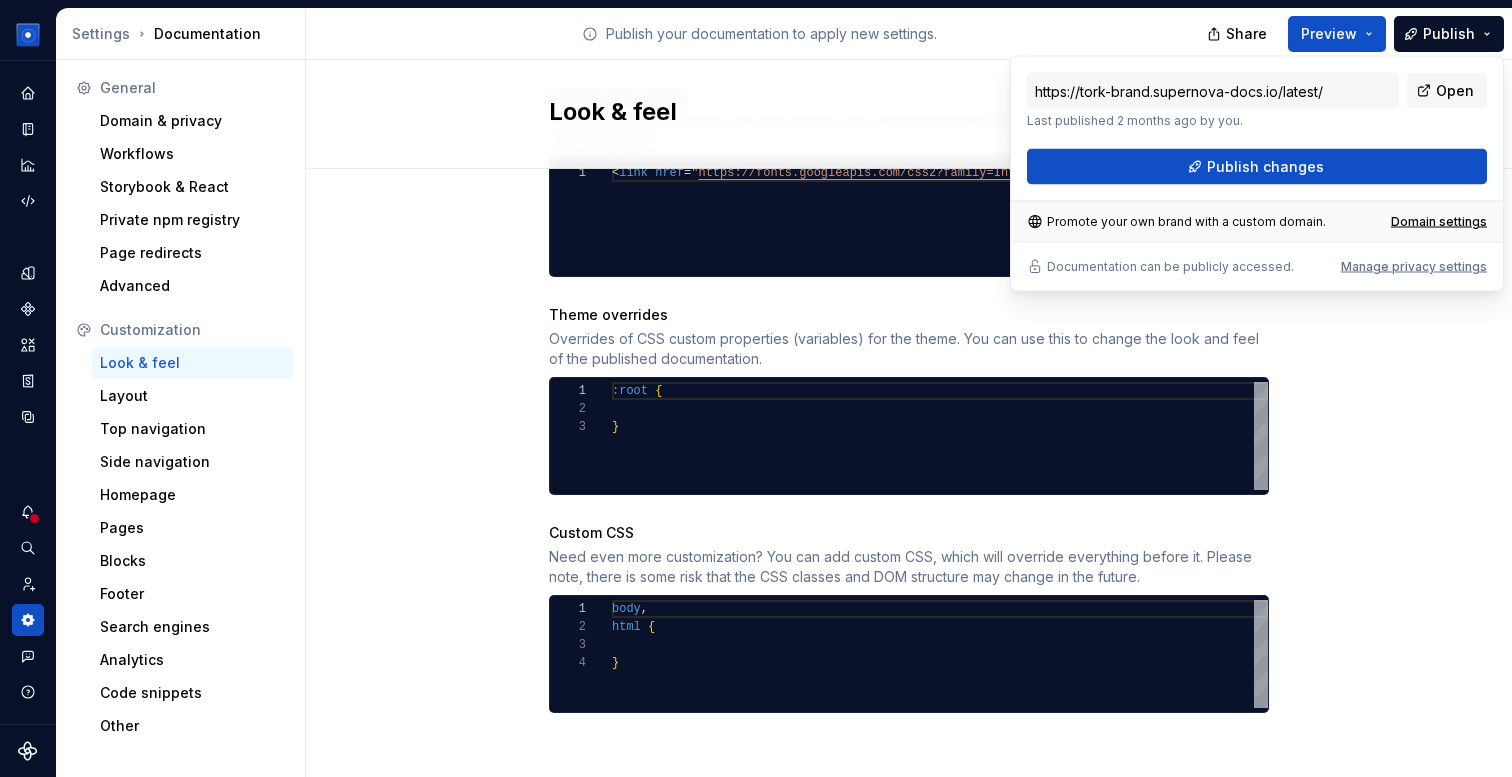 click on "Site logo A company logo that will be displayed on all pages on your documentation site. We recommend using a 200 x 30px .svg or .png file.         Add image Site logo height The height of your site logo in the top navigation bar, measured in pixels. Site favicon The favicon that will be used for your documentation site. We recommend using a 32 x 32px .png file. Using legacy .ico is not recommended. Add image Accent color This is your main accent color, used for all links, selected states, and active items. Default color: #0f62fe. Alternative accent color Used in hover states for links, selected items, and active states. Usually darker or lighter than the main accent color. Default color: #0043ce. Surface accent color Used for backgrounds of active and selected items. This color should meet AA+ contrast criteria against the main accent color. Default color: #ecf4ff. Icon stroke width The stroke width for all icons, measured in pixels. Default width: 2px. Font family Custom font embed 1 < link   href = " "" at bounding box center (909, 42) 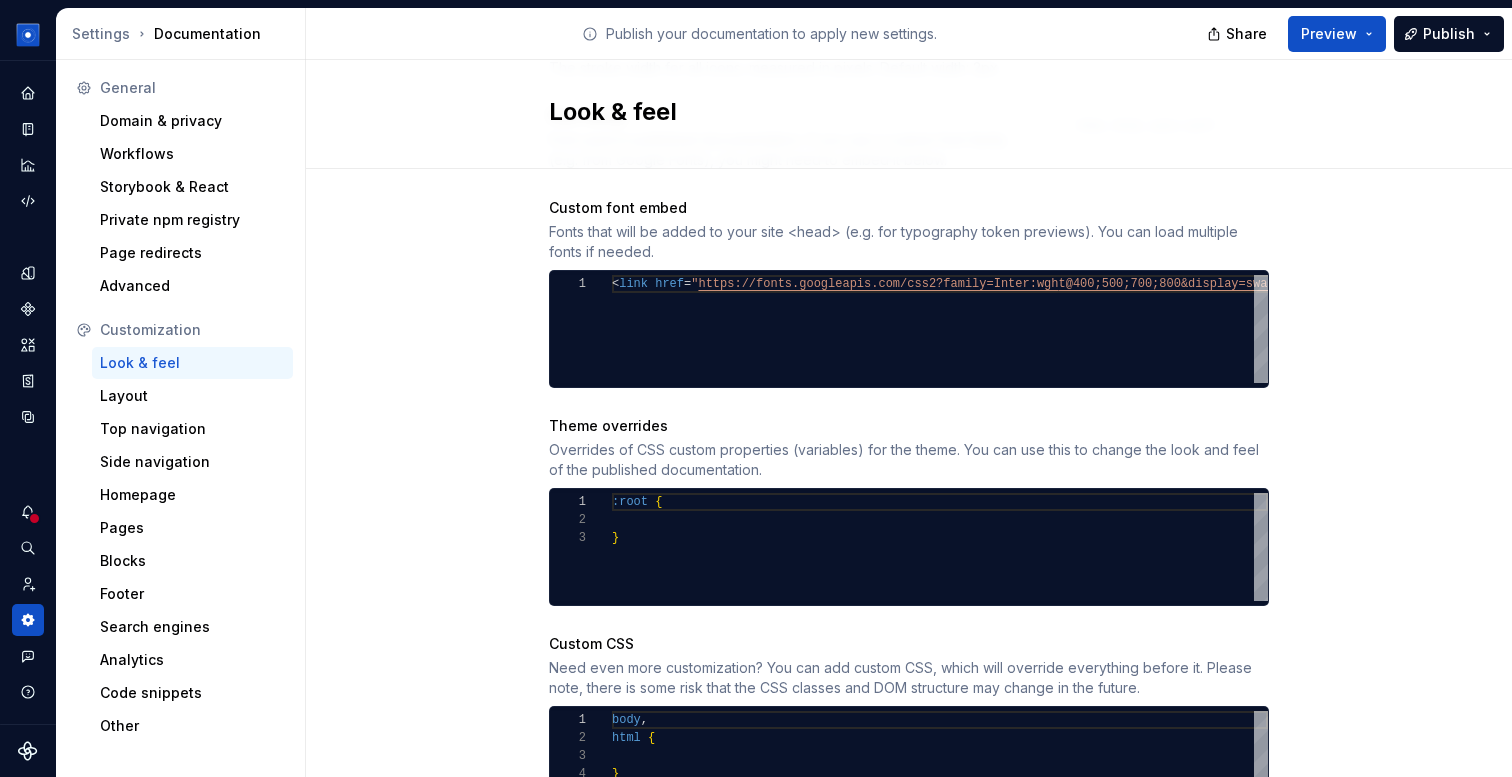 scroll, scrollTop: 710, scrollLeft: 0, axis: vertical 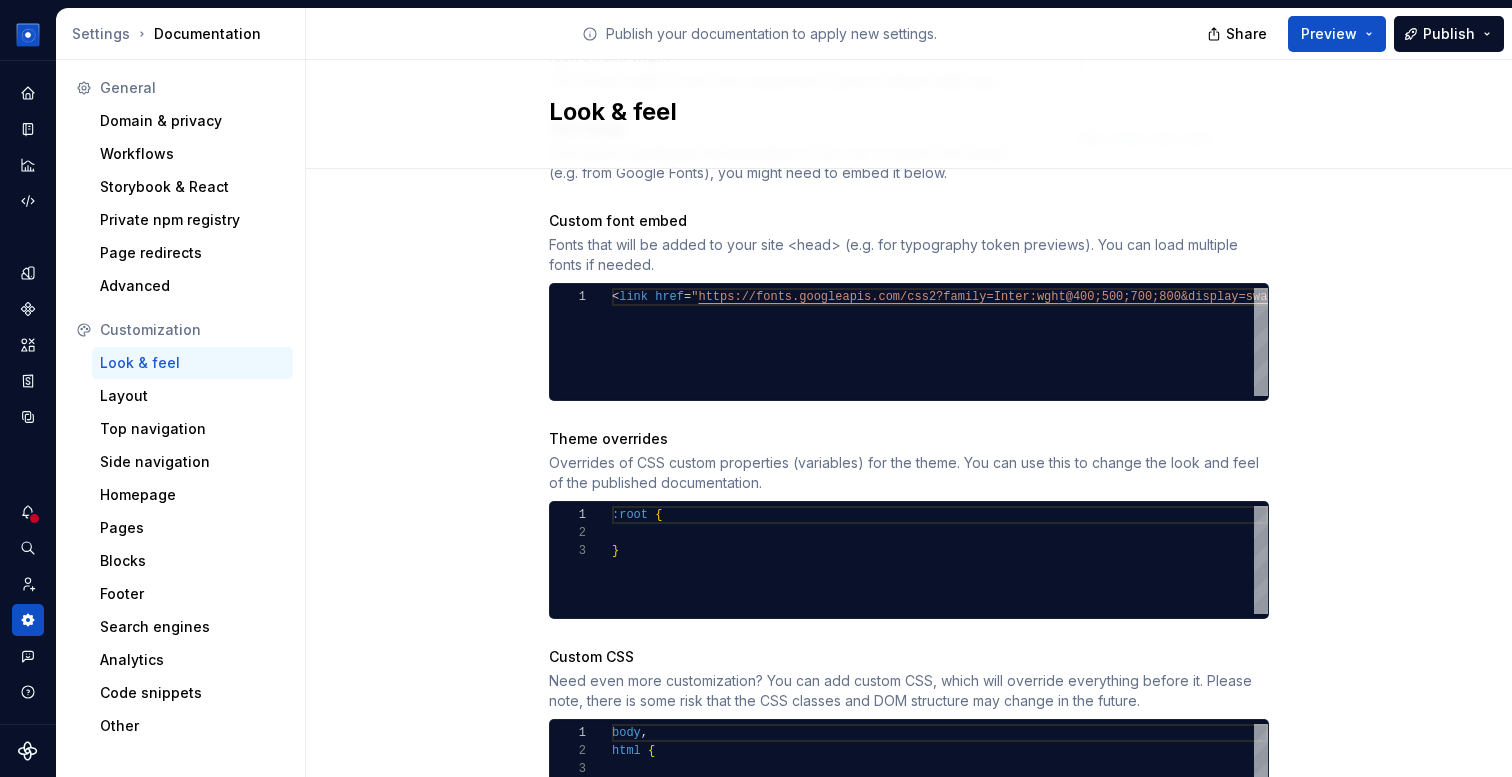 click on "Site logo A company logo that will be displayed on all pages on your documentation site. We recommend using a 200 x 30px .svg or .png file.         Add image Site logo height The height of your site logo in the top navigation bar, measured in pixels. Site favicon The favicon that will be used for your documentation site. We recommend using a 32 x 32px .png file. Using legacy .ico is not recommended. Add image Accent color This is your main accent color, used for all links, selected states, and active items. Default color: #0f62fe. Alternative accent color Used in hover states for links, selected items, and active states. Usually darker or lighter than the main accent color. Default color: #0043ce. Surface accent color Used for backgrounds of active and selected items. This color should meet AA+ contrast criteria against the main accent color. Default color: #ecf4ff. Icon stroke width The stroke width for all icons, measured in pixels. Default width: 2px. Font family Custom font embed 1 < link   href = " "" at bounding box center [909, 186] 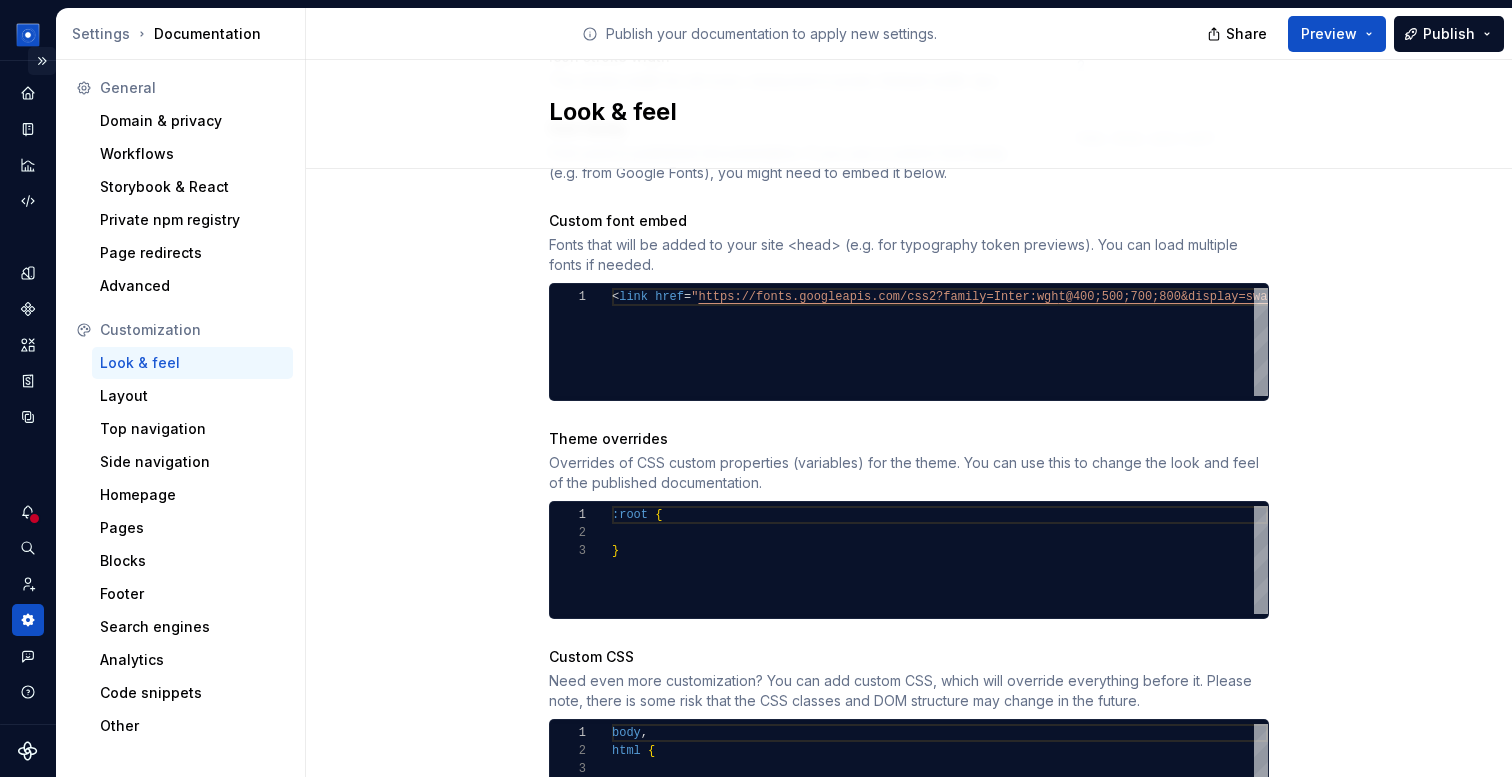 click at bounding box center (42, 61) 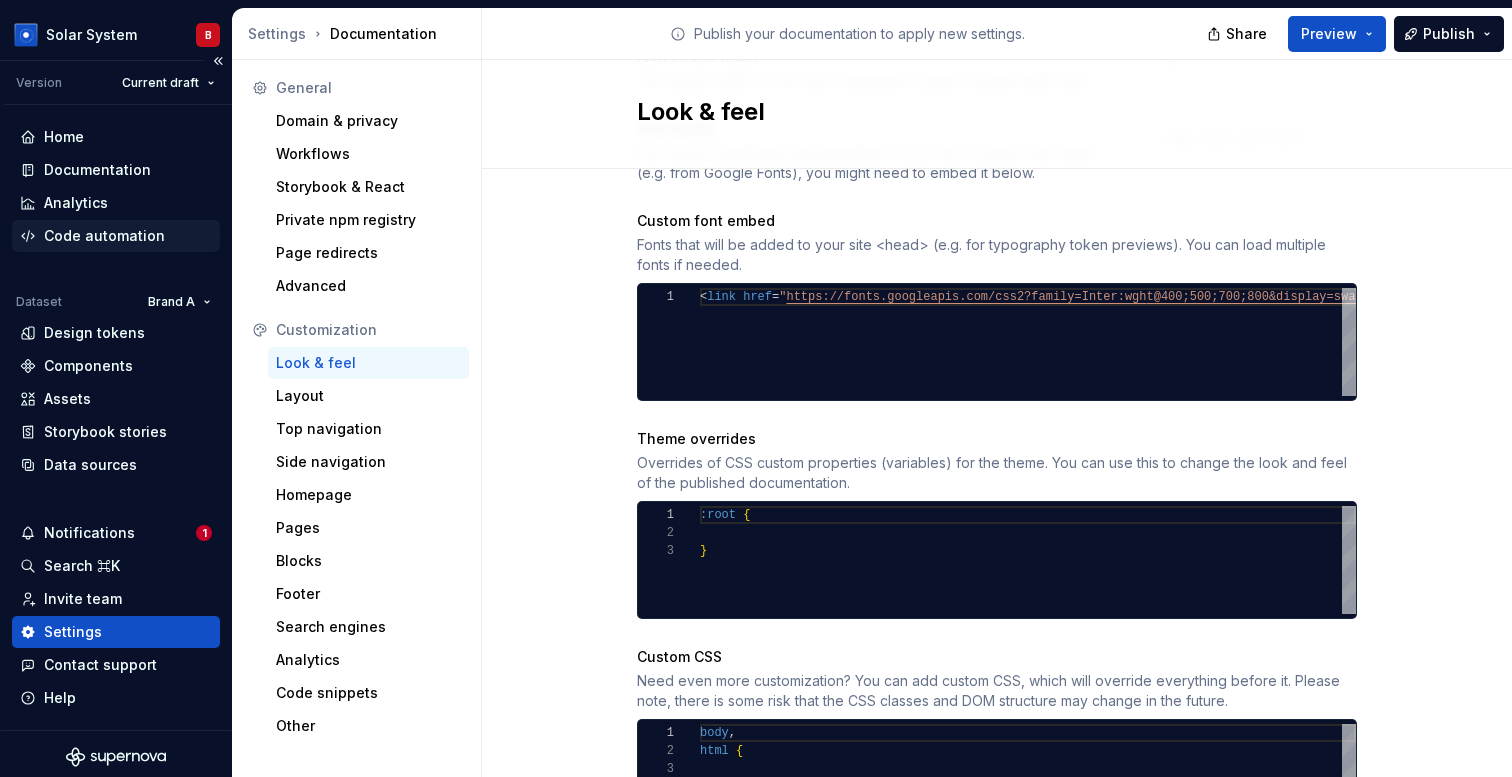 click on "Code automation" at bounding box center [104, 236] 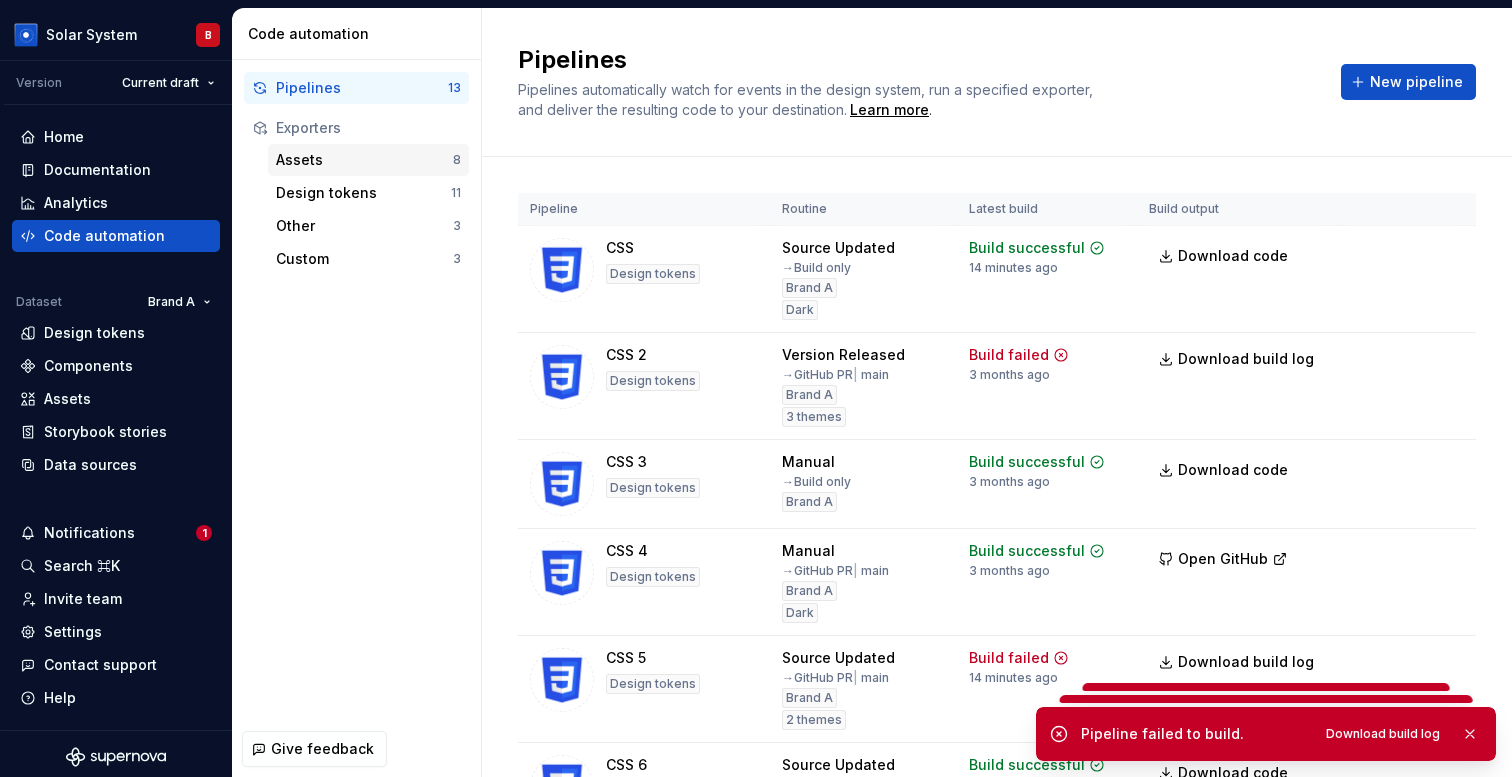 click on "Assets" at bounding box center (364, 160) 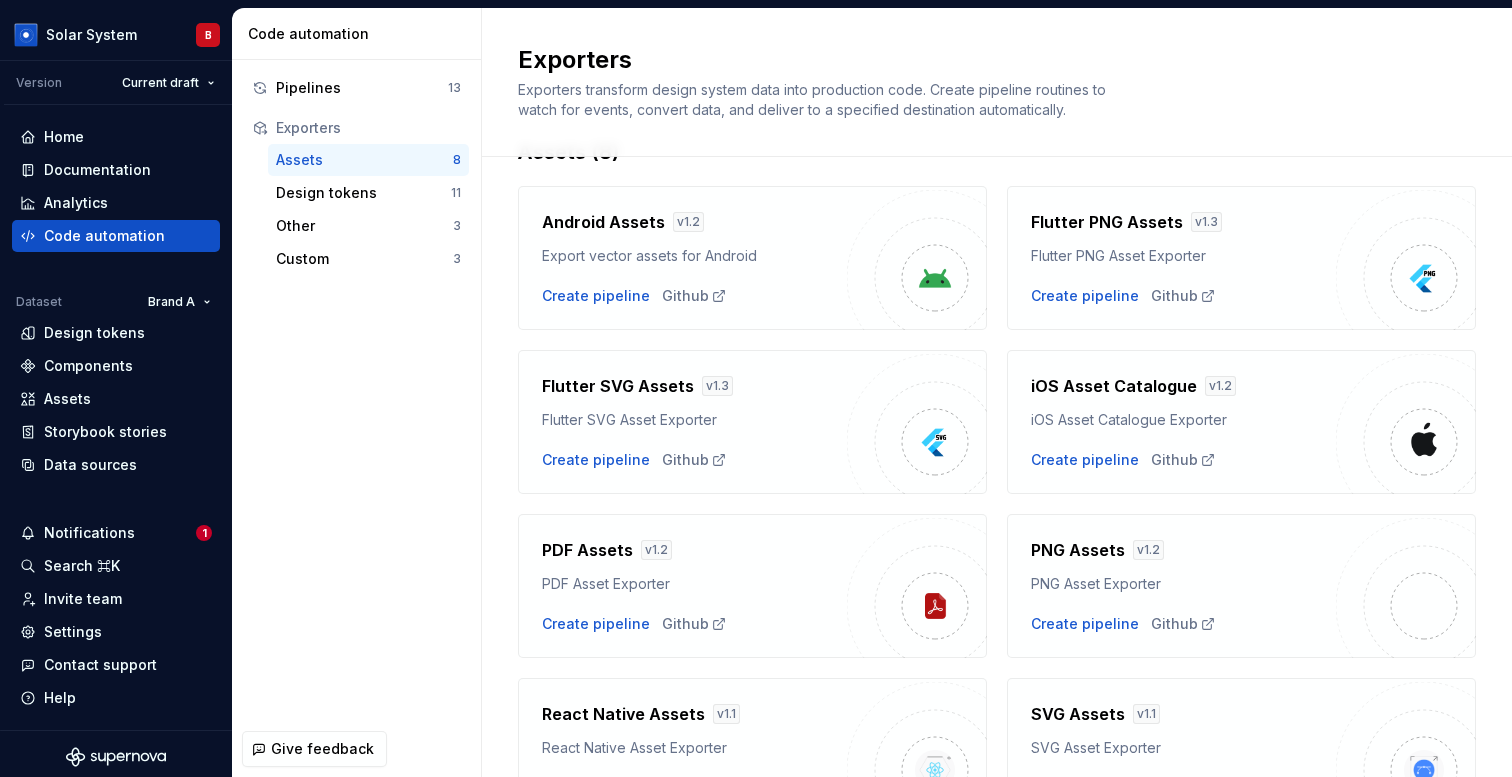 scroll, scrollTop: 0, scrollLeft: 0, axis: both 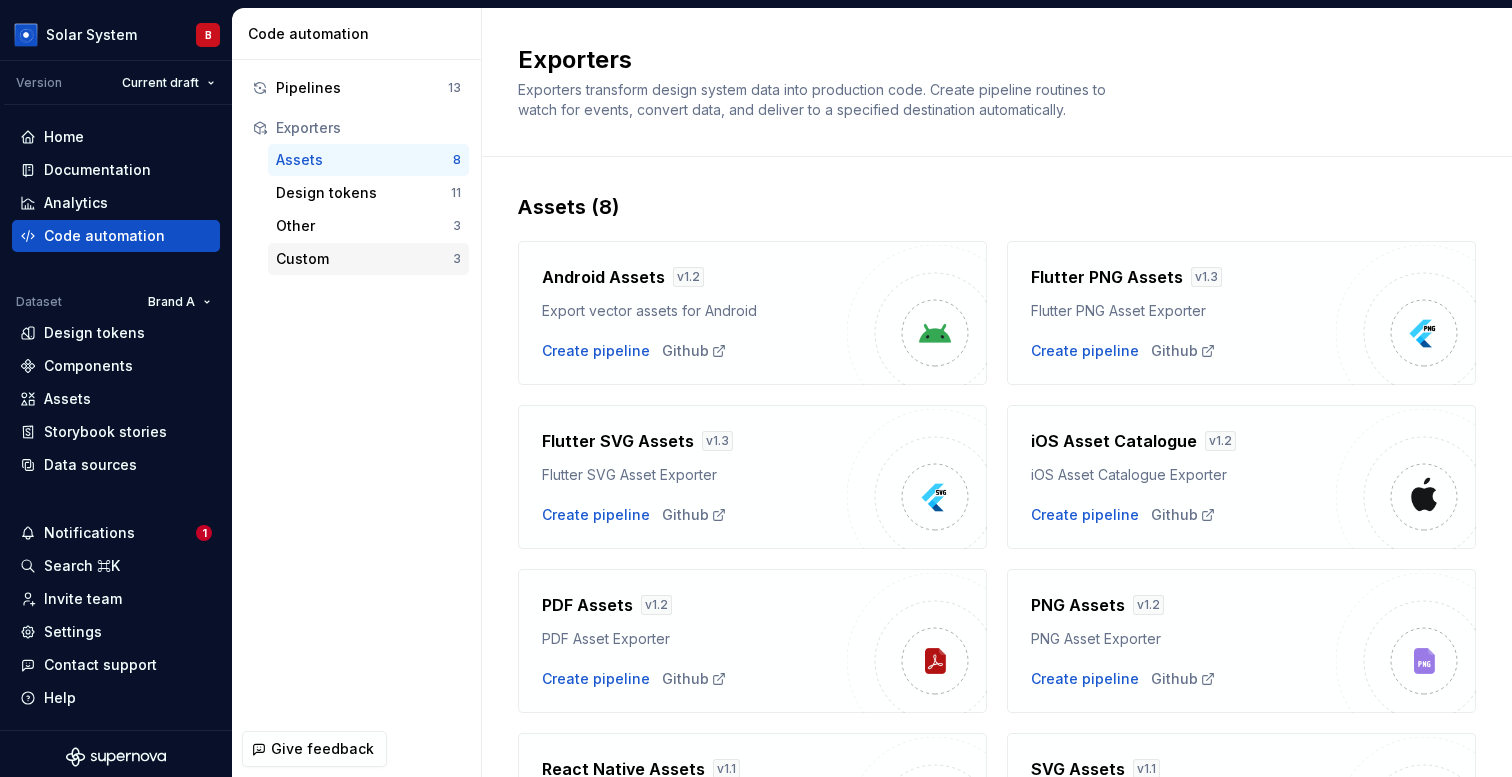 click on "Custom" at bounding box center (364, 259) 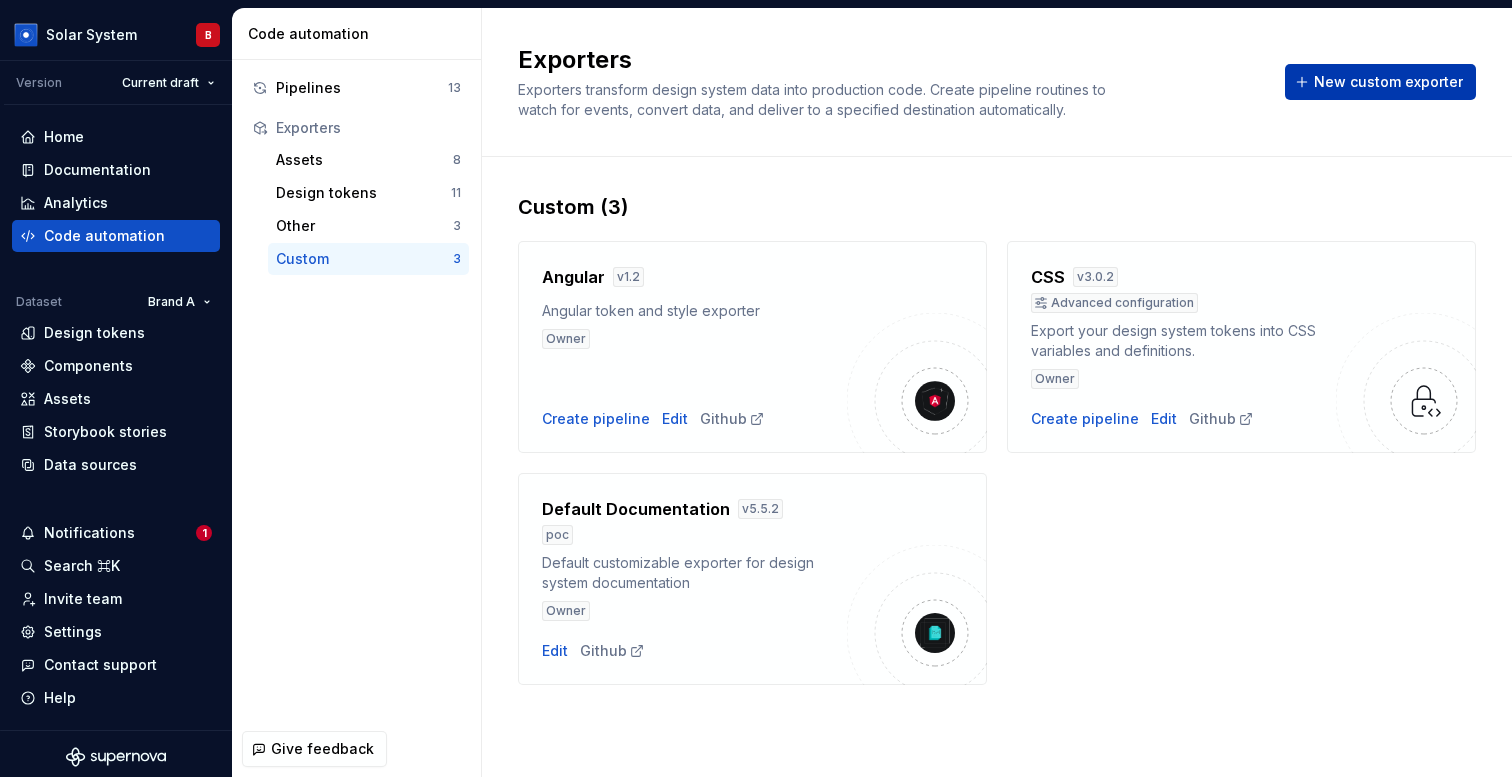 click on "New custom exporter" at bounding box center (1388, 82) 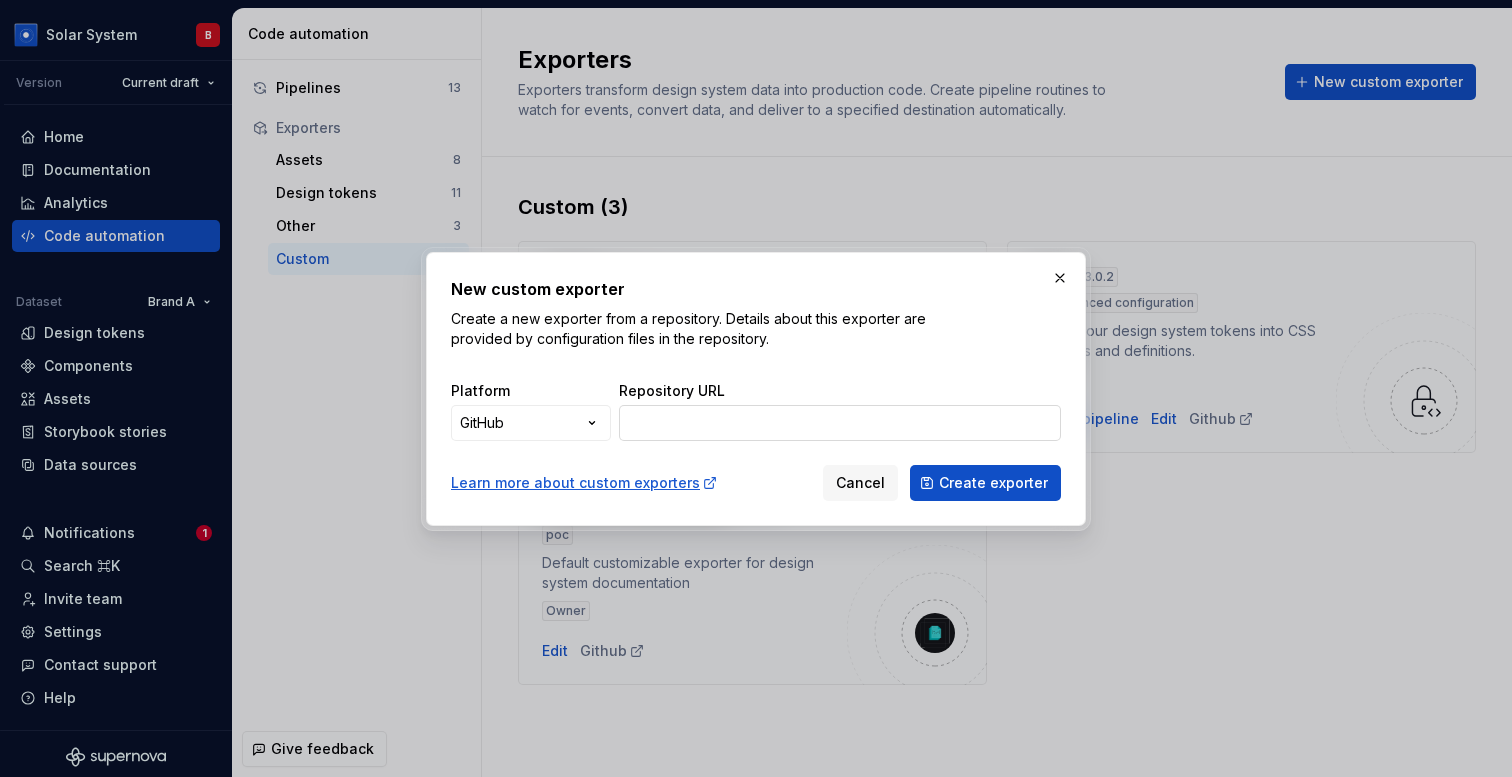 click on "Repository URL" at bounding box center (840, 423) 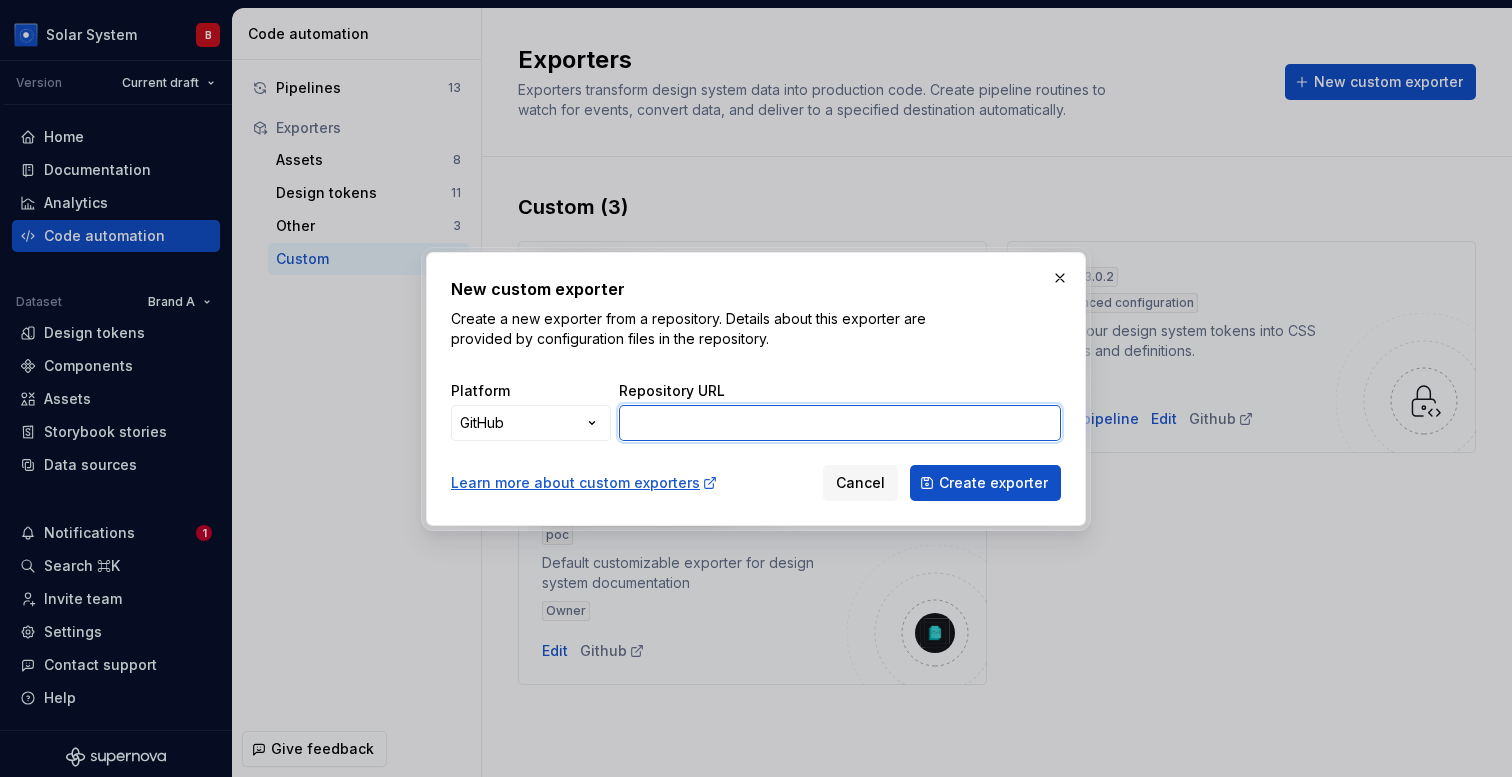 paste on "https://github.com/be-monospace/exporter-documentation-EXP/tree/poc" 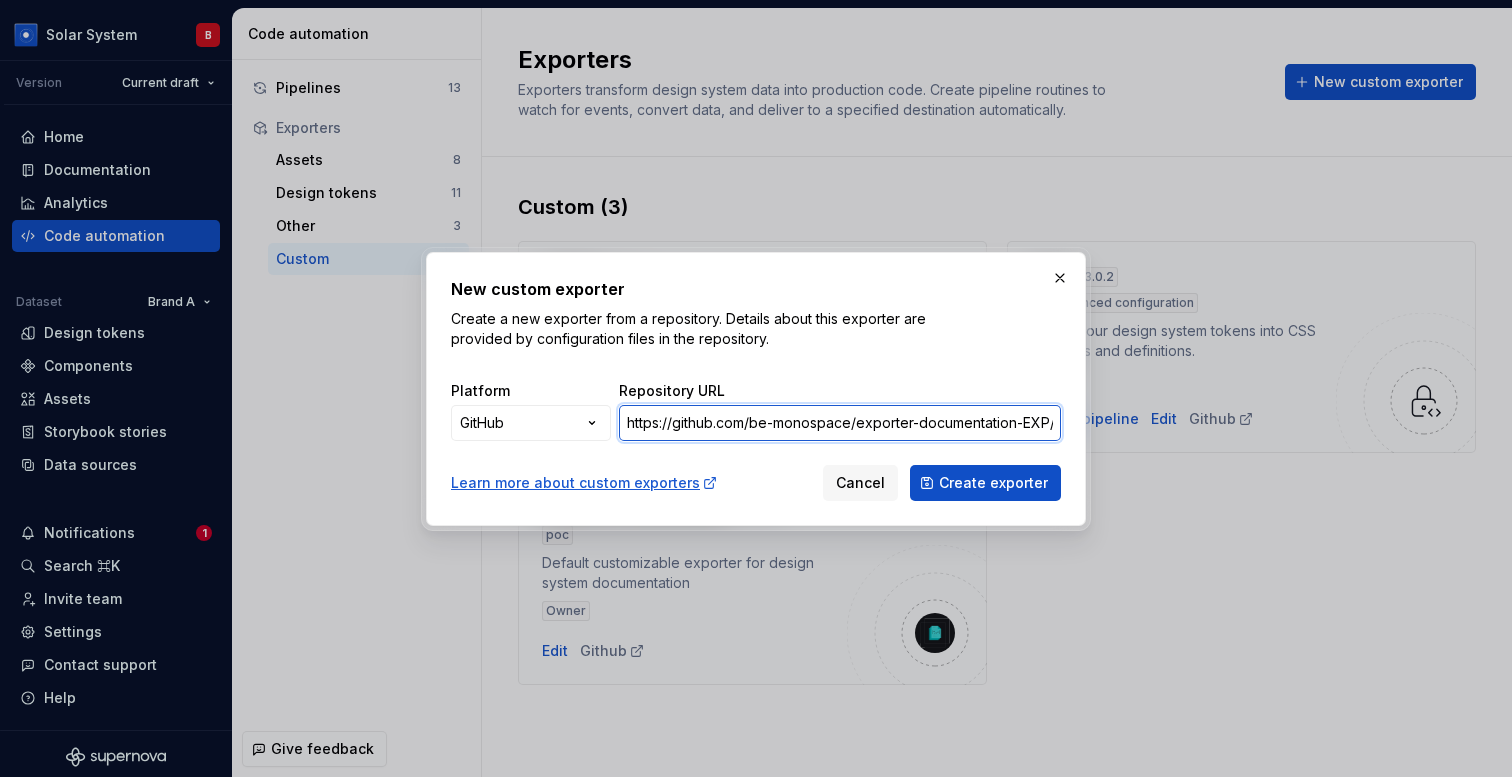 scroll, scrollTop: 0, scrollLeft: 61, axis: horizontal 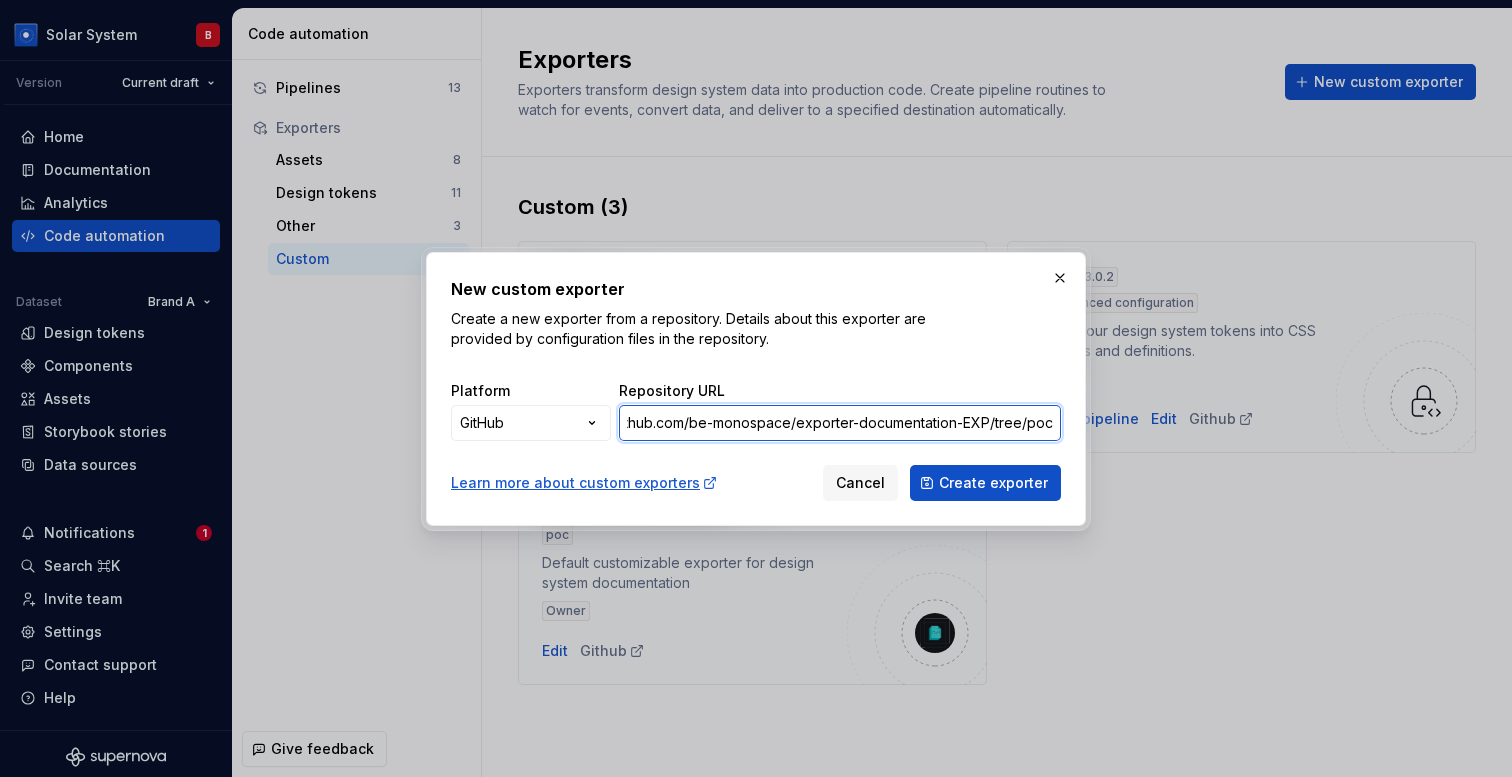 click on "https://github.com/be-monospace/exporter-documentation-EXP/tree/poc" at bounding box center (840, 423) 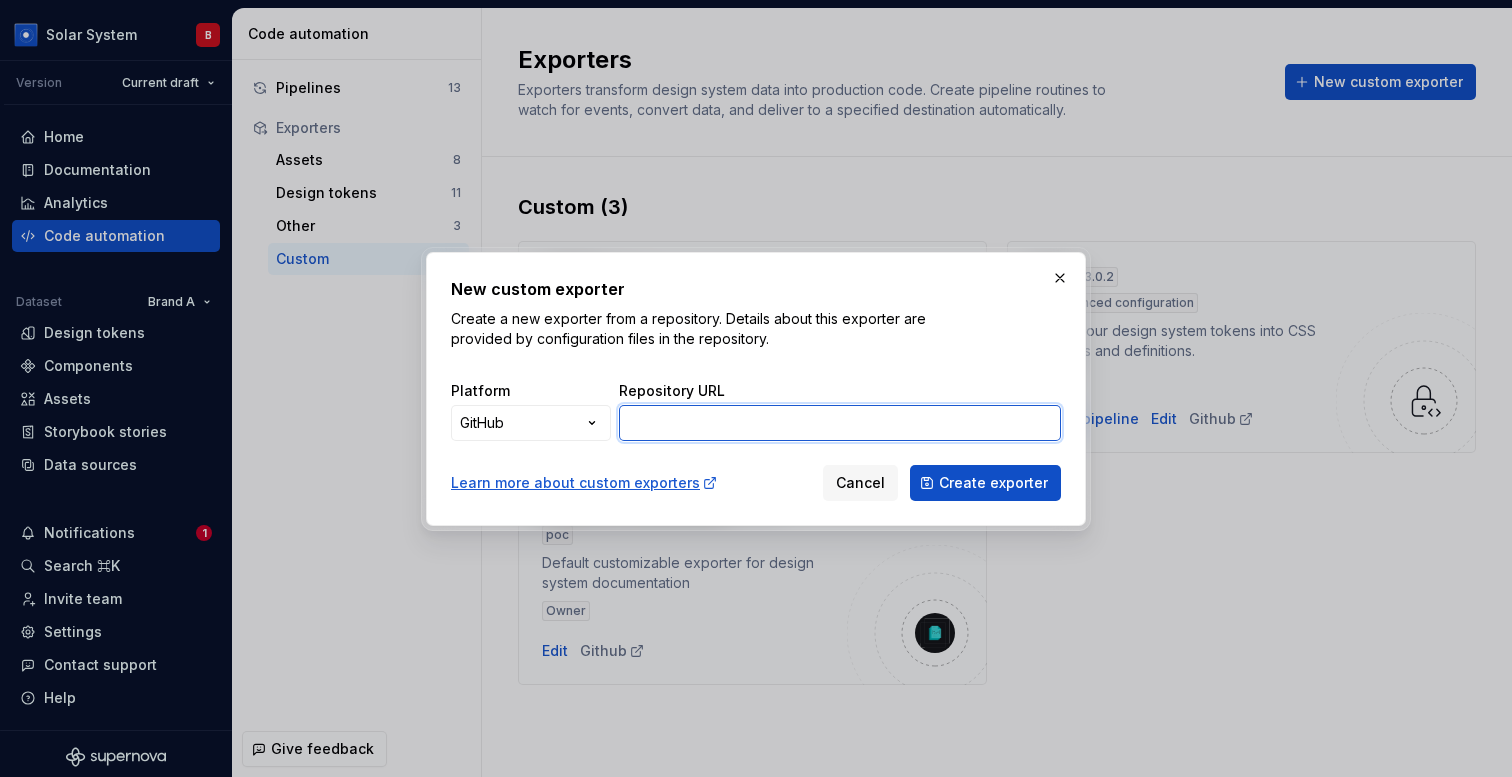 scroll, scrollTop: 0, scrollLeft: 0, axis: both 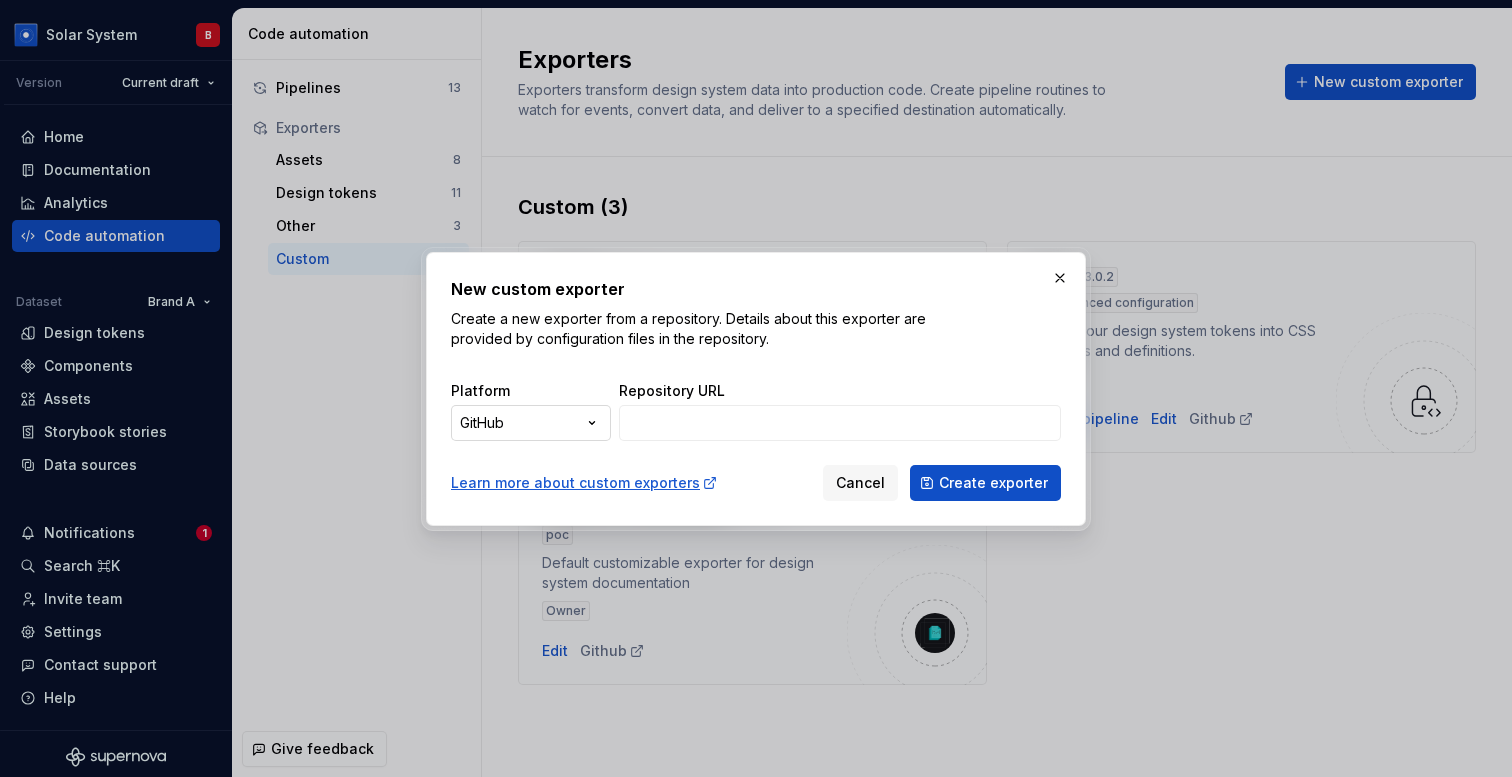 click on "New custom exporter Create a new exporter from a repository. Details about this exporter are provided by configuration files in the repository. Platform GitHub ***** ********* ****** ****** Repository URL Learn more about custom exporters Cancel Create exporter" at bounding box center [756, 388] 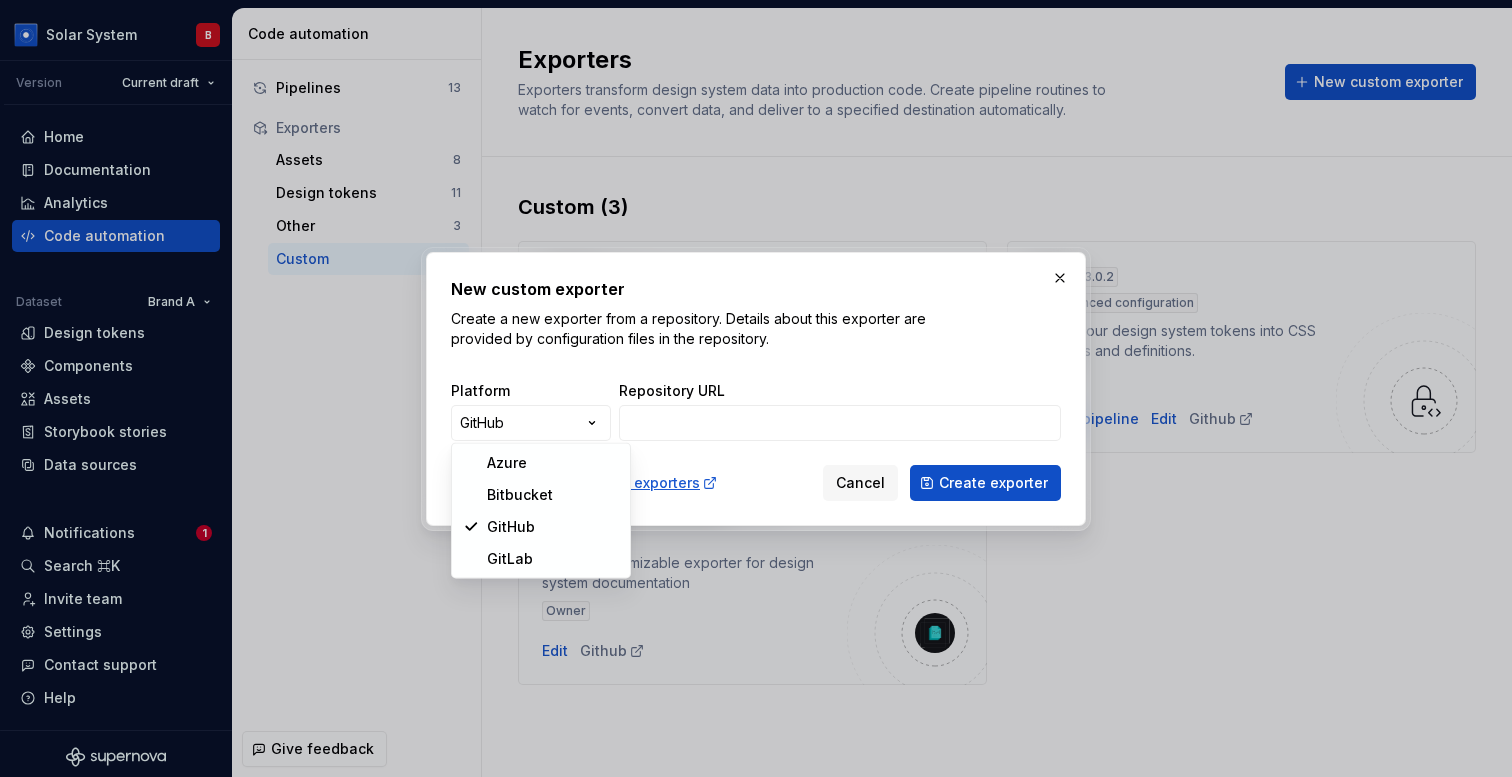 click on "New custom exporter Create a new exporter from a repository. Details about this exporter are provided by configuration files in the repository. Platform GitHub ***** ********* ****** ****** Repository URL Learn more about custom exporters Cancel Create exporter" at bounding box center (756, 388) 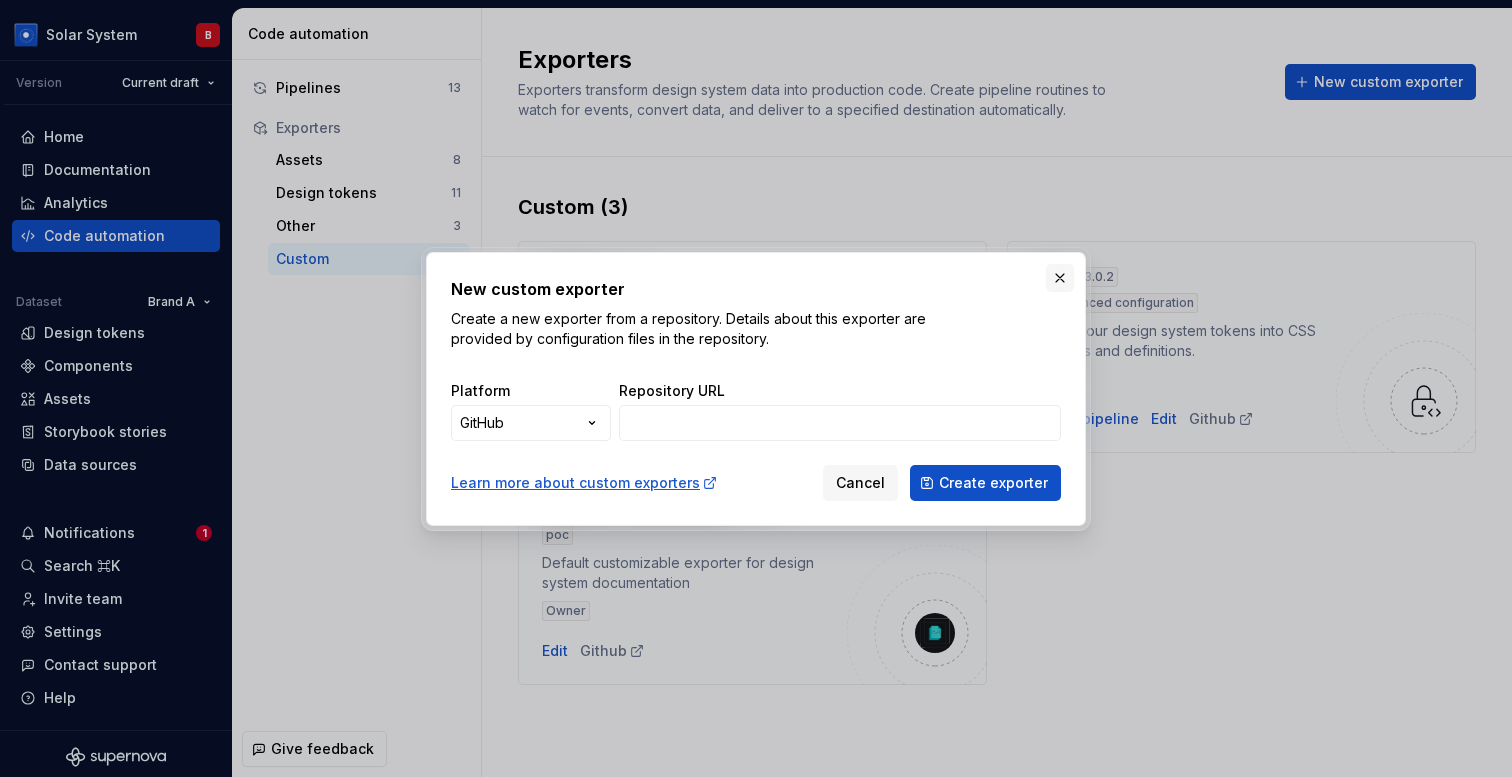 click at bounding box center (1060, 278) 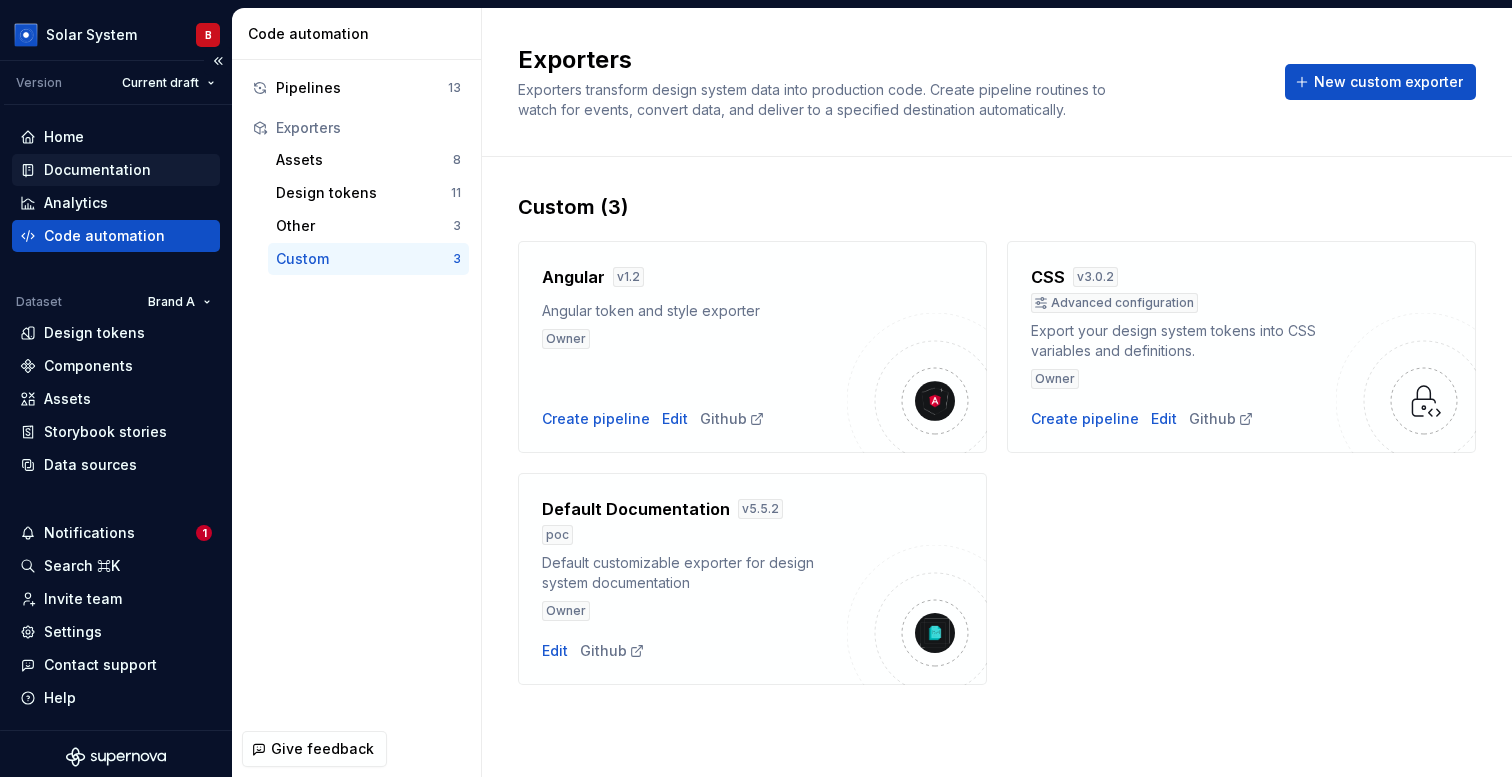 click on "Documentation" at bounding box center [97, 170] 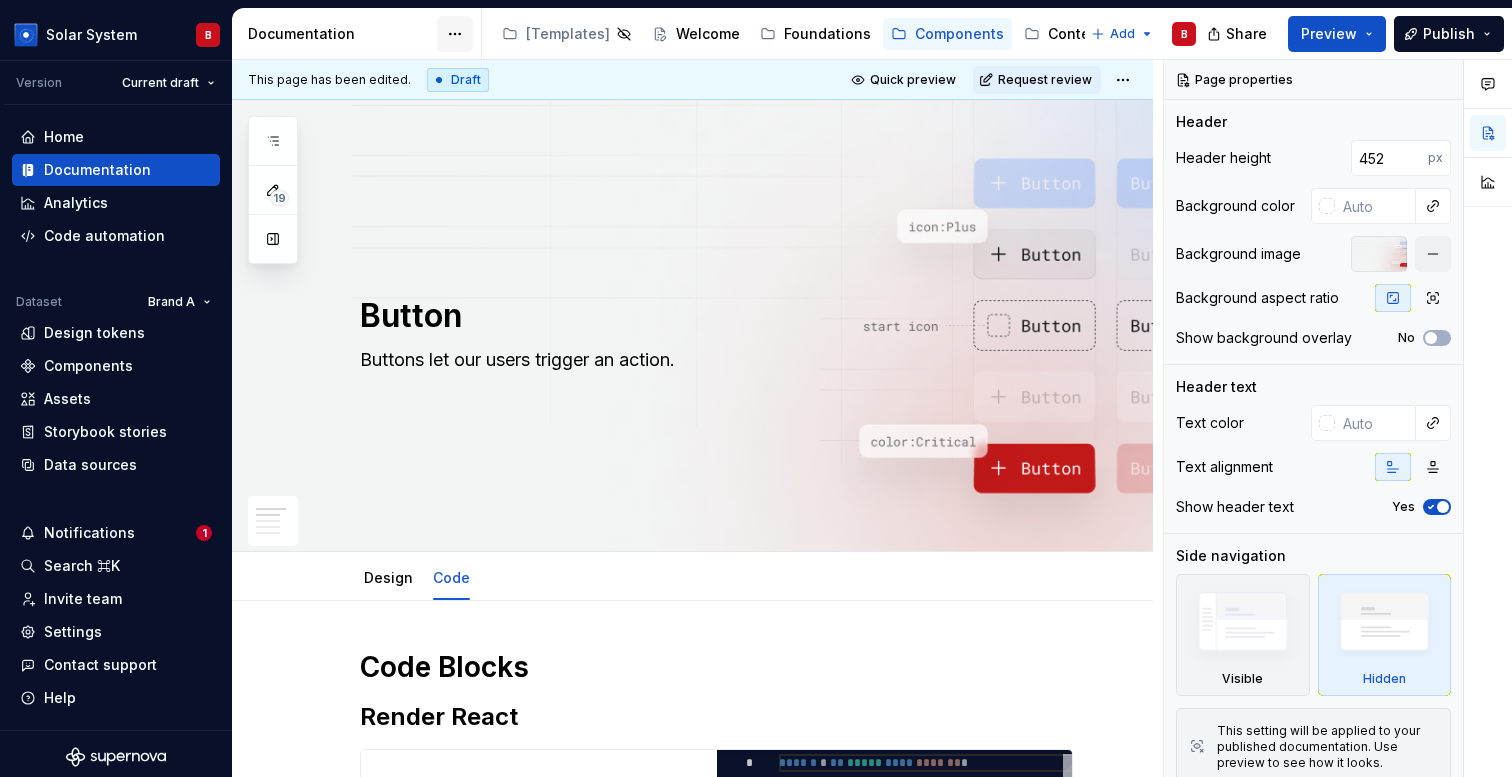 click on "Solar System B Version Current draft Home Documentation Analytics Code automation Dataset Brand A Design tokens Components Assets Storybook stories Data sources Notifications 1 Search ⌘K Invite team Settings Contact support Help Documentation
Accessibility guide for tree Page tree.
Navigate the tree with the arrow keys. Common tree hotkeys apply. Further keybindings are available:
enter to execute primary action on focused item
f2 to start renaming the focused item
escape to abort renaming an item
control+d to start dragging selected items
[Templates] Welcome Foundations Components Content Assets Add B Share Preview Publish 19 Pages Add
Accessibility guide for tree Page tree.
Navigate the tree with the arrow keys. Common tree hotkeys apply. Further keybindings are available:
enter to execute primary action on focused item
f2 to start renaming the focused item
Button" at bounding box center [756, 388] 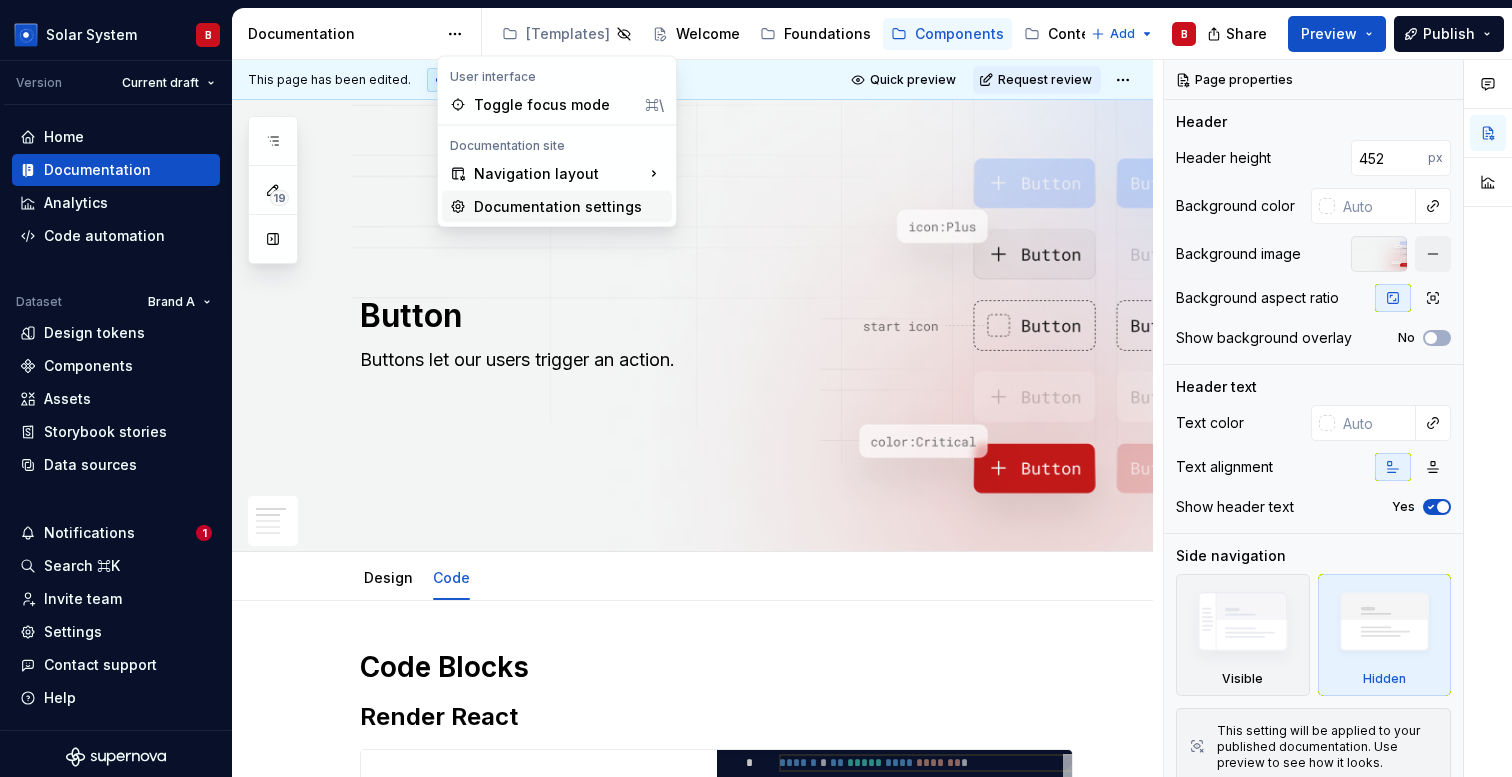 click on "Documentation settings" at bounding box center [569, 207] 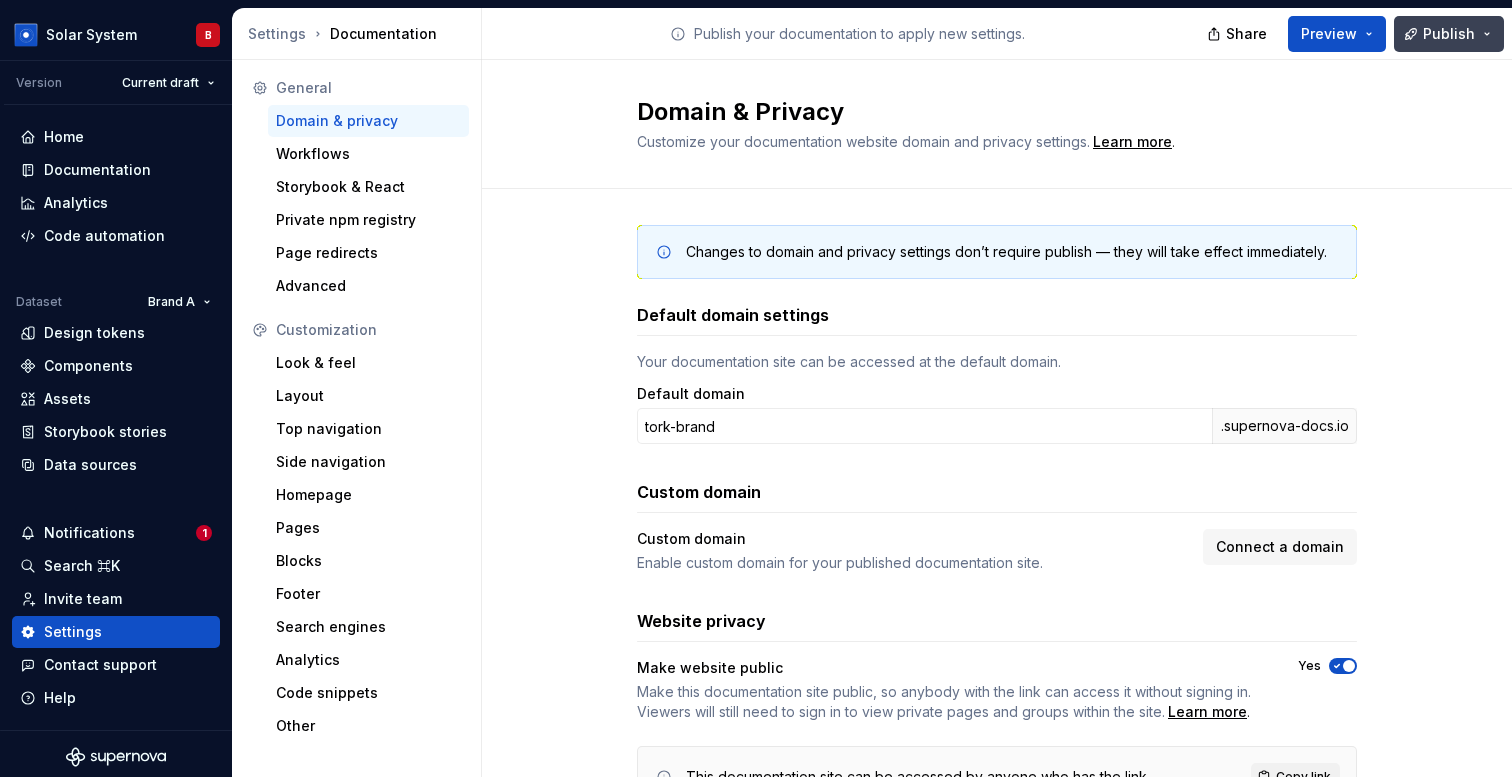 click on "Publish" at bounding box center [1449, 34] 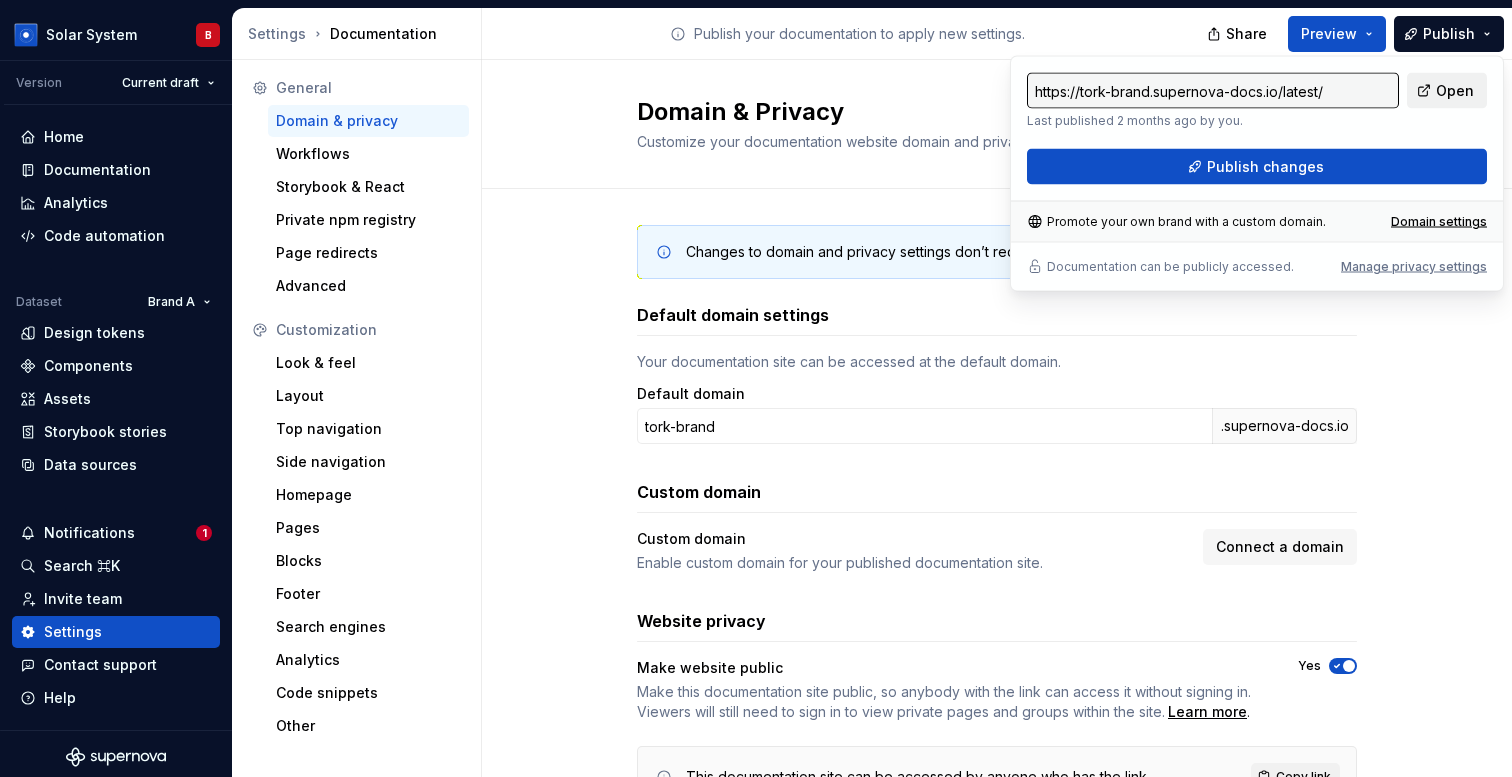 click on "Open" at bounding box center (1455, 91) 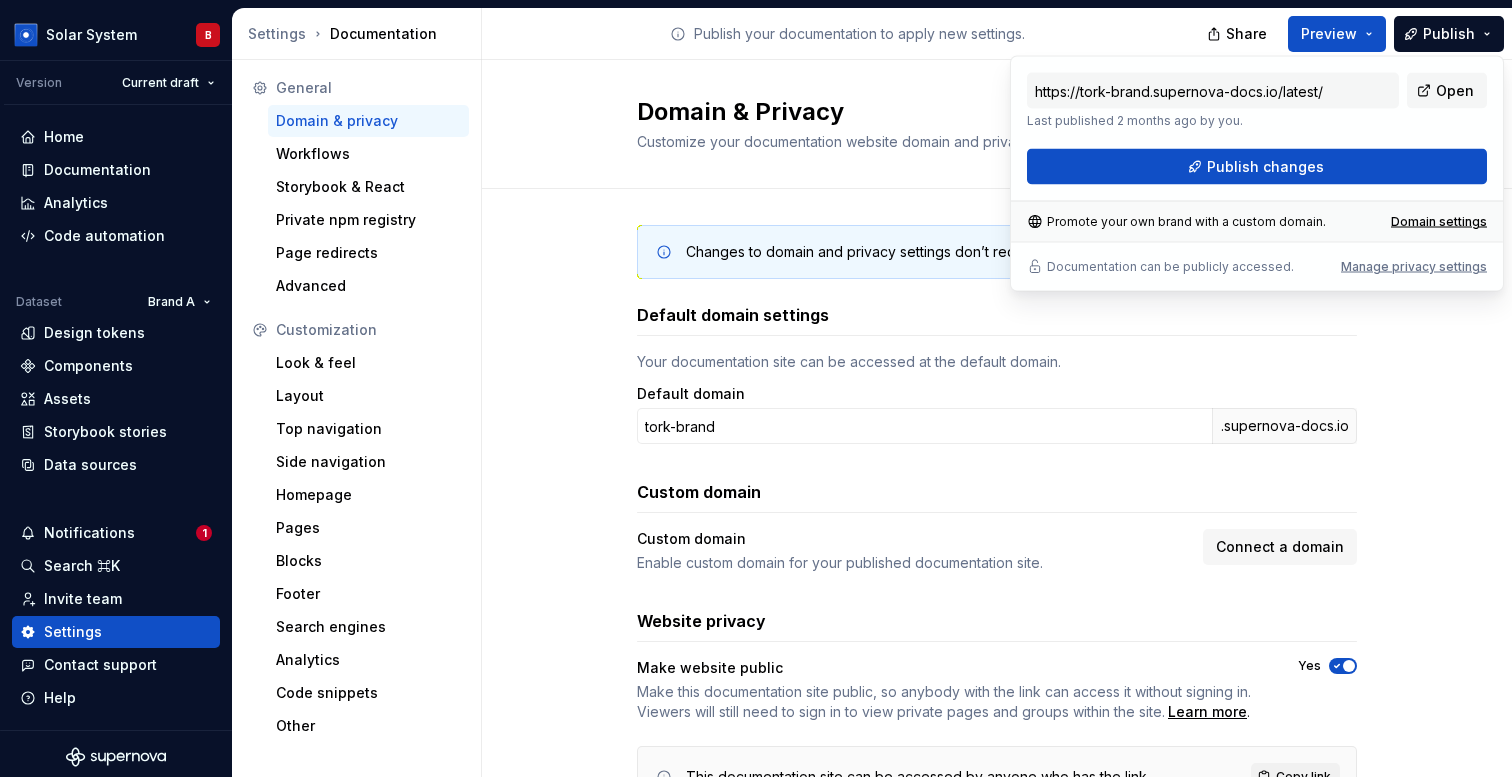 click on "Default domain settings Your documentation site can be accessed at the default domain. Default domain tork-brand .supernova-docs.io" at bounding box center (997, 373) 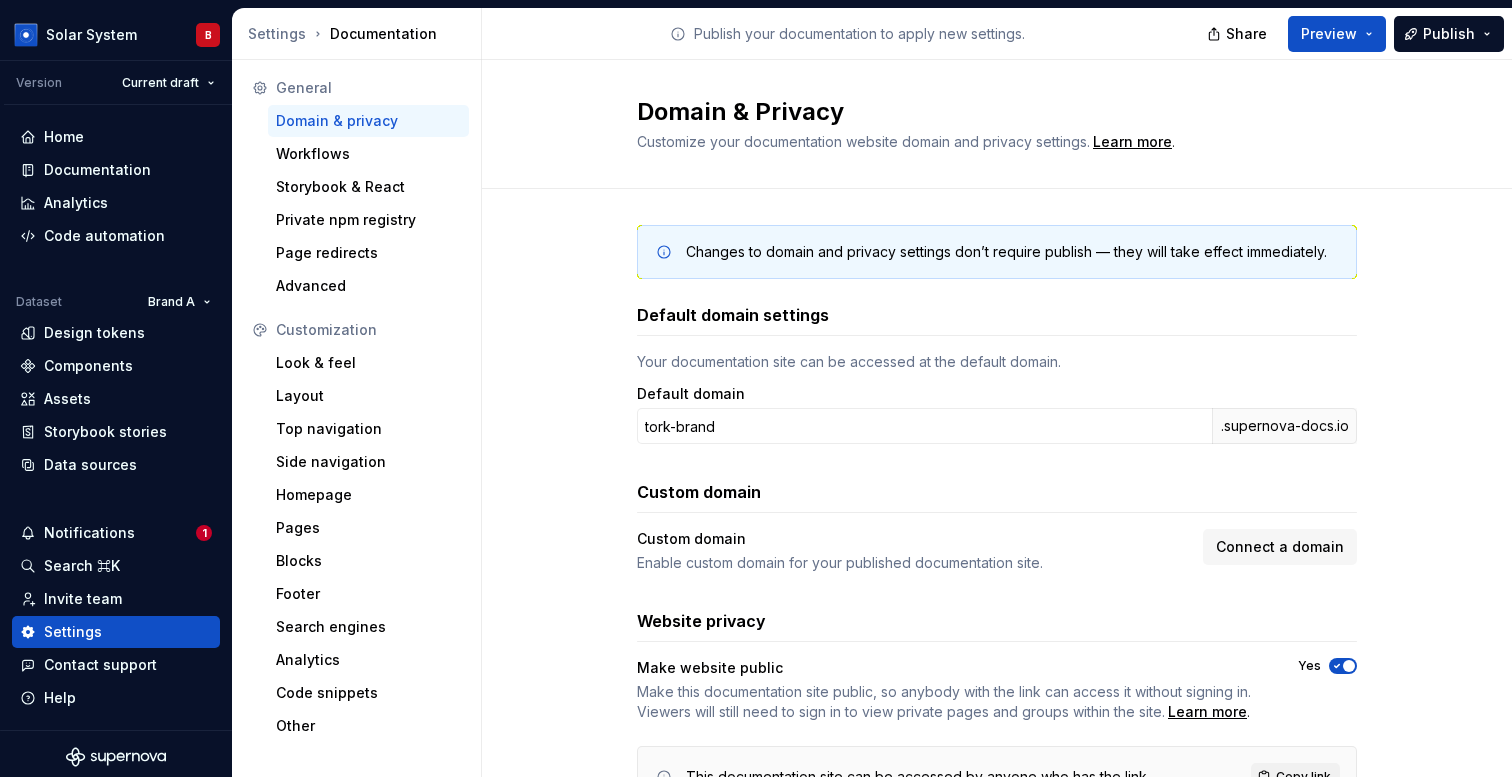 scroll, scrollTop: 99, scrollLeft: 0, axis: vertical 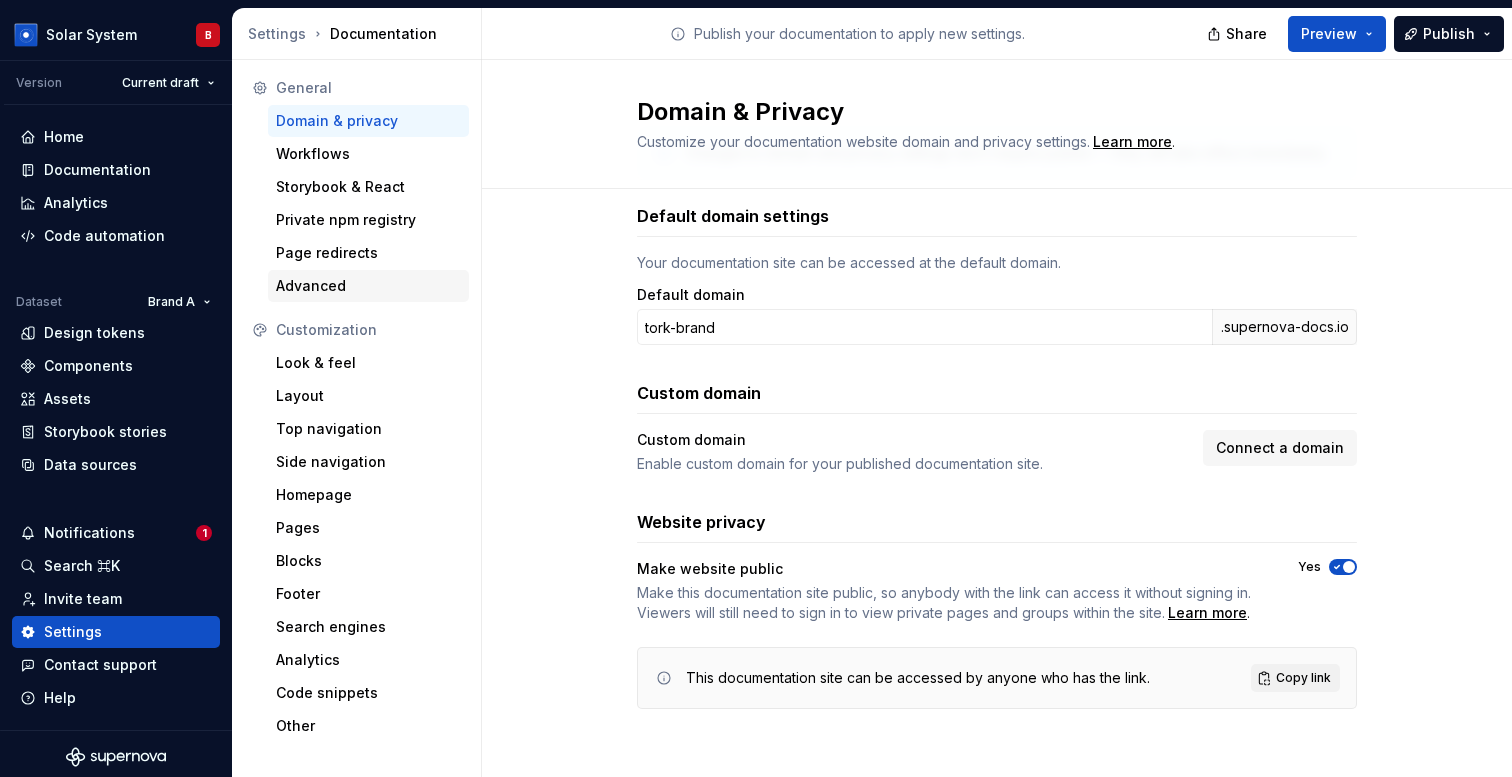 click on "Advanced" at bounding box center (368, 286) 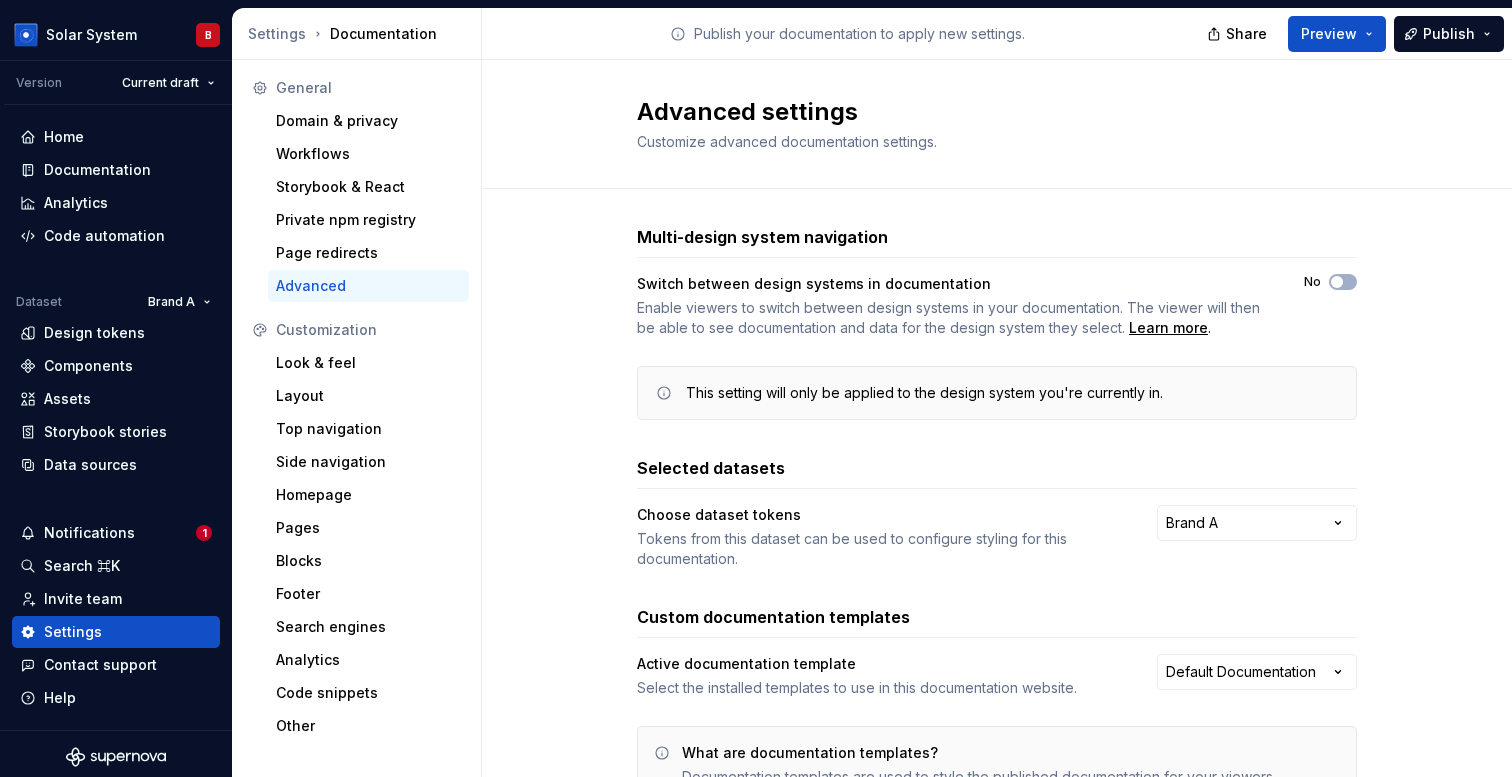 scroll, scrollTop: 163, scrollLeft: 0, axis: vertical 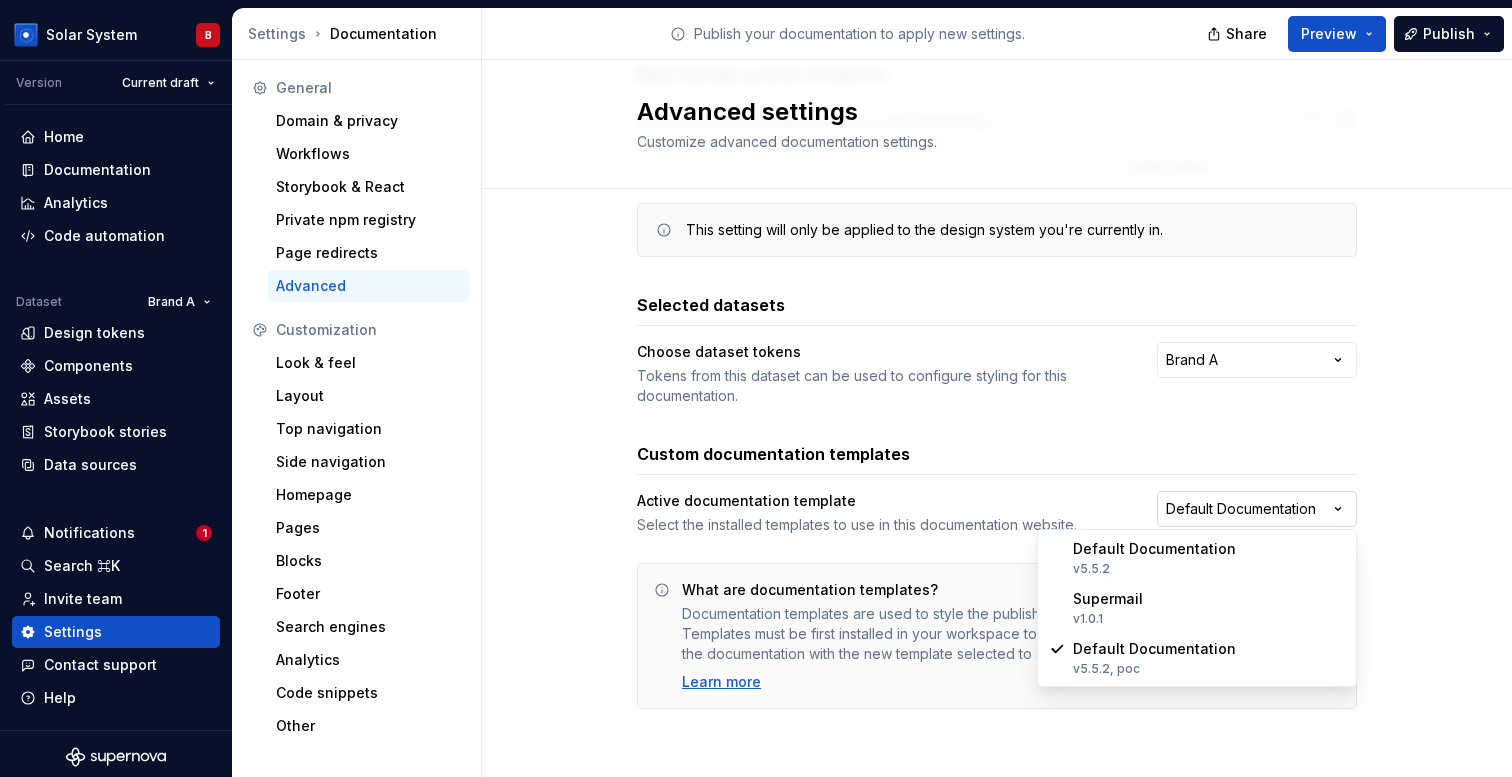click on "Solar System B Version Current draft Home Documentation Analytics Code automation Dataset Brand A Design tokens Components Assets Storybook stories Data sources Notifications 1 Search ⌘K Invite team Settings Contact support Help Settings Documentation Publish your documentation to apply new settings. Share Preview Publish General Domain & privacy Workflows Storybook & React Private npm registry Page redirects Advanced Customization Look & feel Layout Top navigation Side navigation Homepage Pages Blocks Footer Search engines Analytics Code snippets Other Advanced settings Customize advanced documentation settings. Multi-design system navigation Switch between design systems in documentation Enable viewers to switch between design systems in your documentation. The viewer will then be able to see documentation and data for the design system they select.   Learn more . No This setting will only be applied to the design system you're currently in. Selected datasets Choose dataset tokens Brand A Learn more   *" at bounding box center [756, 388] 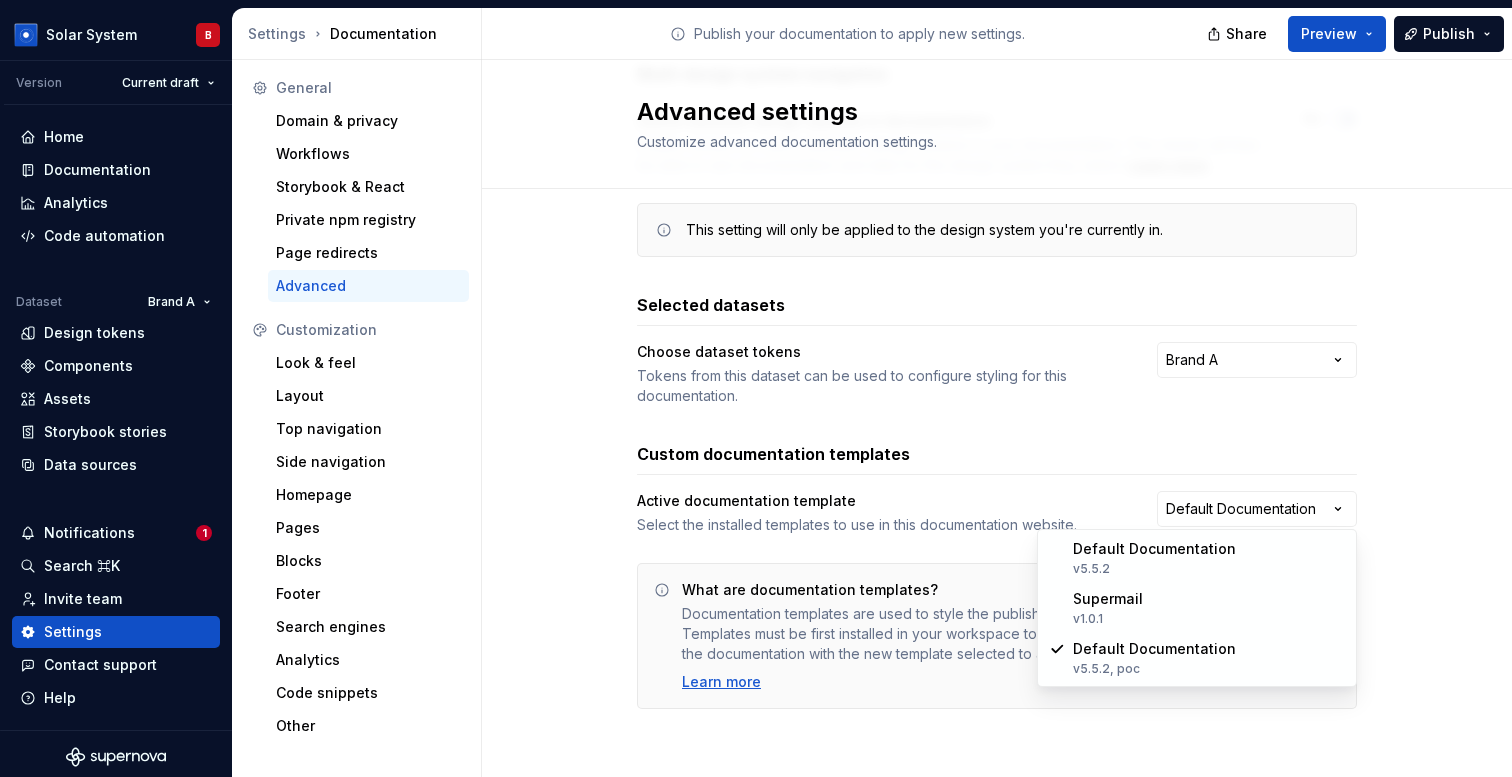 click on "Solar System B Version Current draft Home Documentation Analytics Code automation Dataset Brand A Design tokens Components Assets Storybook stories Data sources Notifications 1 Search ⌘K Invite team Settings Contact support Help Settings Documentation Publish your documentation to apply new settings. Share Preview Publish General Domain & privacy Workflows Storybook & React Private npm registry Page redirects Advanced Customization Look & feel Layout Top navigation Side navigation Homepage Pages Blocks Footer Search engines Analytics Code snippets Other Advanced settings Customize advanced documentation settings. Multi-design system navigation Switch between design systems in documentation Enable viewers to switch between design systems in your documentation. The viewer will then be able to see documentation and data for the design system they select.   Learn more . No This setting will only be applied to the design system you're currently in. Selected datasets Choose dataset tokens Brand A Learn more   *" at bounding box center [756, 388] 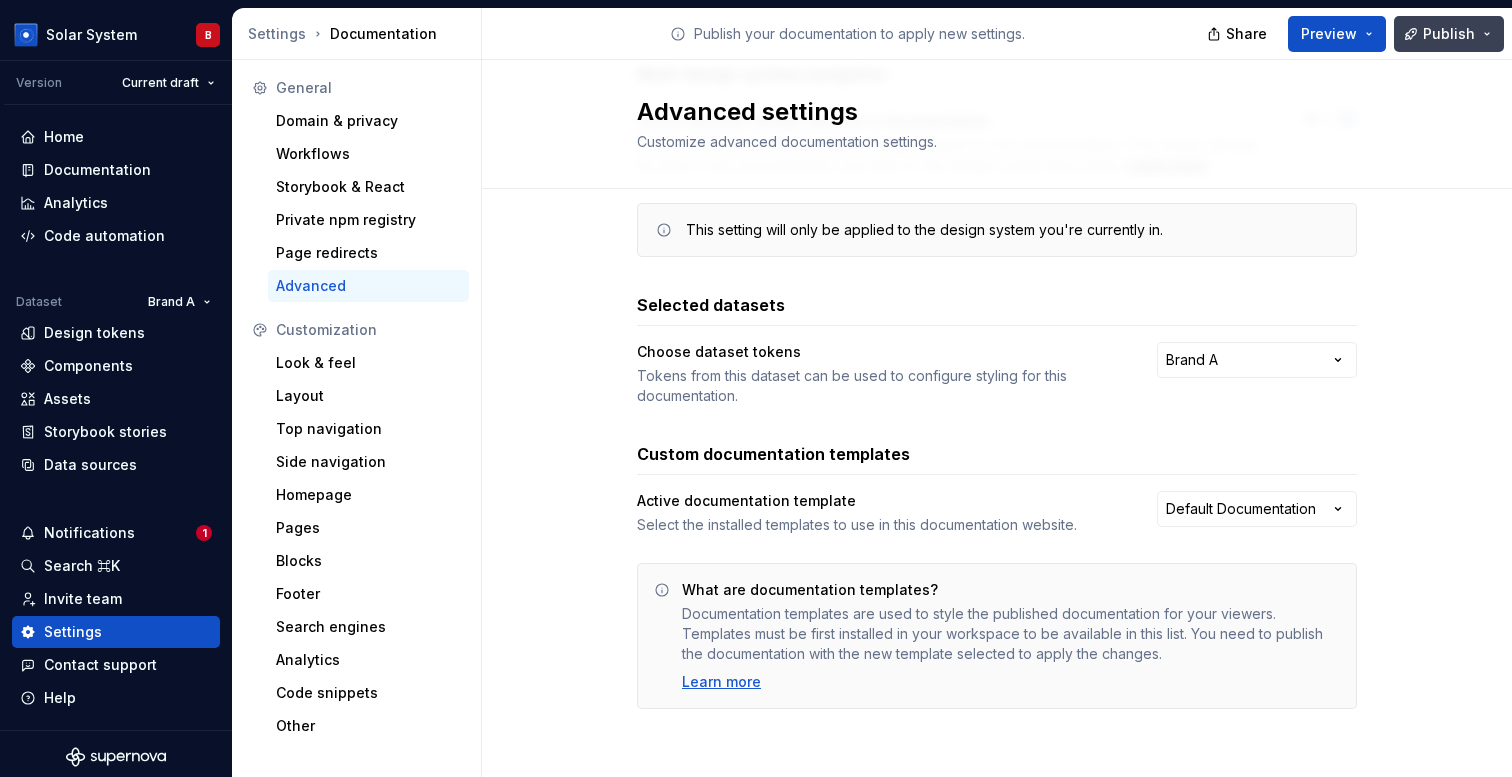click on "Publish" at bounding box center (1449, 34) 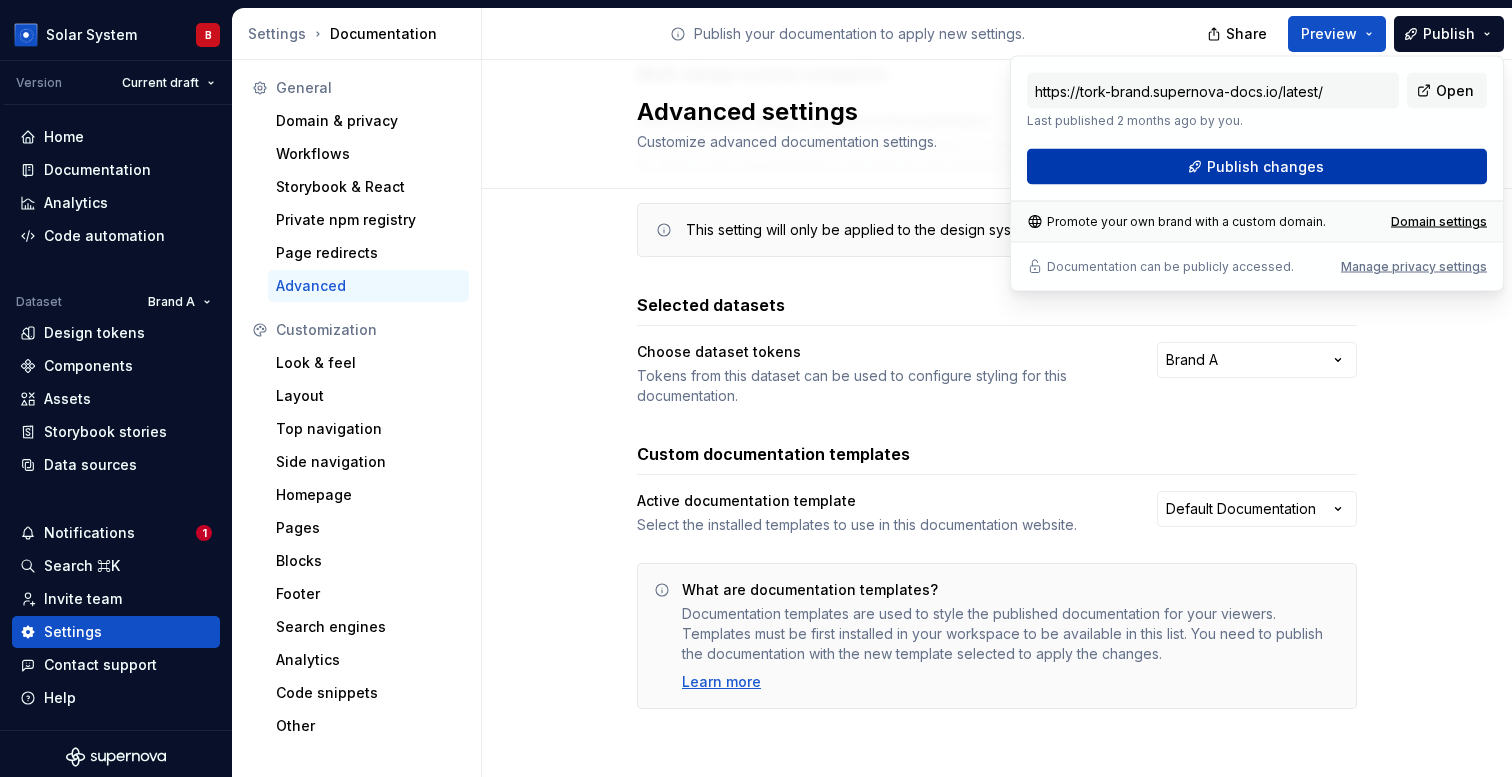 click on "Publish changes" at bounding box center (1257, 167) 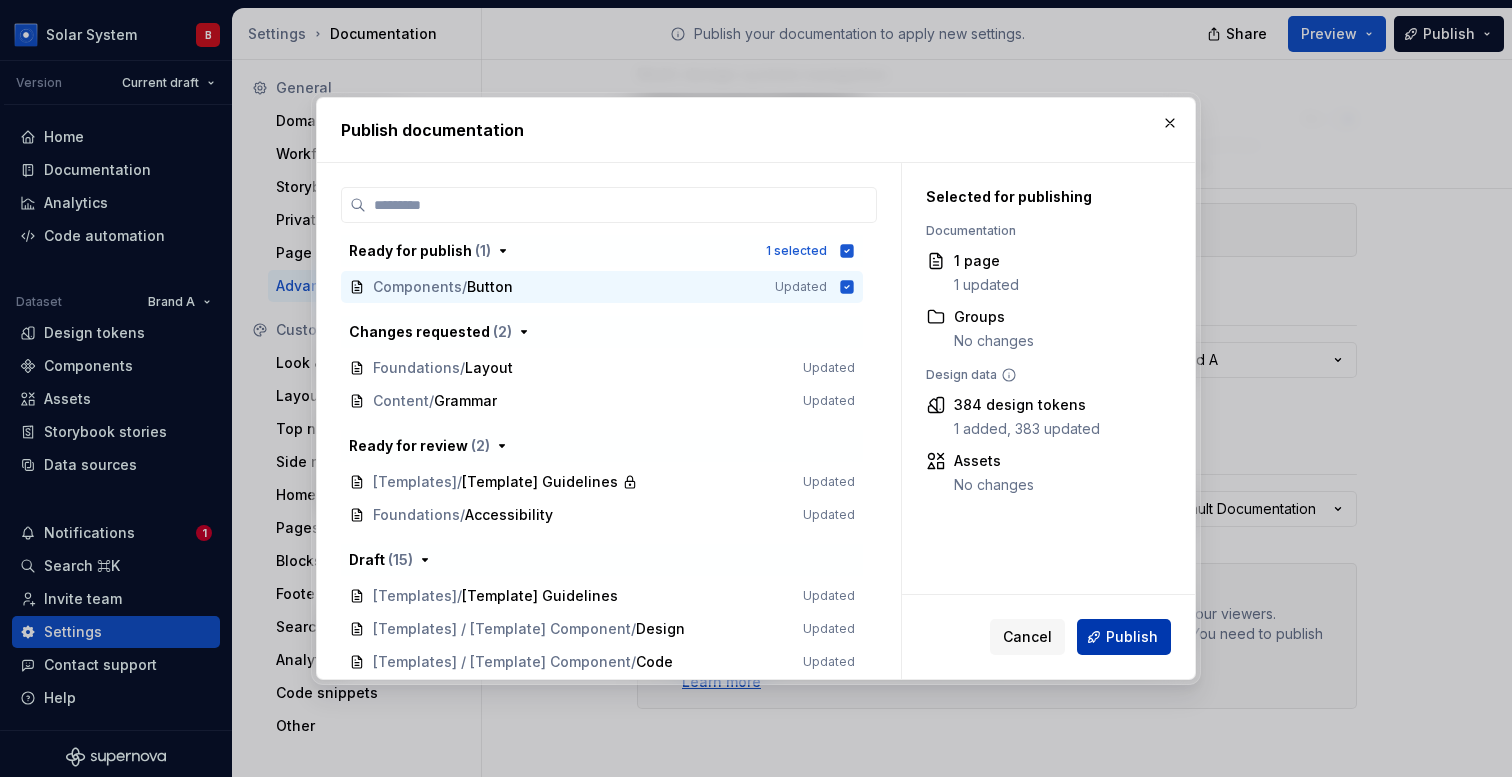 click on "Publish" at bounding box center [1132, 637] 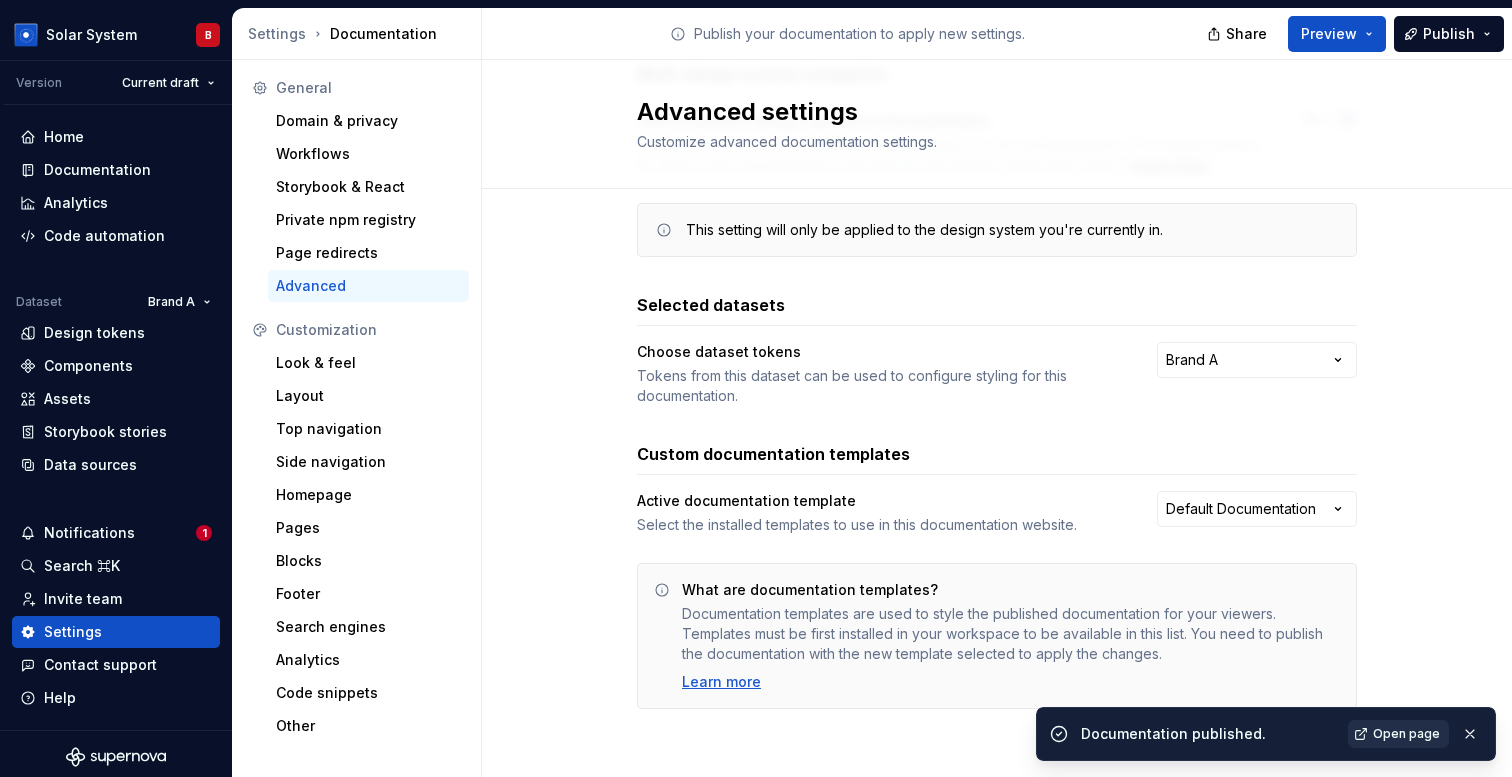 click on "Open page" at bounding box center [1398, 734] 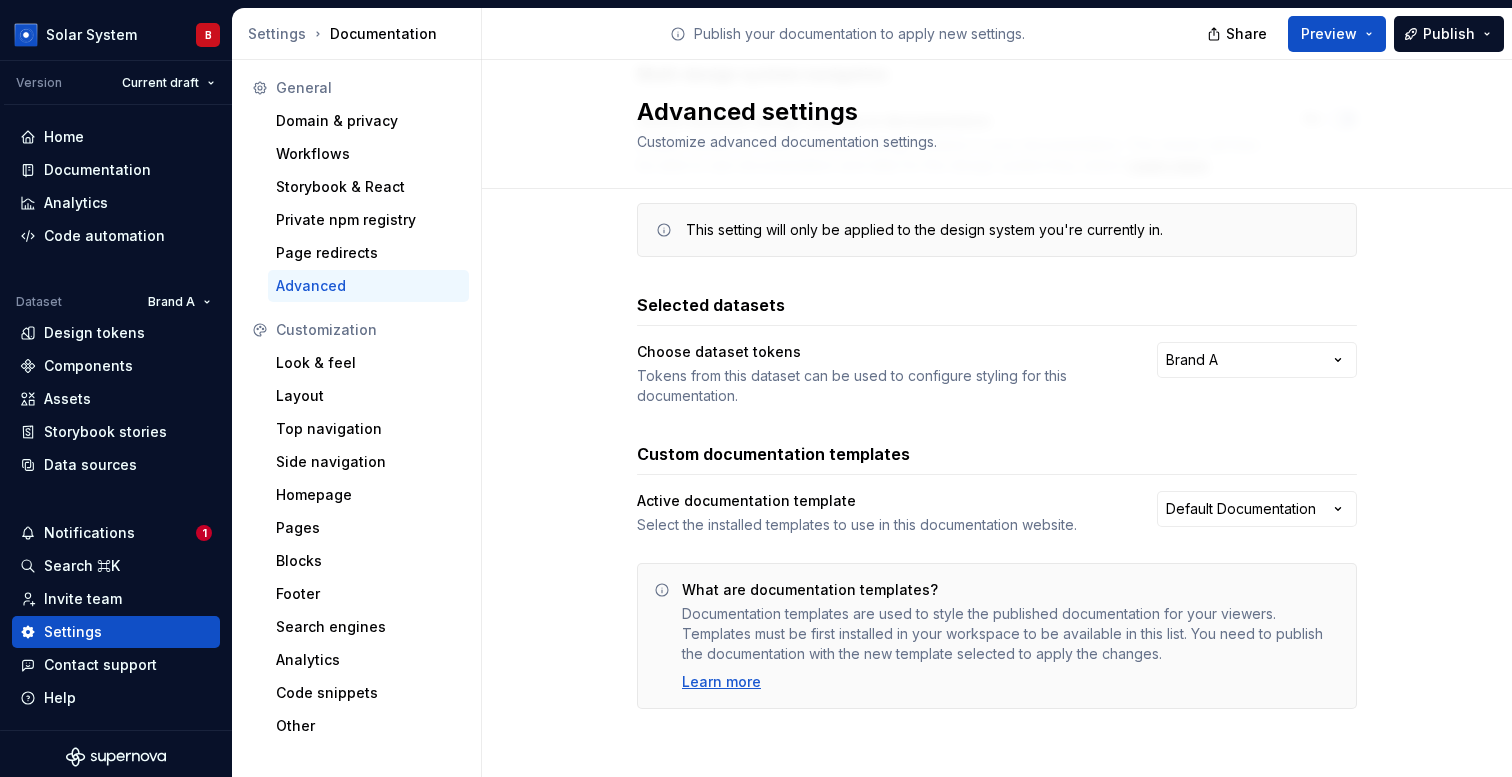 click on "Advanced settings Customize advanced documentation settings." at bounding box center [997, 124] 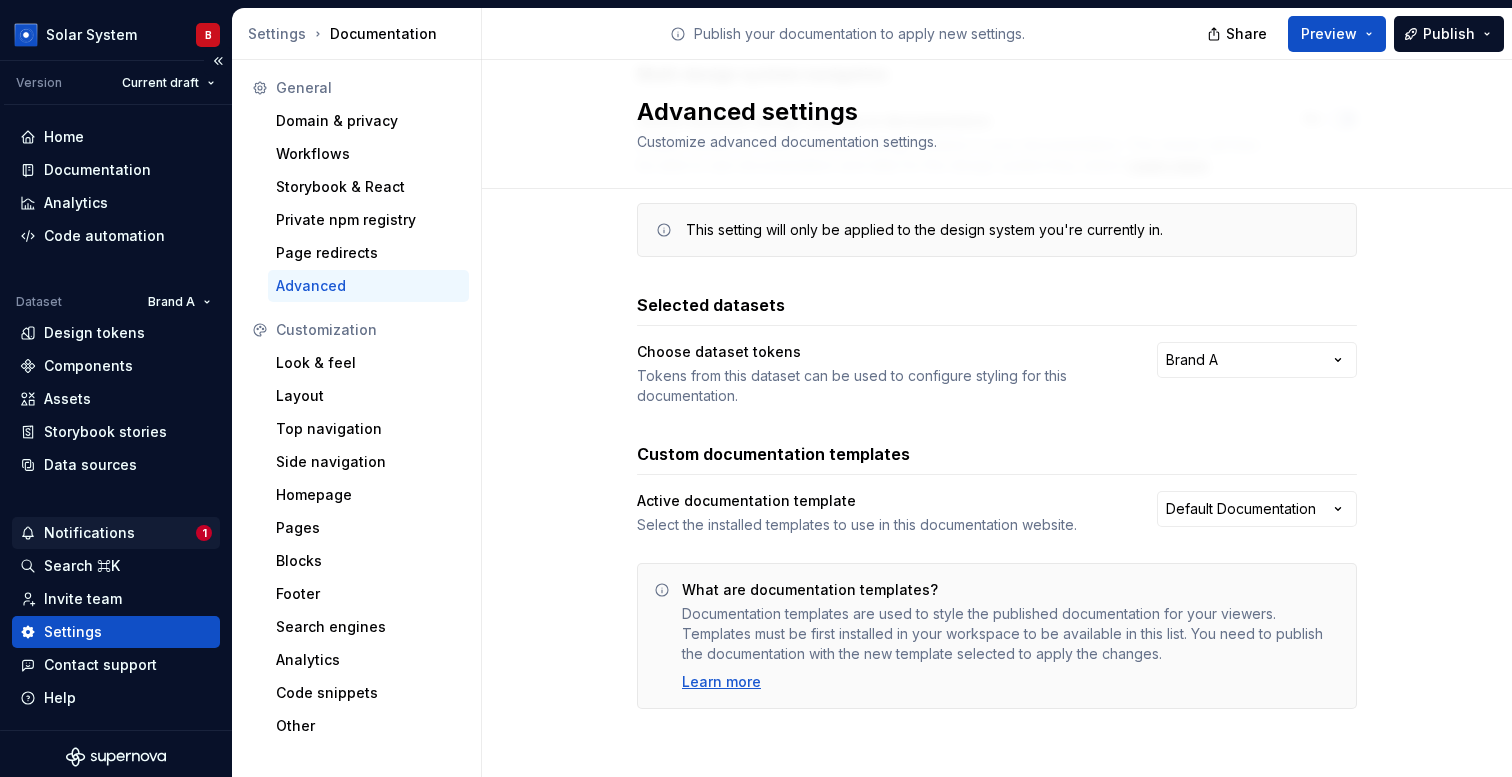 scroll, scrollTop: 6, scrollLeft: 0, axis: vertical 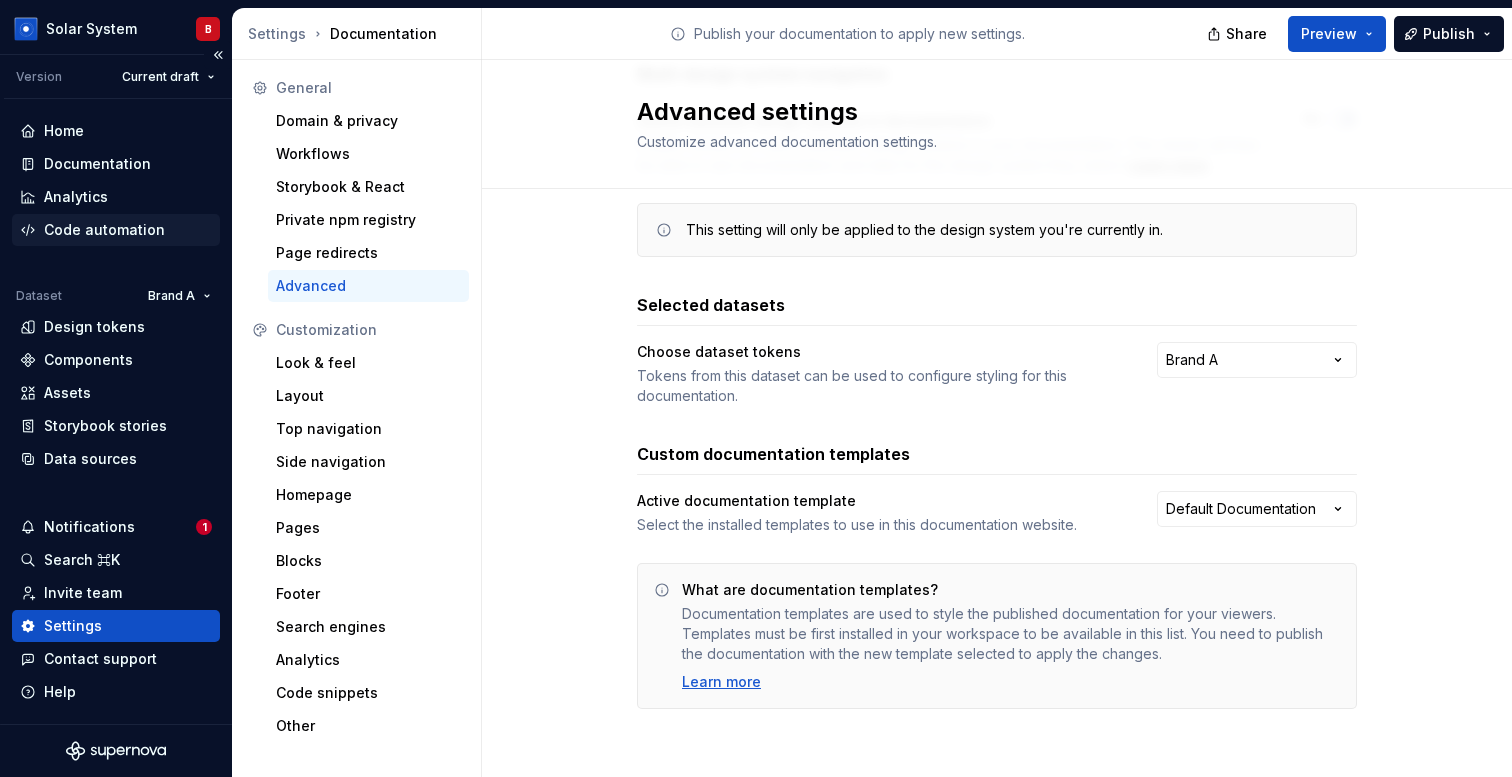 click on "Code automation" at bounding box center (104, 230) 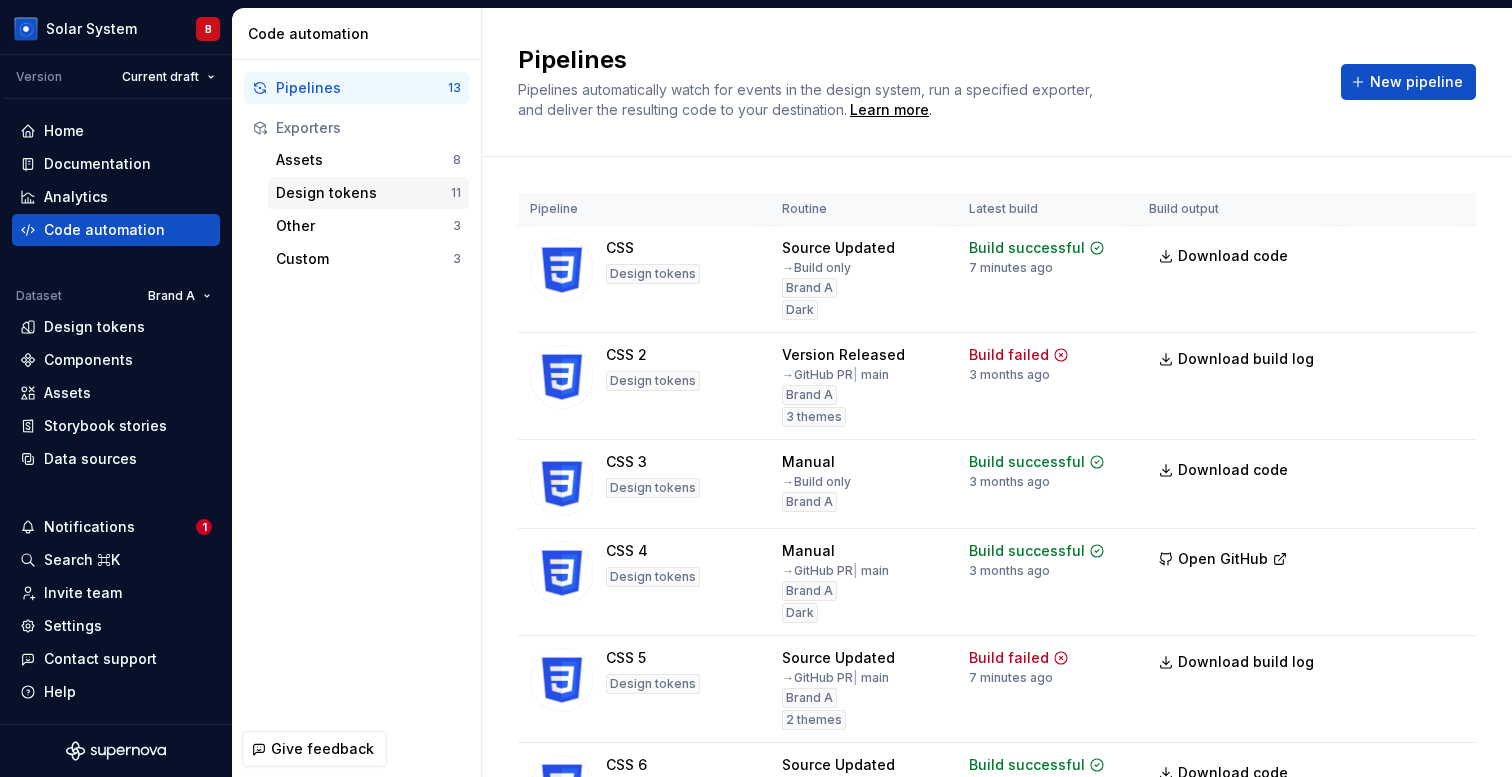click on "Design tokens" at bounding box center [363, 193] 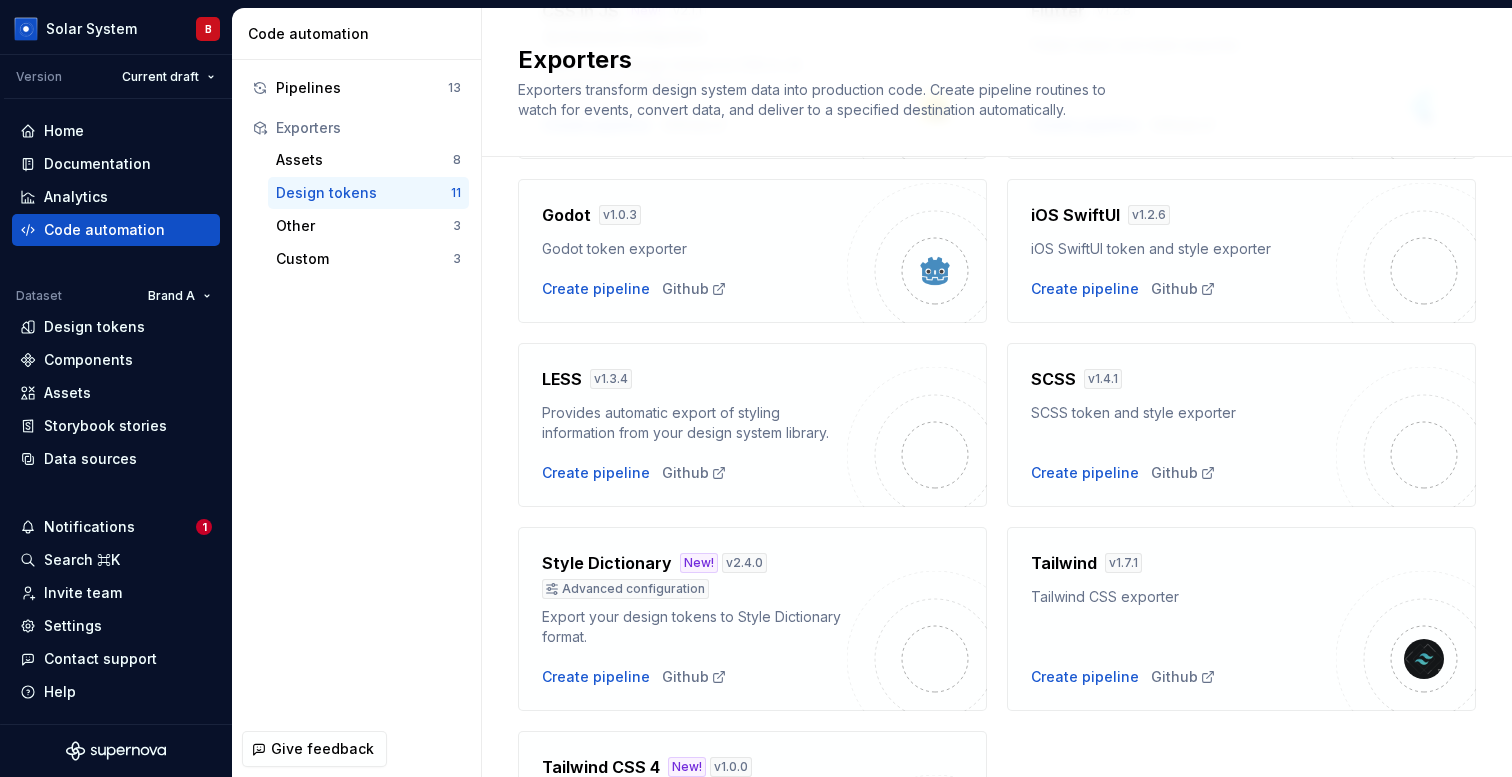 scroll, scrollTop: 684, scrollLeft: 0, axis: vertical 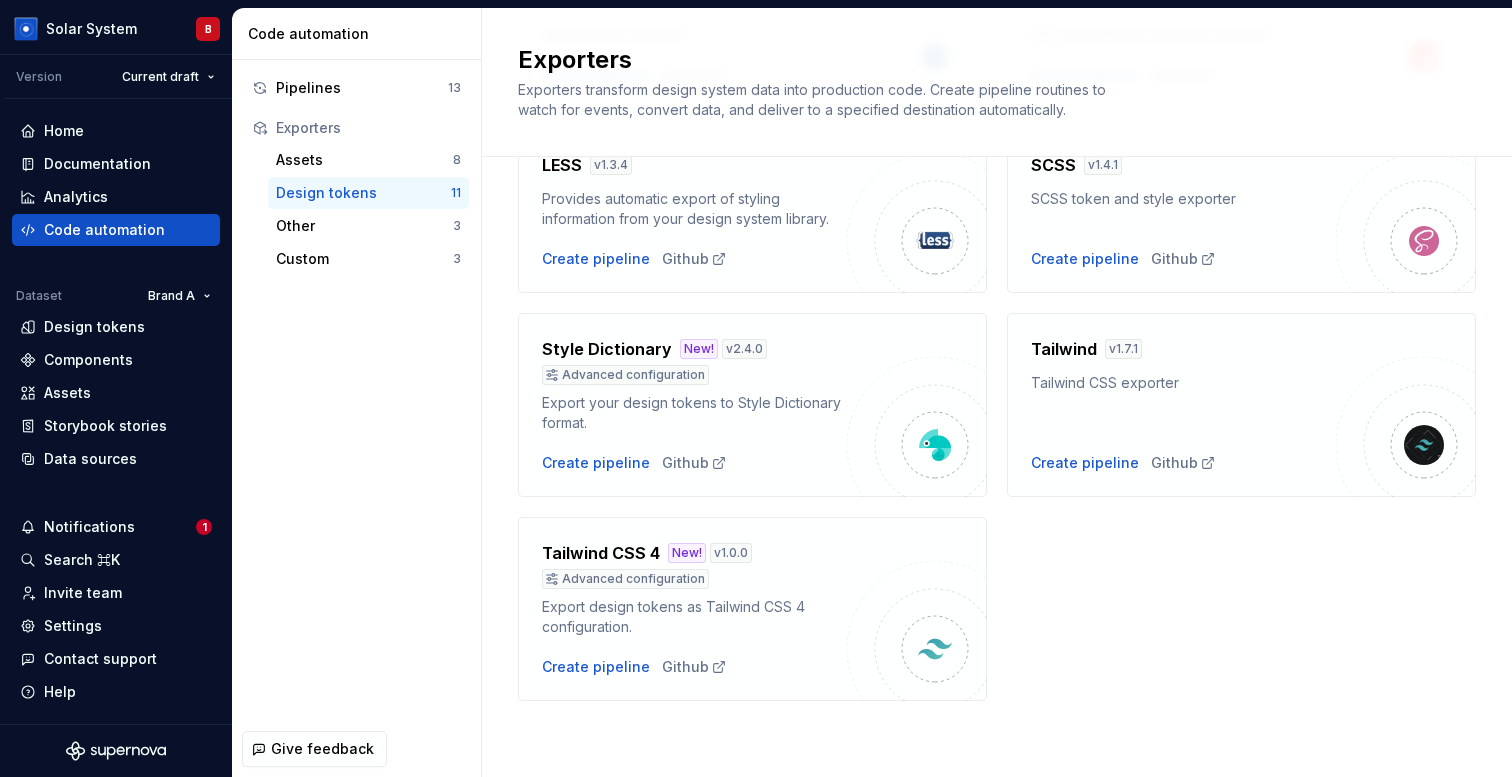 click on "Advanced configuration" at bounding box center (694, 375) 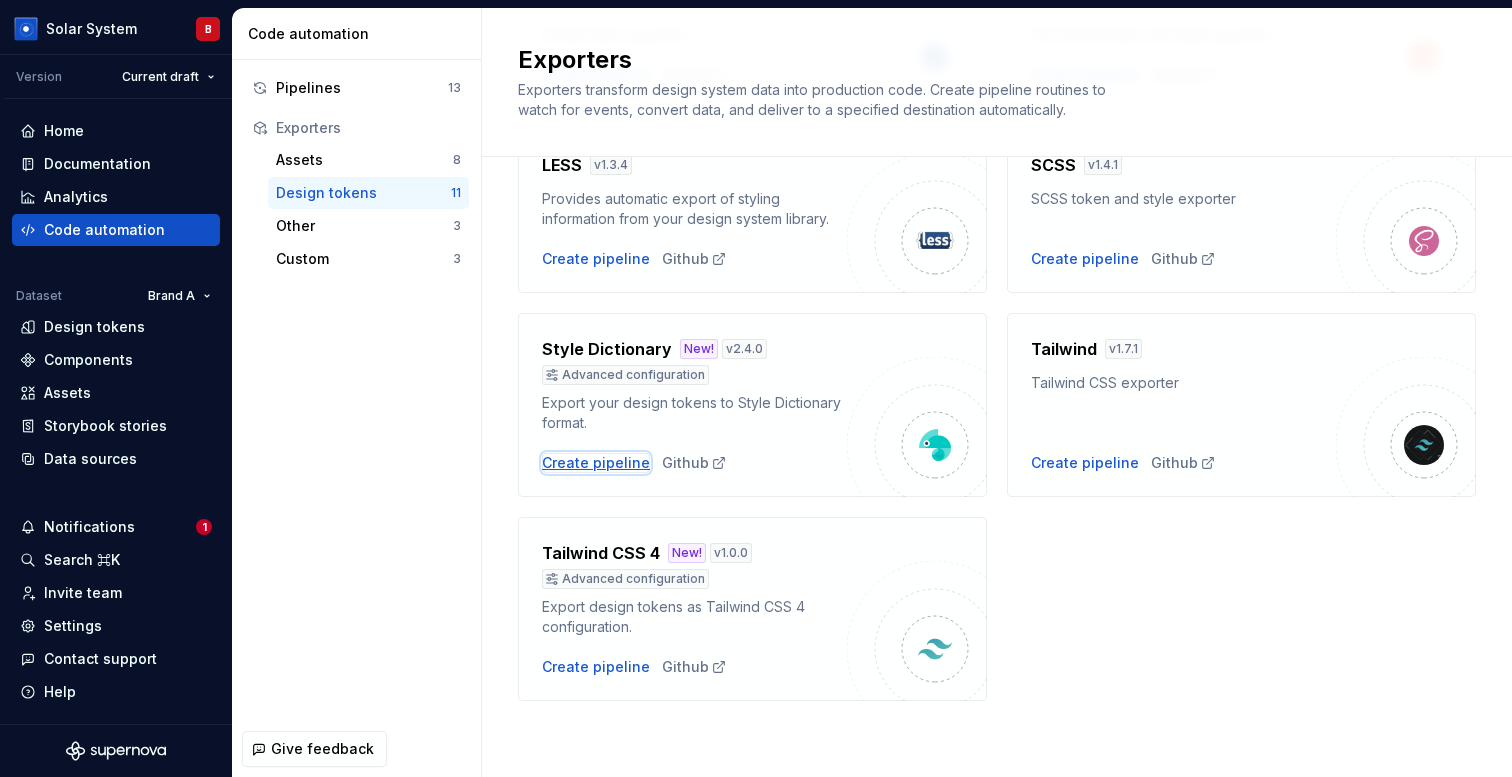 click on "Create pipeline" at bounding box center [596, 463] 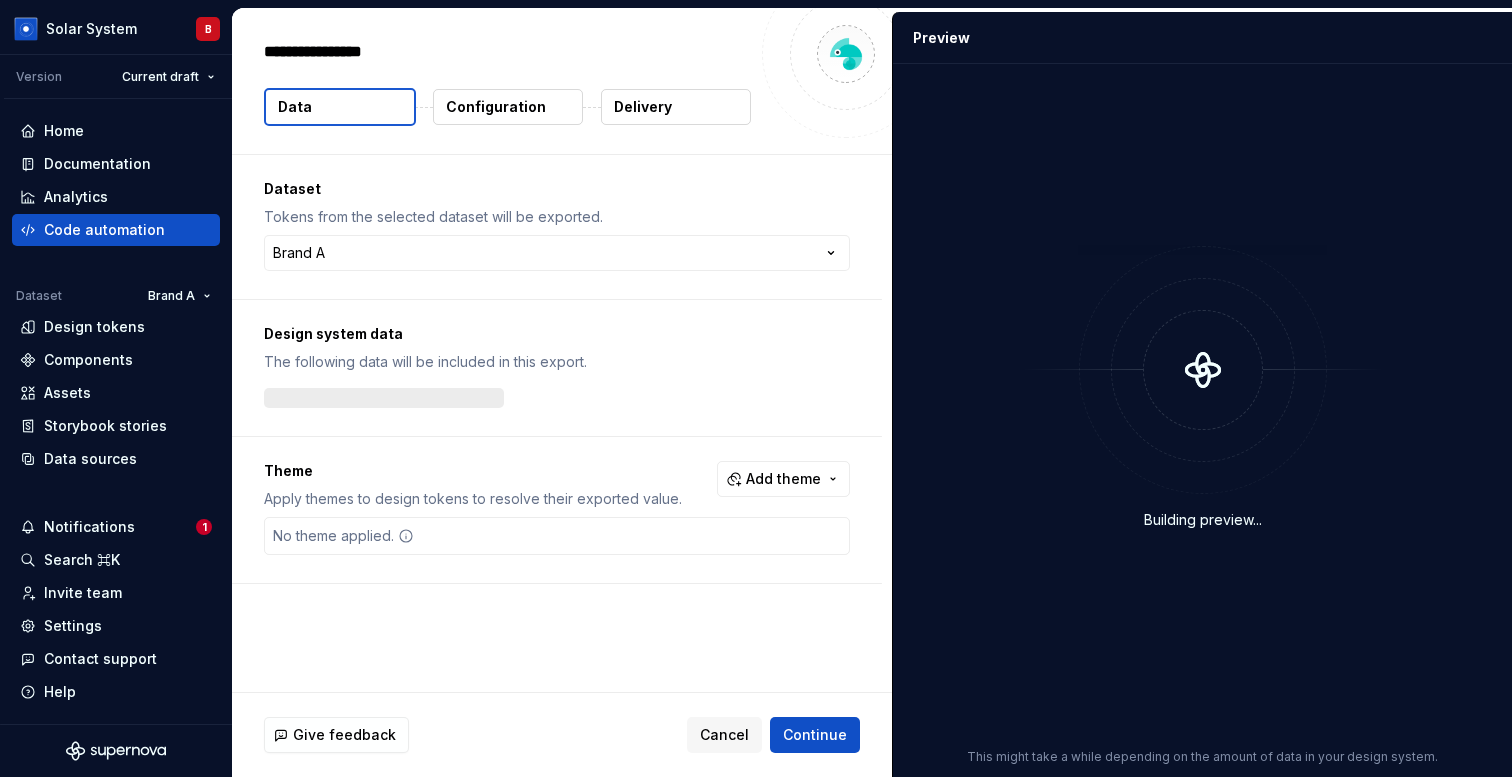 type on "*" 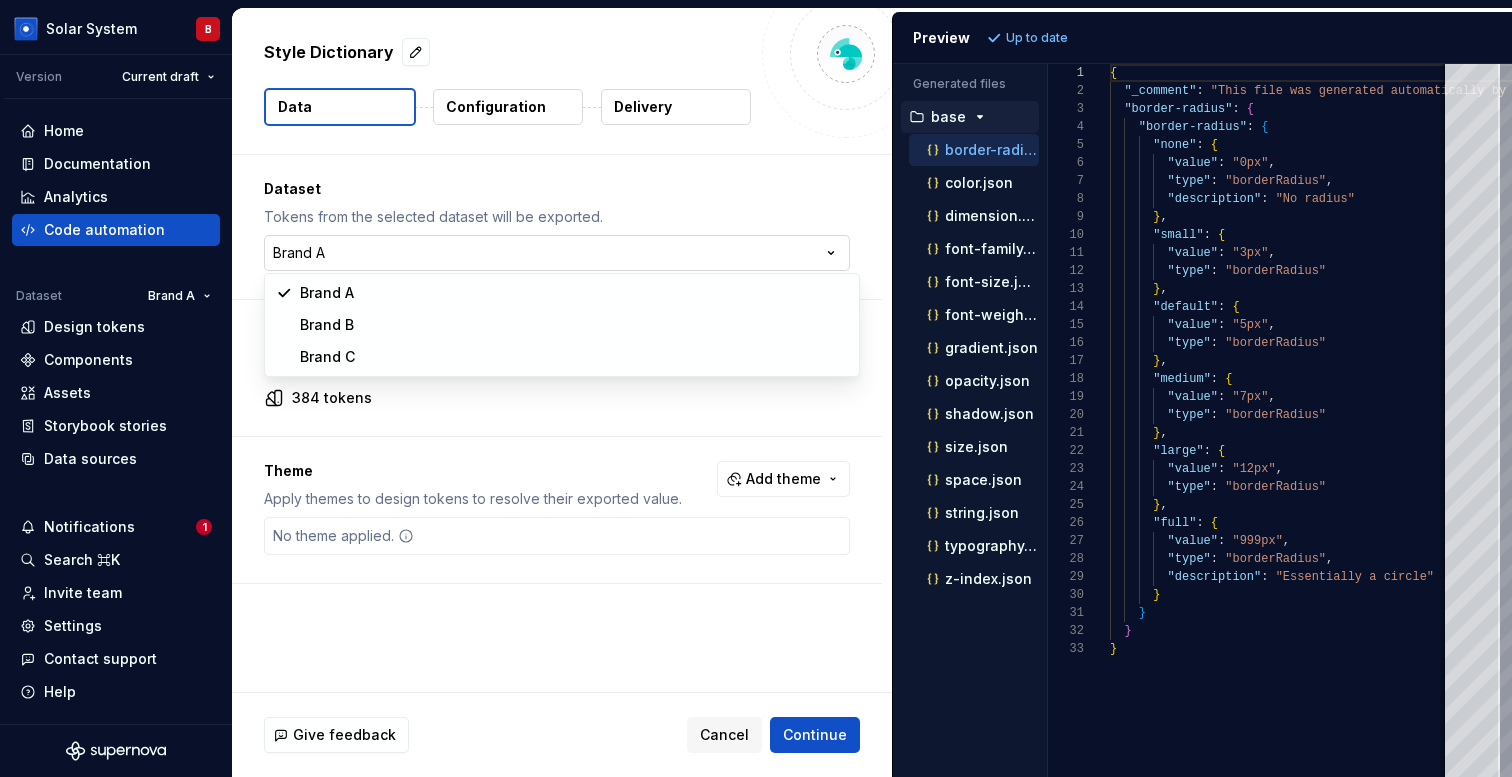 click on "Solar System B Version Current draft Home Documentation Analytics Code automation Dataset Brand A Design tokens Components Assets Storybook stories Data sources Notifications 1 Search ⌘K Invite team Settings Contact support Help Style Dictionary Data Configuration Delivery Dataset Tokens from the selected dataset will be exported. Brand A ******* ******* ******* Design system data The following data will be included in this export. 384 tokens Theme Apply themes to design tokens to resolve their exported value. Add theme No theme applied. Give feedback Cancel Continue Preview Up to date Generated files
Accessibility guide for tree .
Navigate the tree with the arrow keys. Common tree hotkeys apply. Further keybindings are available:
enter to execute primary action on focused item
f2 to start renaming the focused item
escape to abort renaming an item
control+d to start dragging selected items
base border-radius.json color.json opacity.json" at bounding box center [756, 388] 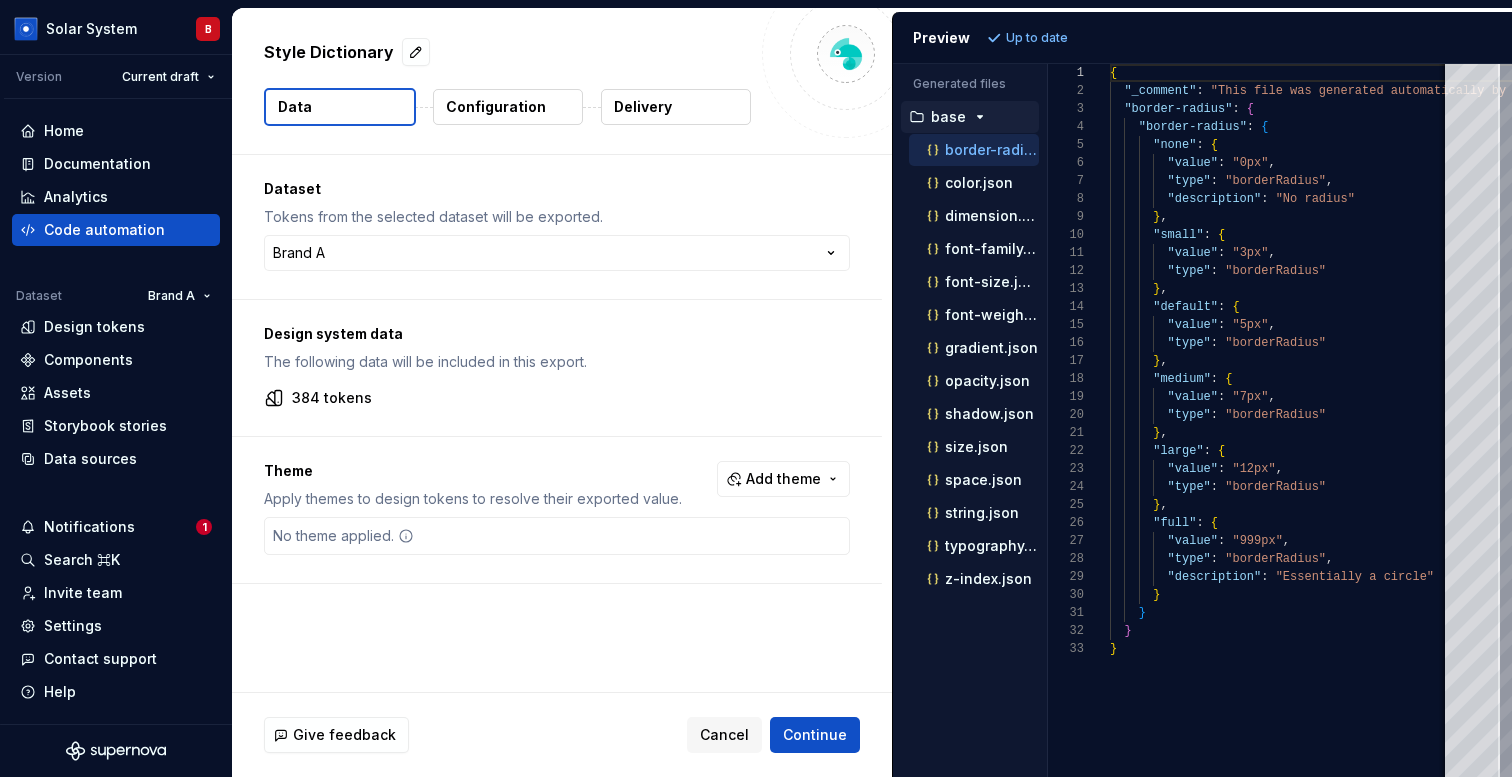 click on "Solar System B Version Current draft Home Documentation Analytics Code automation Dataset Brand A Design tokens Components Assets Storybook stories Data sources Notifications 1 Search ⌘K Invite team Settings Contact support Help Style Dictionary Data Configuration Delivery Dataset Tokens from the selected dataset will be exported. Brand A ******* ******* ******* Design system data The following data will be included in this export. 384 tokens Theme Apply themes to design tokens to resolve their exported value. Add theme No theme applied. Give feedback Cancel Continue Preview Up to date Generated files
Accessibility guide for tree .
Navigate the tree with the arrow keys. Common tree hotkeys apply. Further keybindings are available:
enter to execute primary action on focused item
f2 to start renaming the focused item
escape to abort renaming an item
control+d to start dragging selected items
base border-radius.json color.json opacity.json" at bounding box center [756, 388] 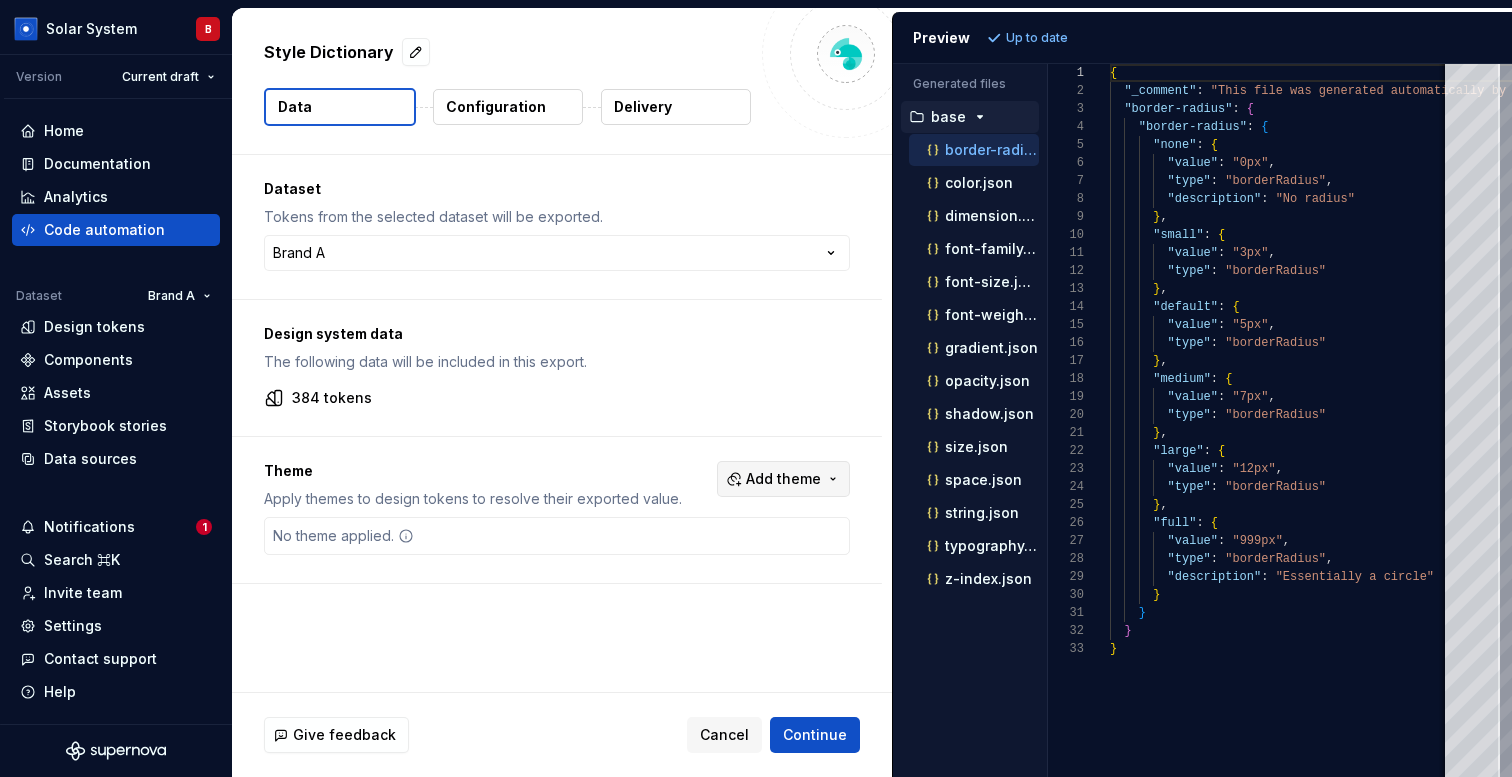 click on "Add theme" at bounding box center (783, 479) 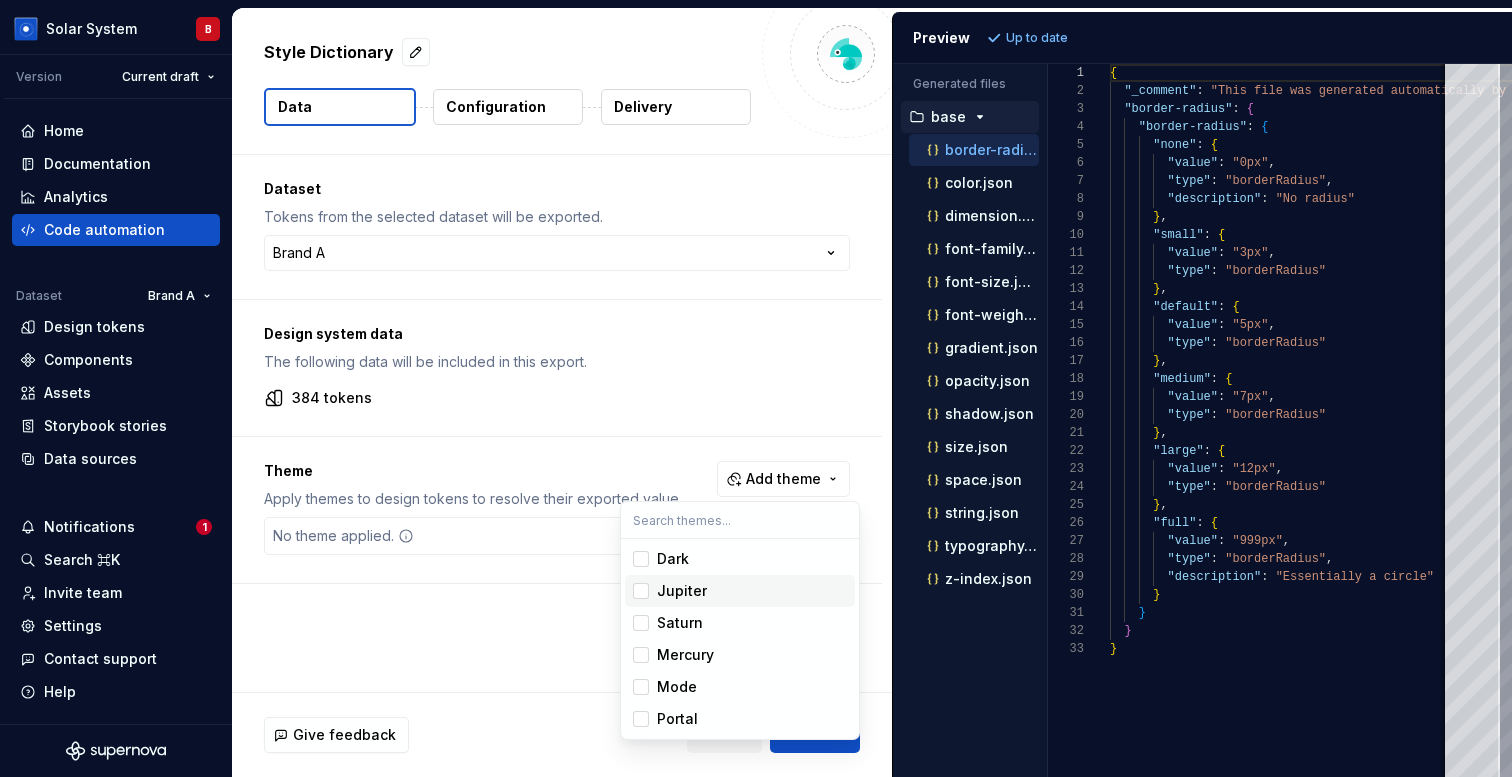 click on "Jupiter" at bounding box center (682, 591) 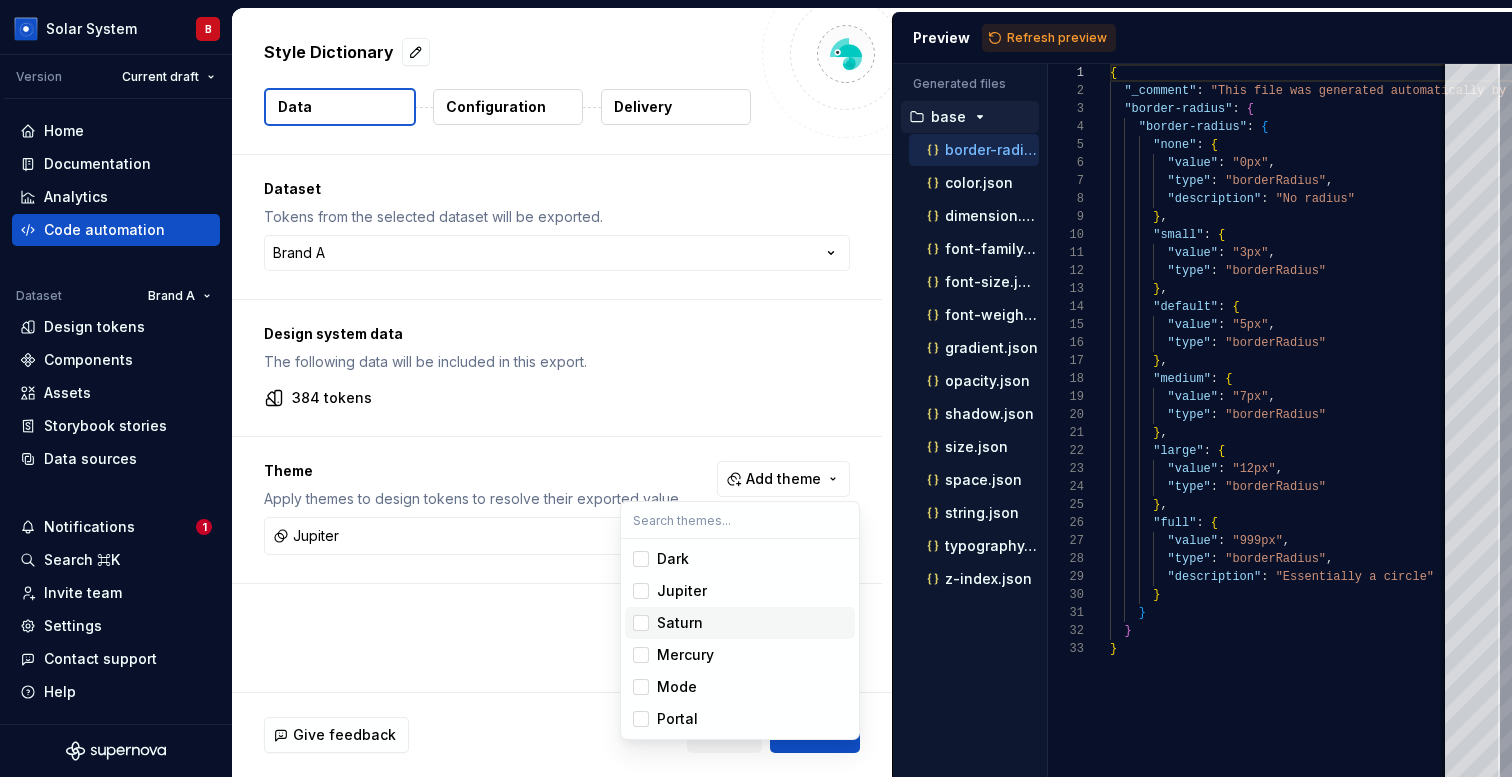 click on "Saturn" at bounding box center (680, 623) 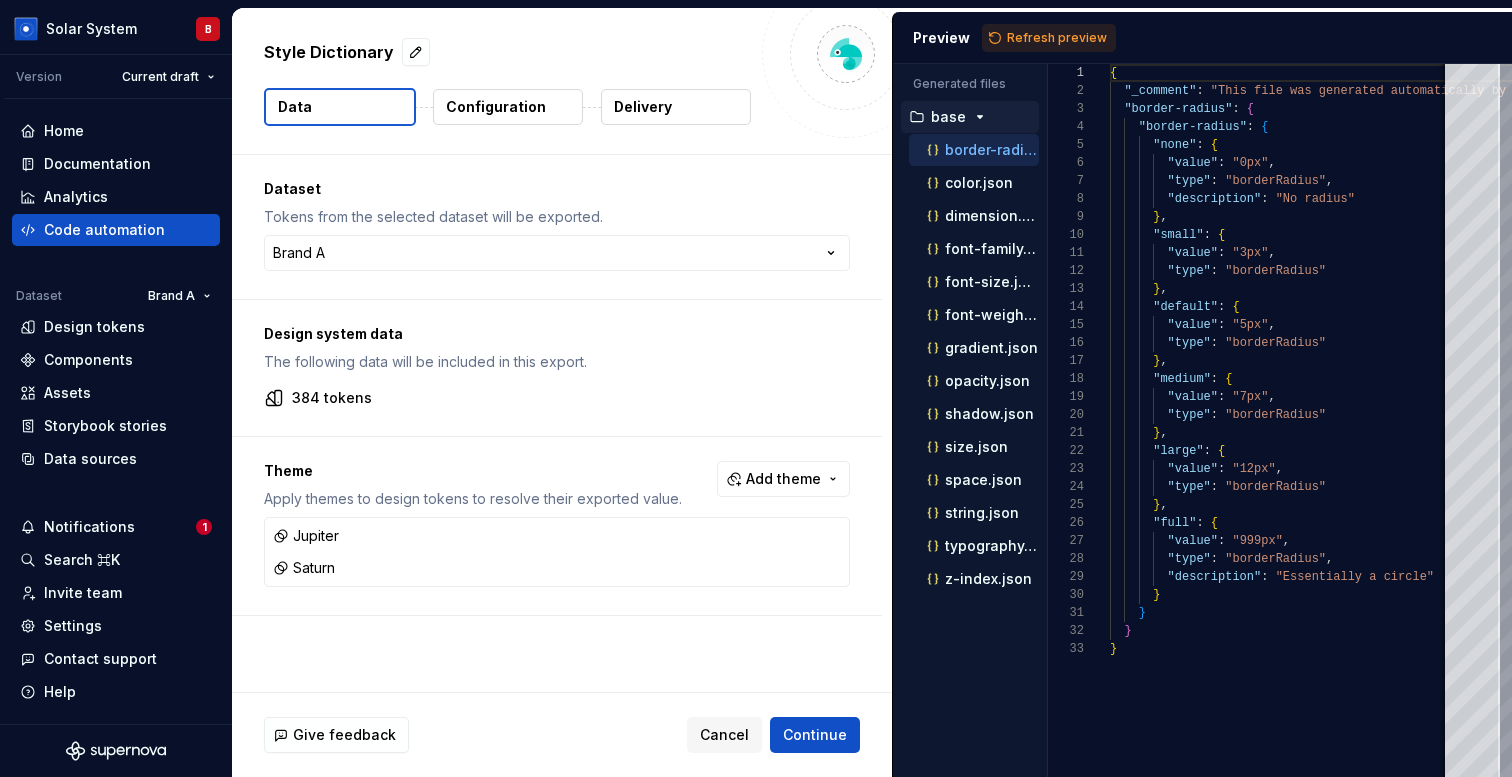 click on "Solar System B Version Current draft Home Documentation Analytics Code automation Dataset Brand A Design tokens Components Assets Storybook stories Data sources Notifications 1 Search ⌘K Invite team Settings Contact support Help Style Dictionary Data Configuration Delivery Dataset Tokens from the selected dataset will be exported. Brand A ******* ******* ******* Design system data The following data will be included in this export. 384 tokens Theme Apply themes to design tokens to resolve their exported value. Add theme Jupiter Saturn Give feedback Cancel Continue Preview Refresh preview Generated files
Accessibility guide for tree .
Navigate the tree with the arrow keys. Common tree hotkeys apply. Further keybindings are available:
enter to execute primary action on focused item
f2 to start renaming the focused item
escape to abort renaming an item
control+d to start dragging selected items
base border-radius.json color.json size.json" at bounding box center (756, 388) 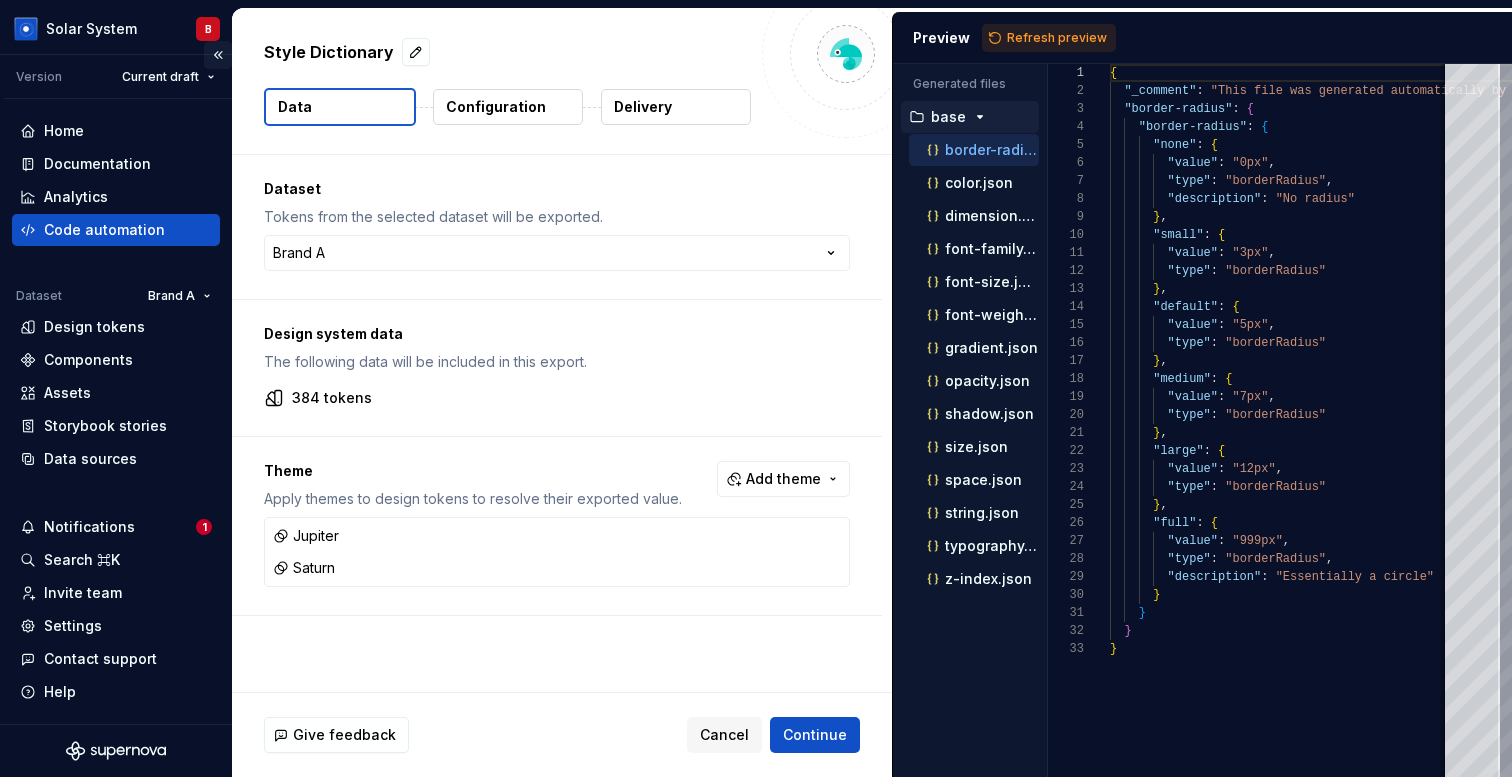 click at bounding box center [218, 55] 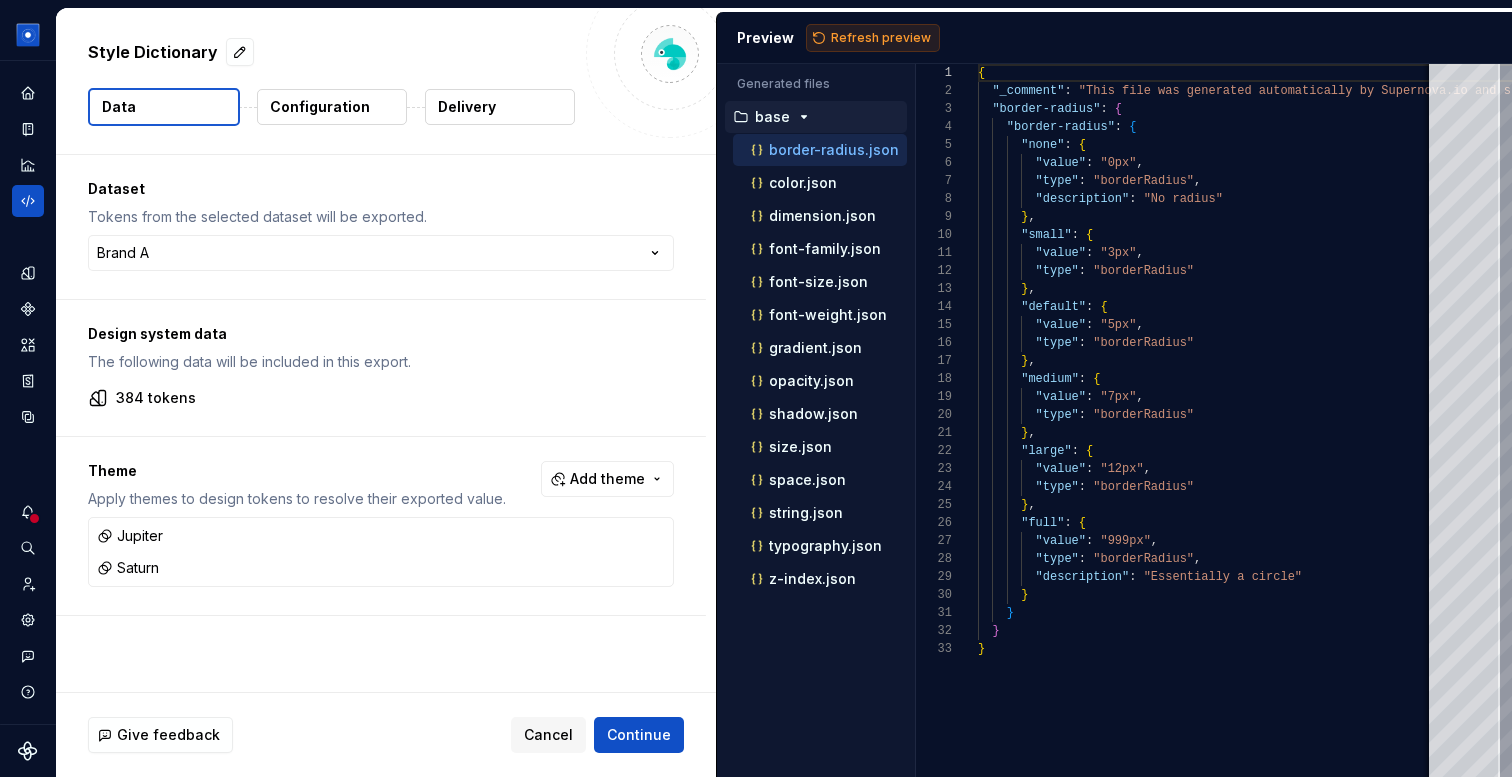 click on "Refresh preview" at bounding box center (881, 38) 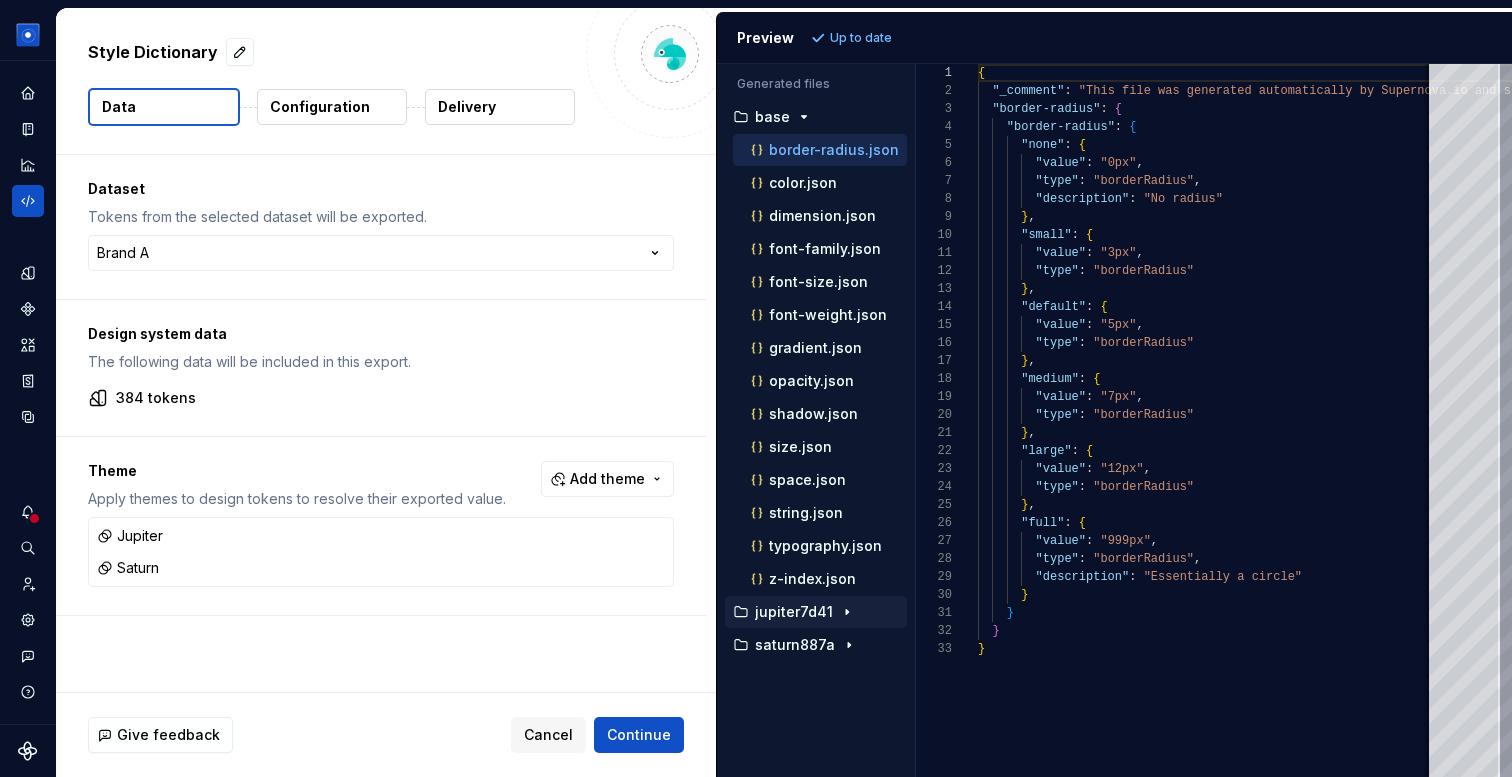 click on "jupiter7d41" at bounding box center (794, 612) 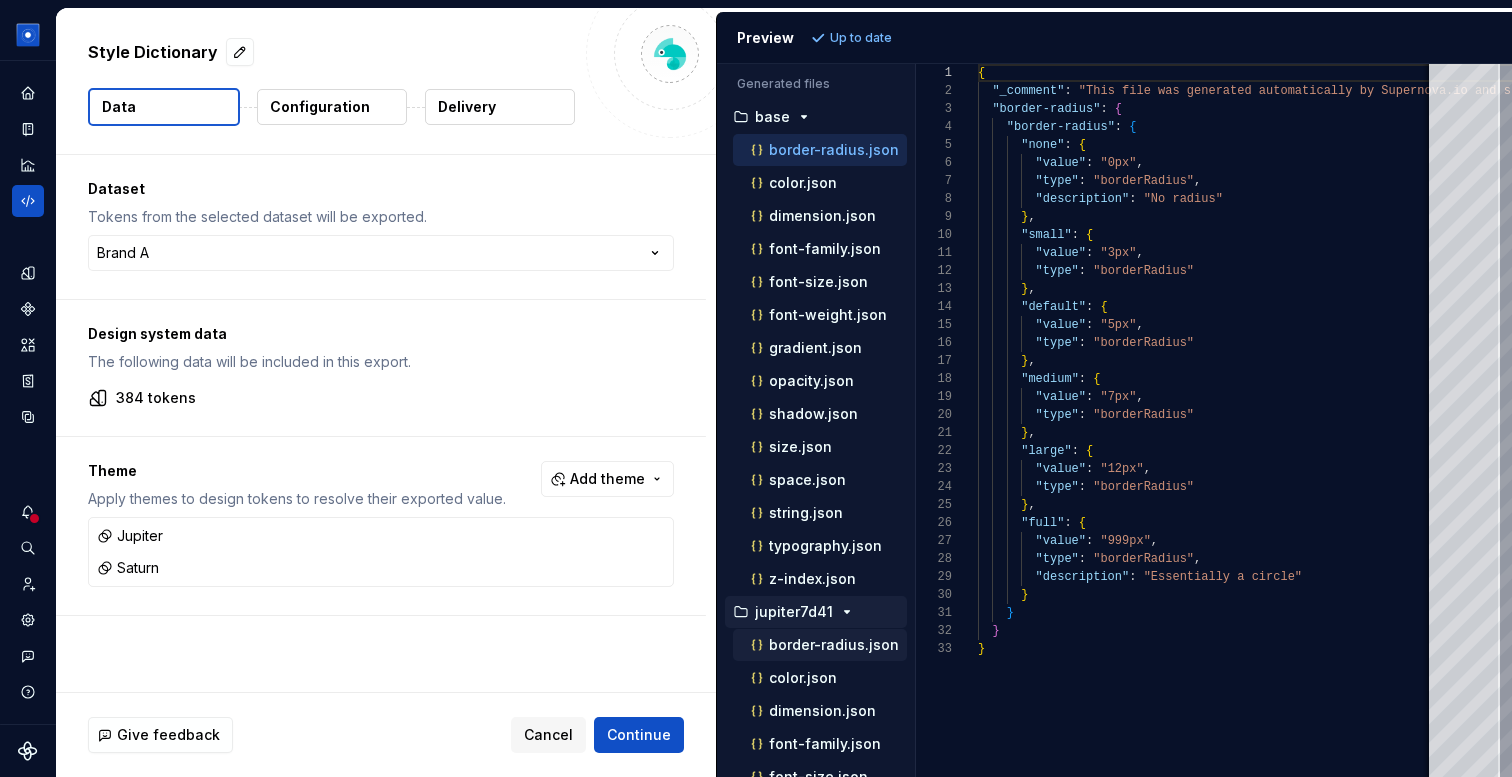 click on "border-radius.json" at bounding box center (834, 645) 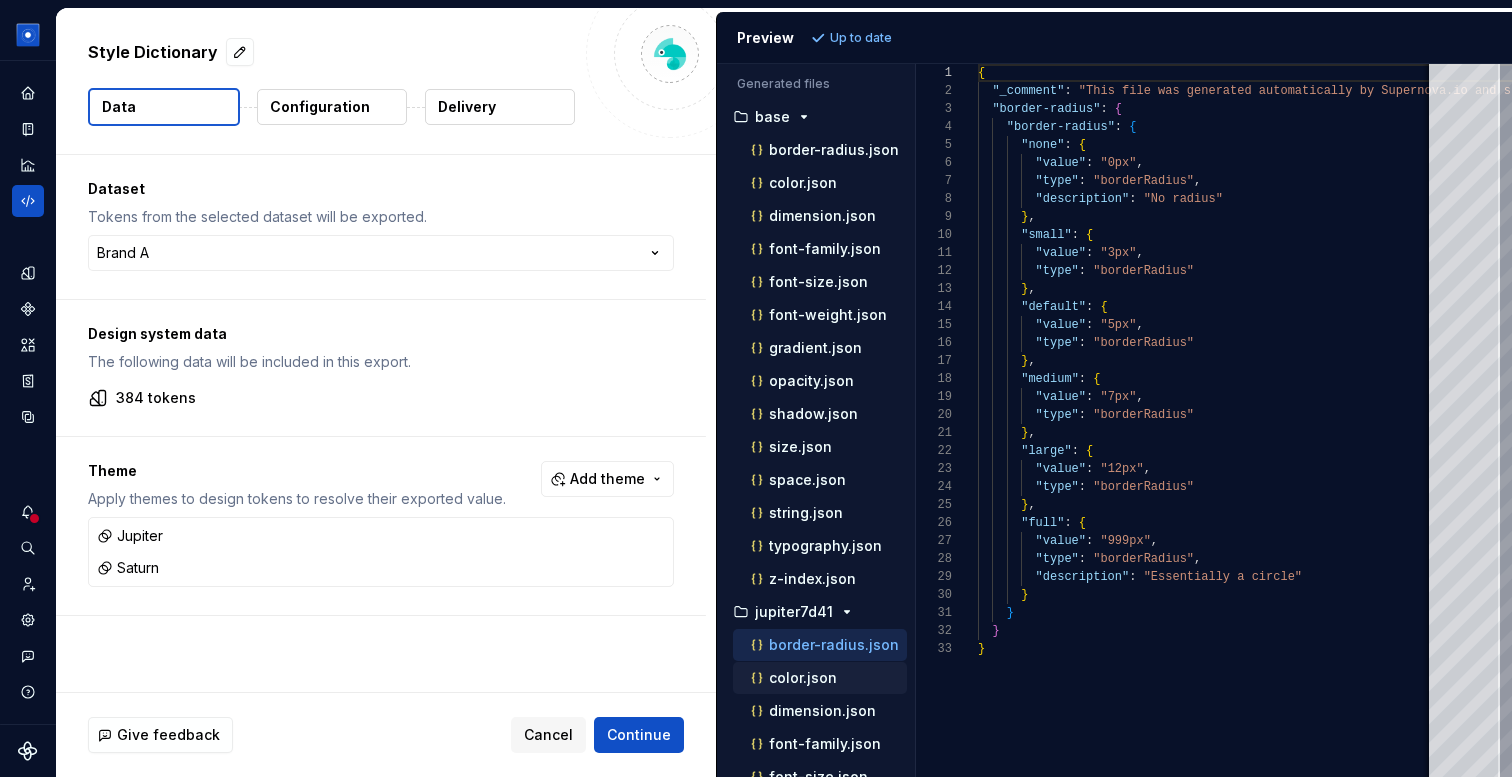 click on "color.json" at bounding box center (803, 678) 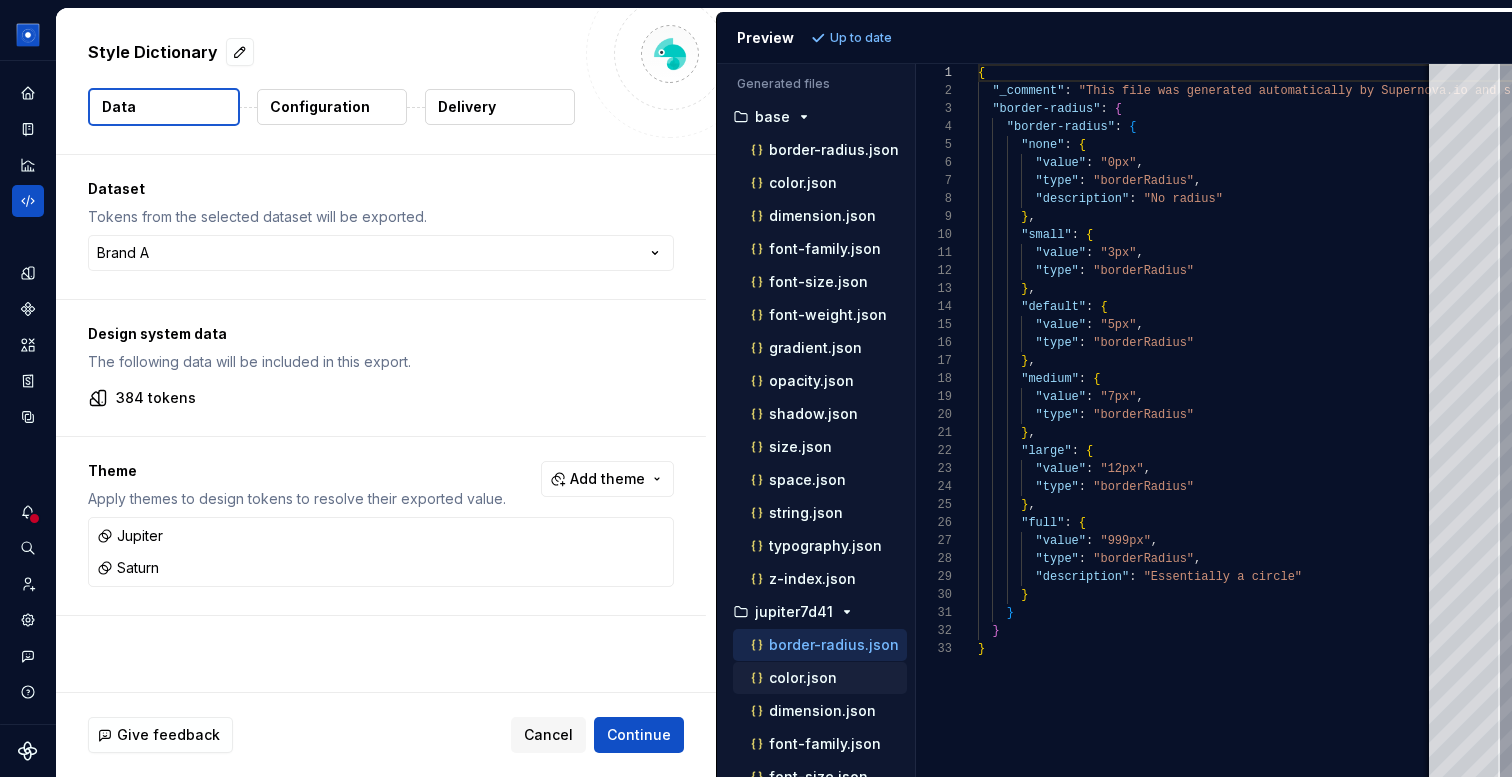 scroll, scrollTop: 180, scrollLeft: 0, axis: vertical 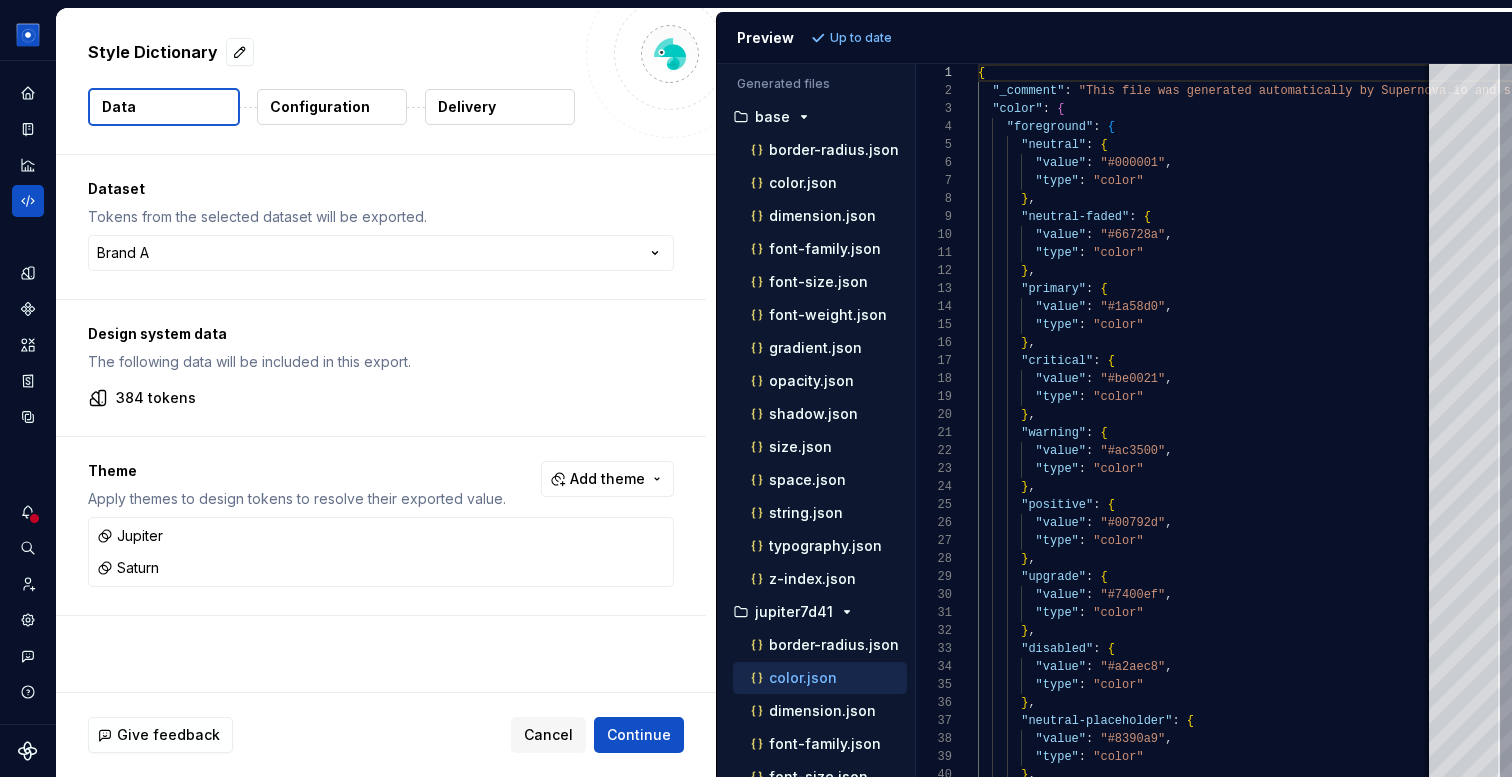click on "Configuration" at bounding box center (320, 107) 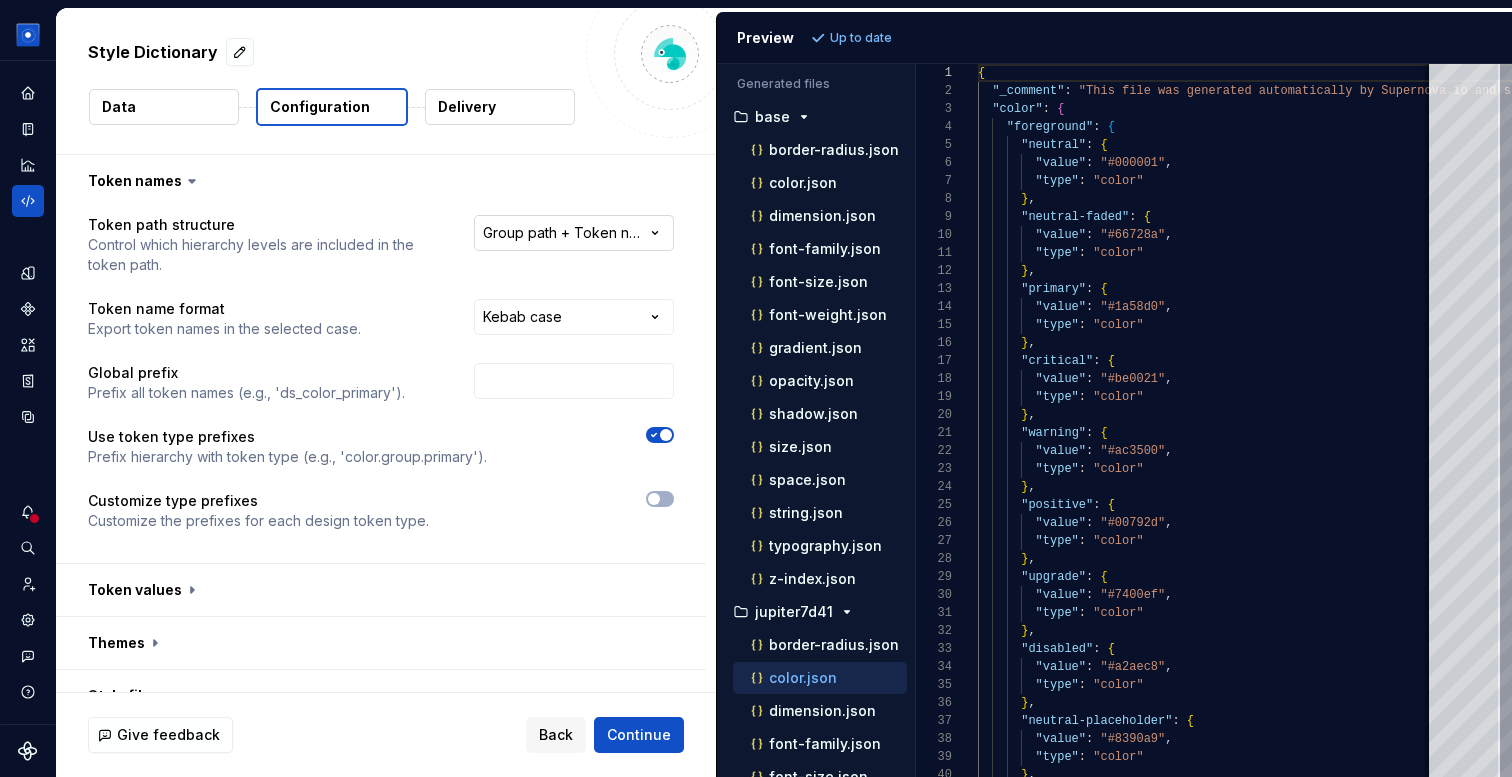 click on "**********" at bounding box center [756, 388] 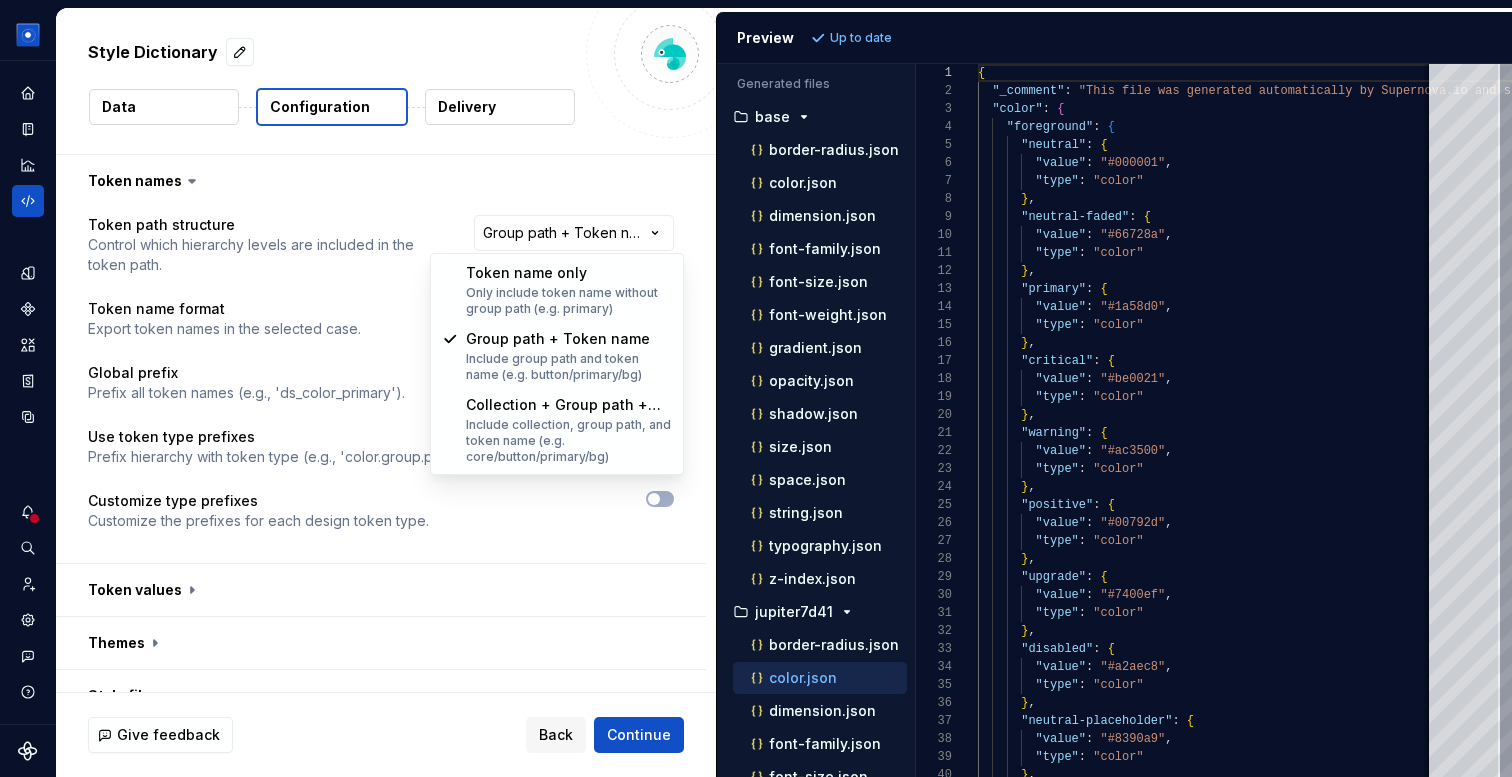 select on "********" 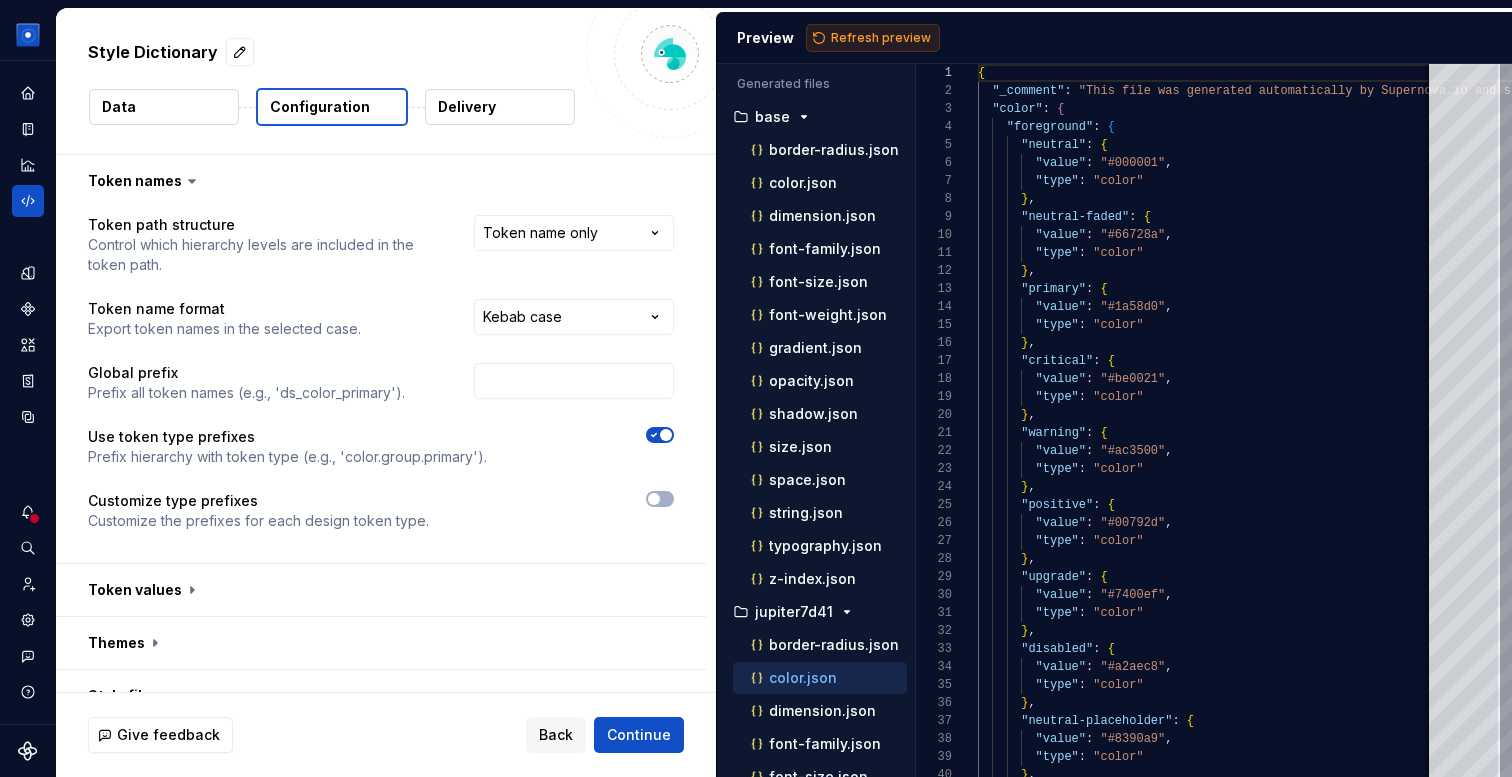 click on "Refresh preview" at bounding box center (881, 38) 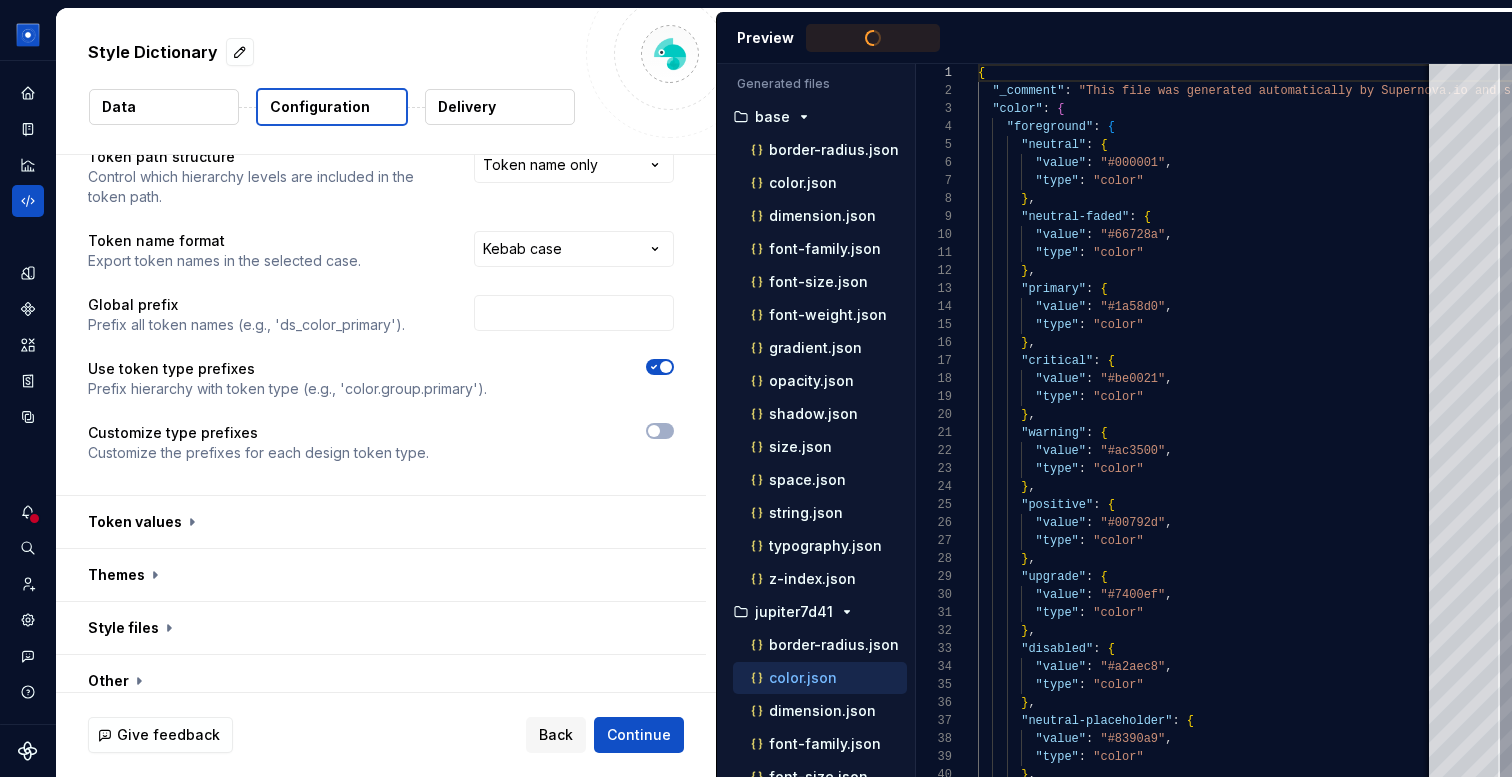 scroll, scrollTop: 84, scrollLeft: 0, axis: vertical 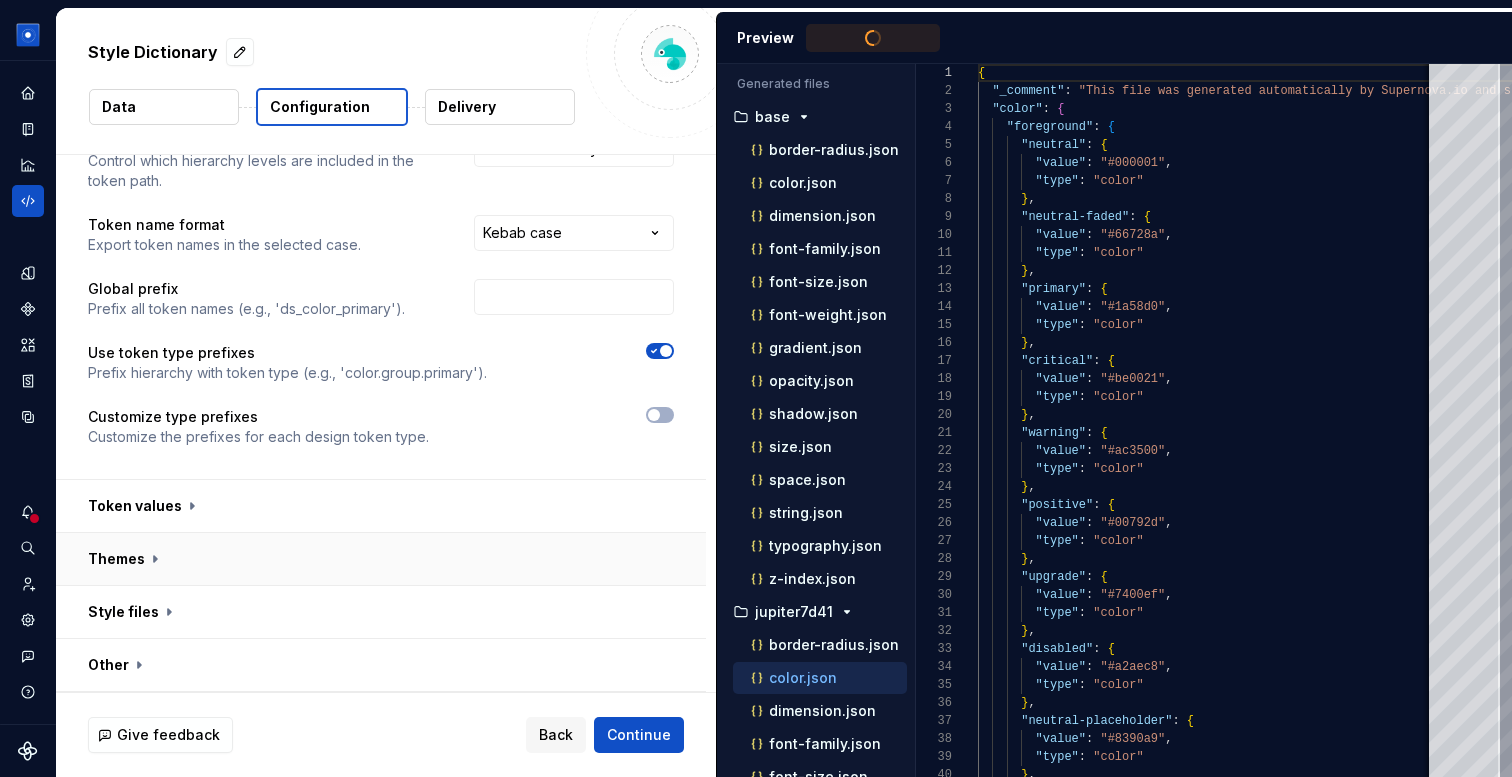 click at bounding box center (381, 559) 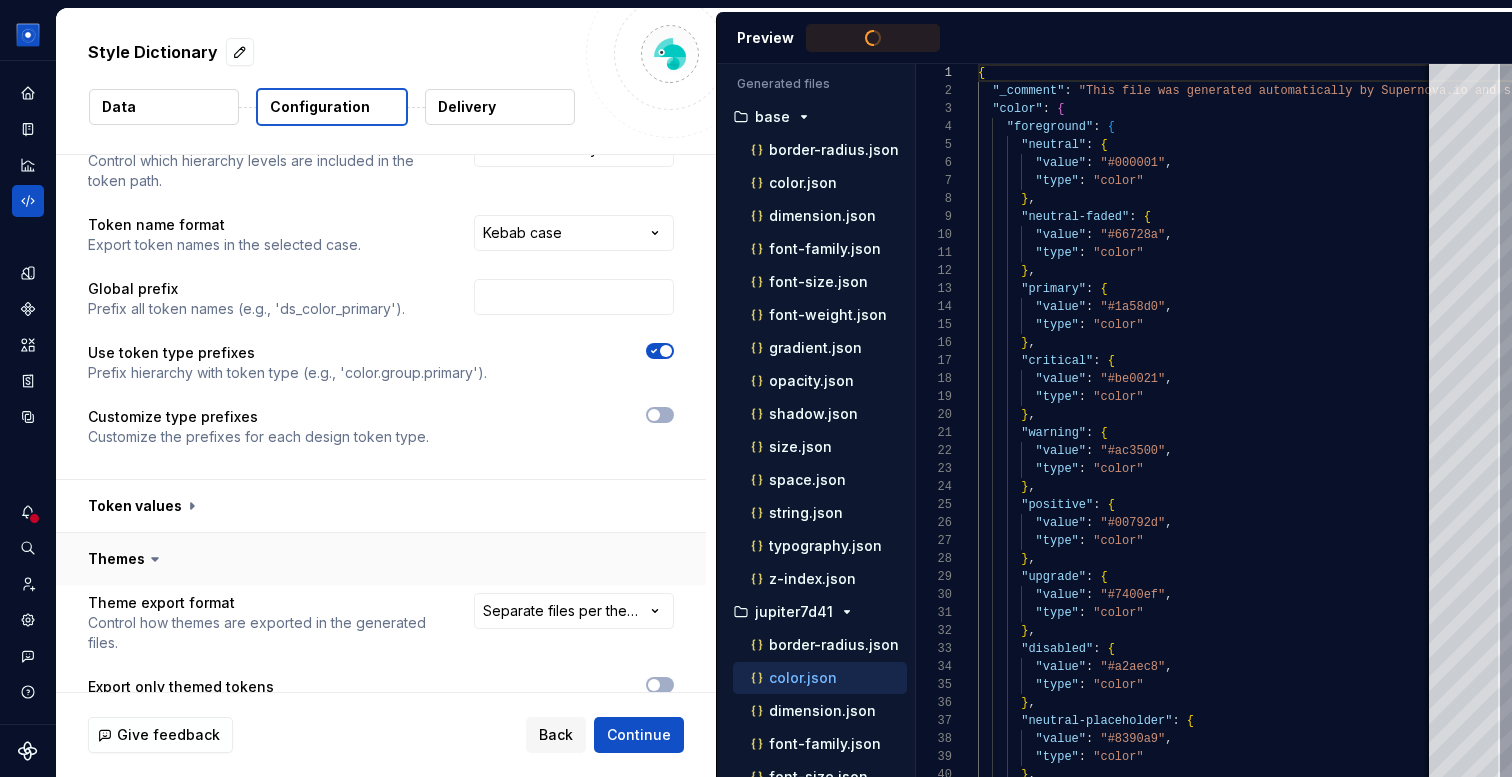 type on "**********" 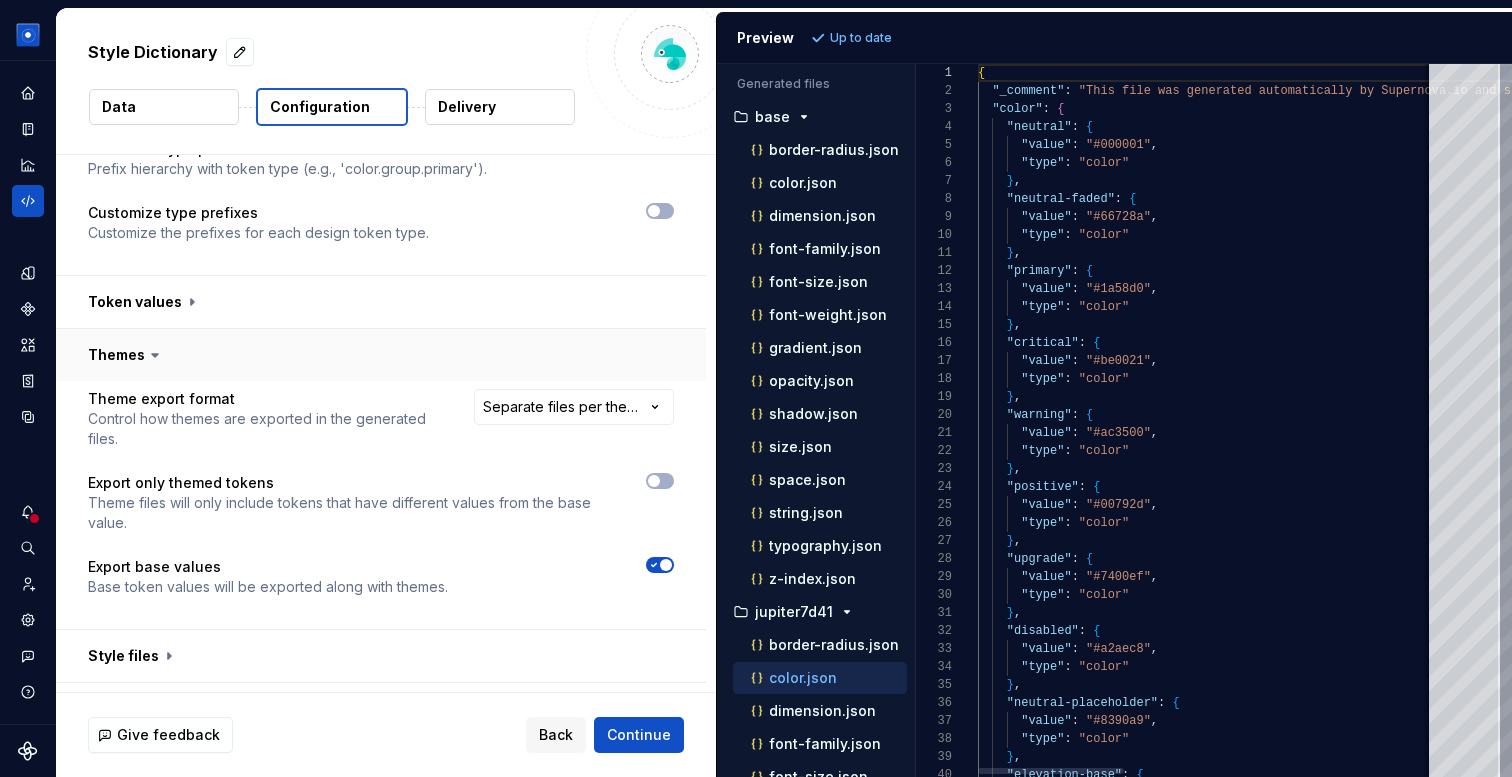 scroll, scrollTop: 293, scrollLeft: 0, axis: vertical 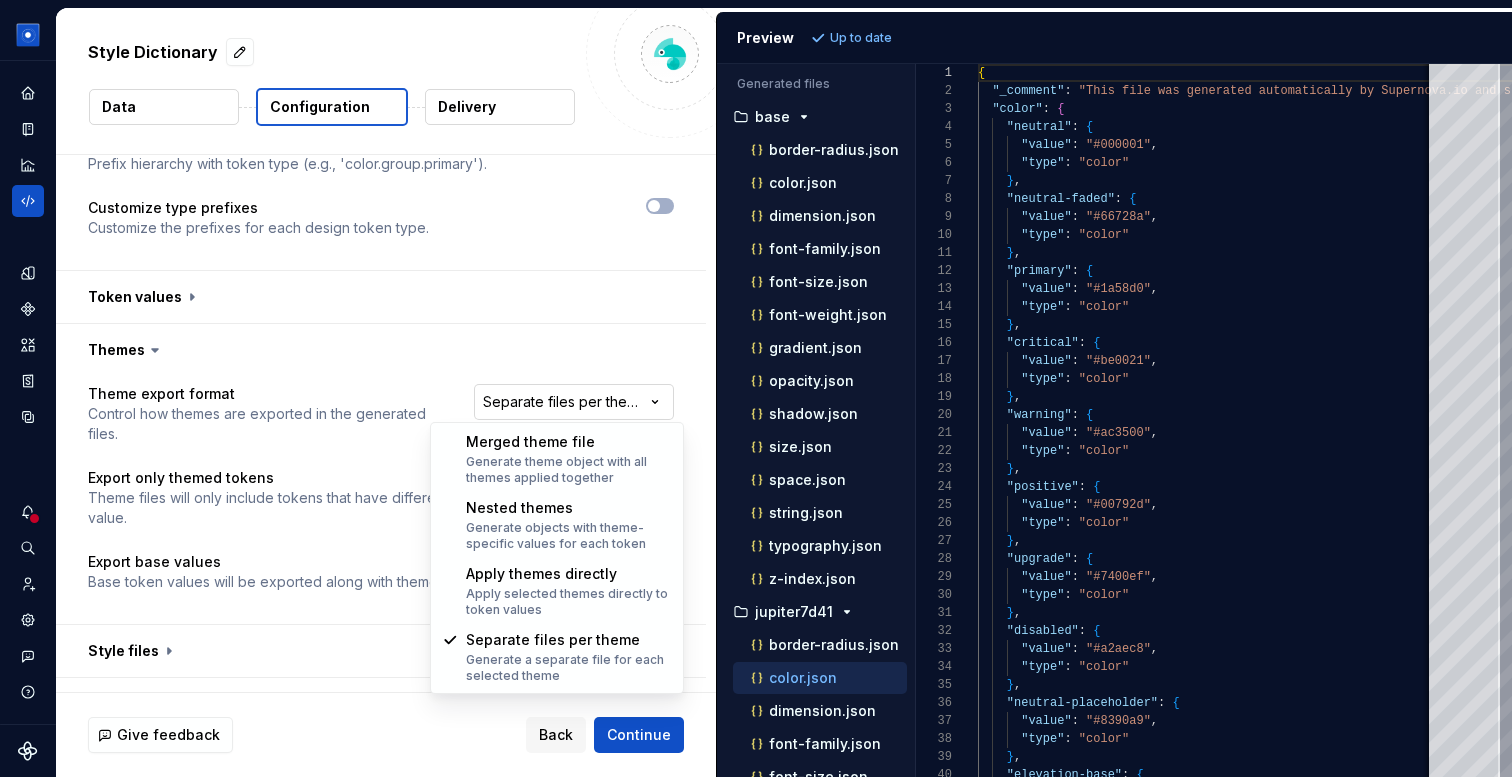 click on "**********" at bounding box center [756, 388] 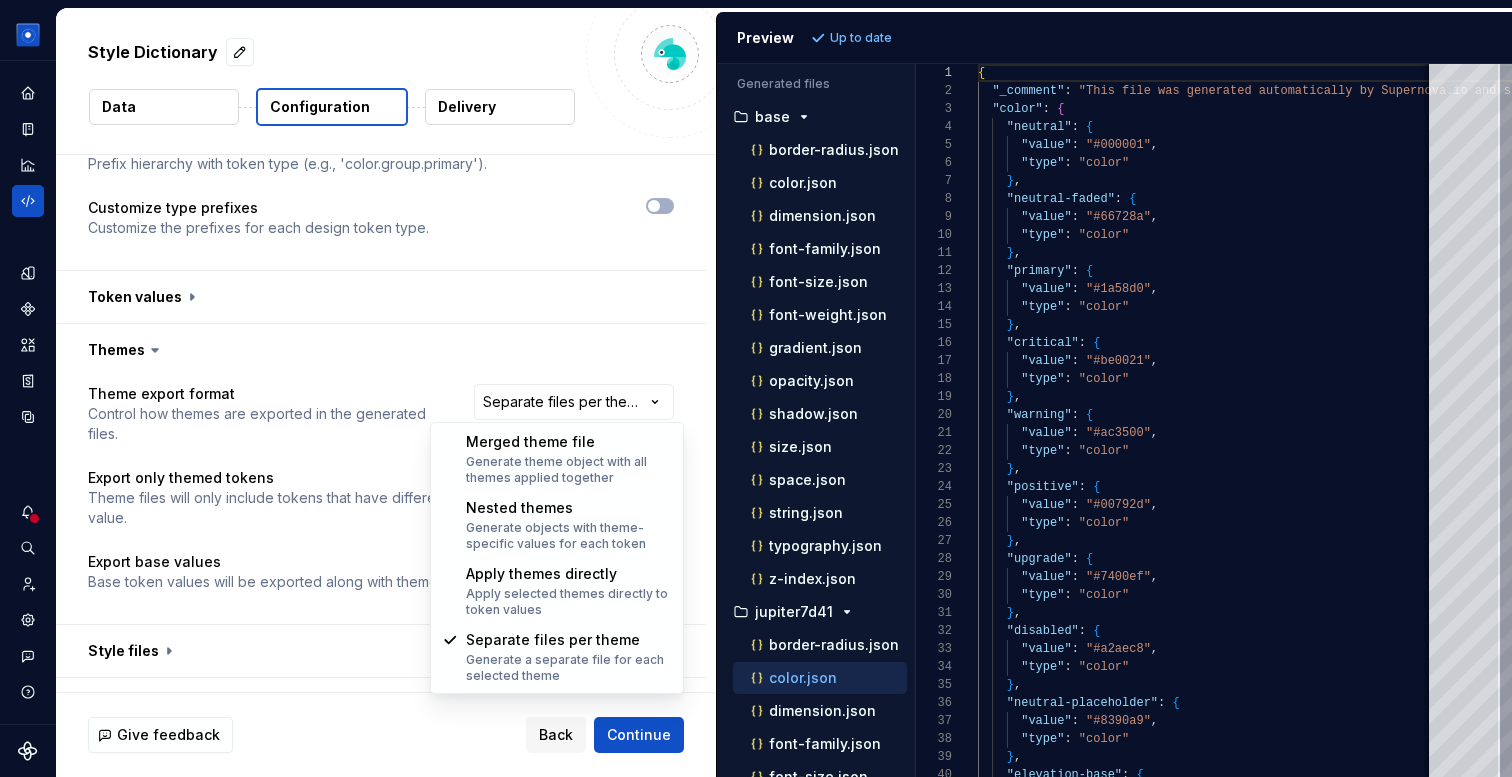 select on "**********" 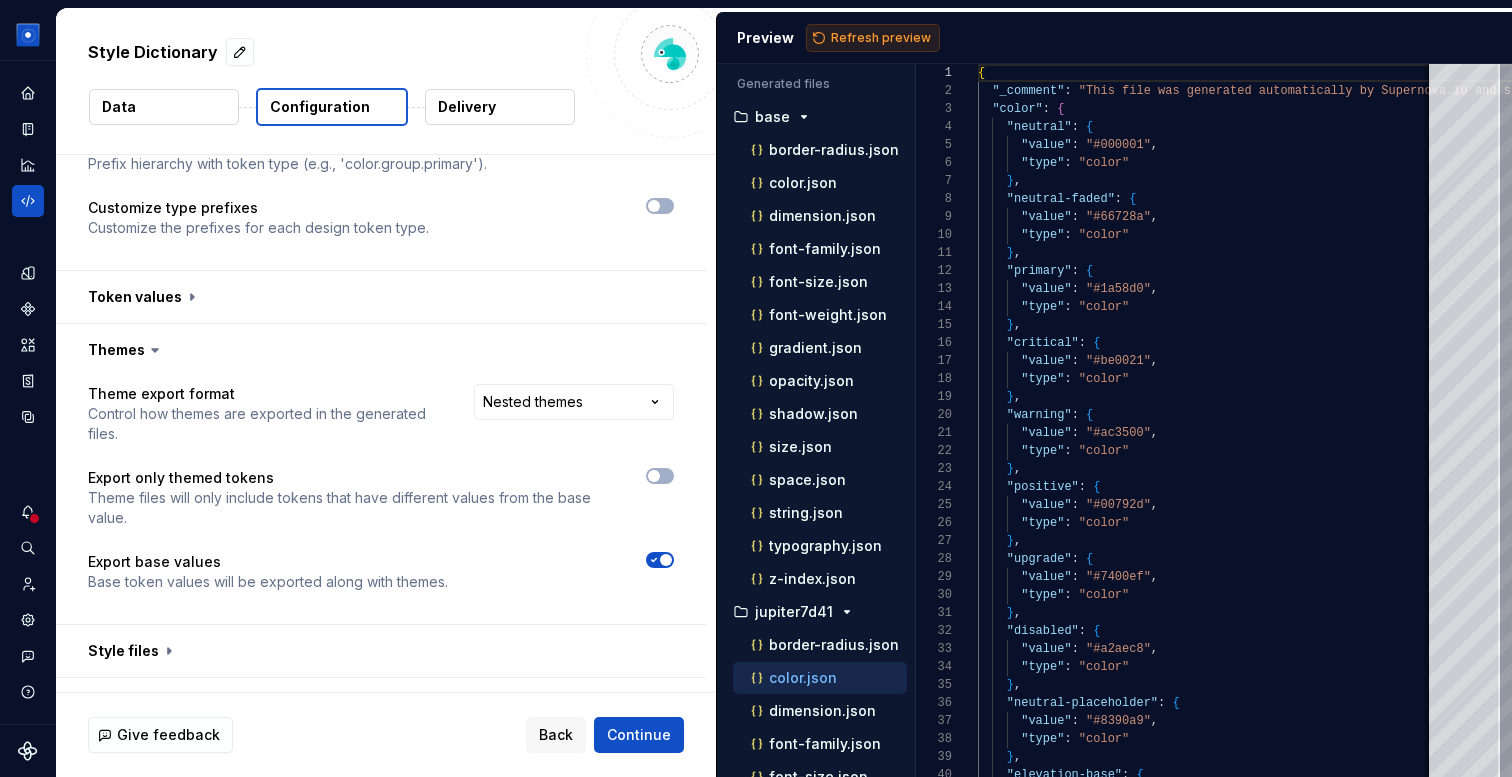 click on "Refresh preview" at bounding box center (881, 38) 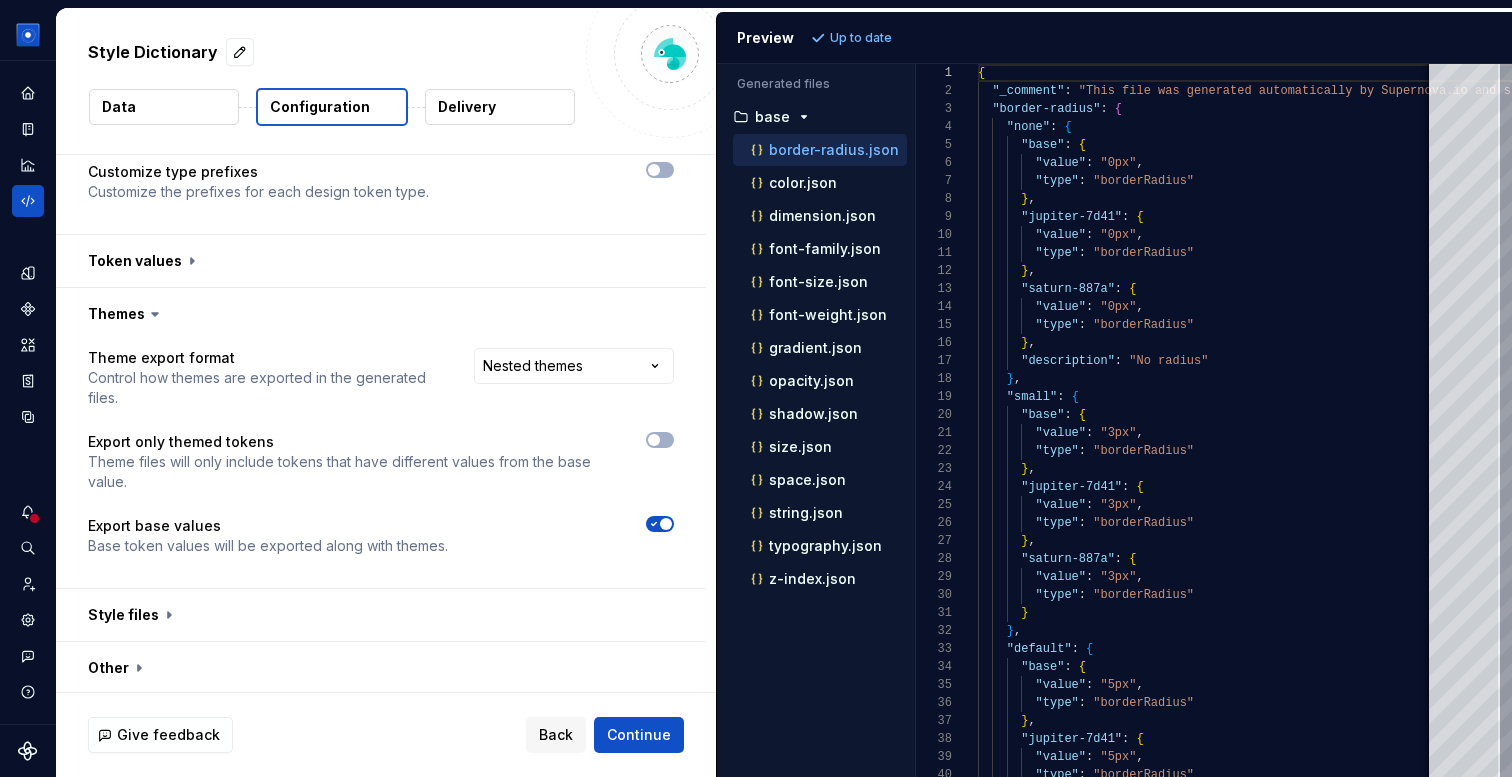 scroll, scrollTop: 332, scrollLeft: 0, axis: vertical 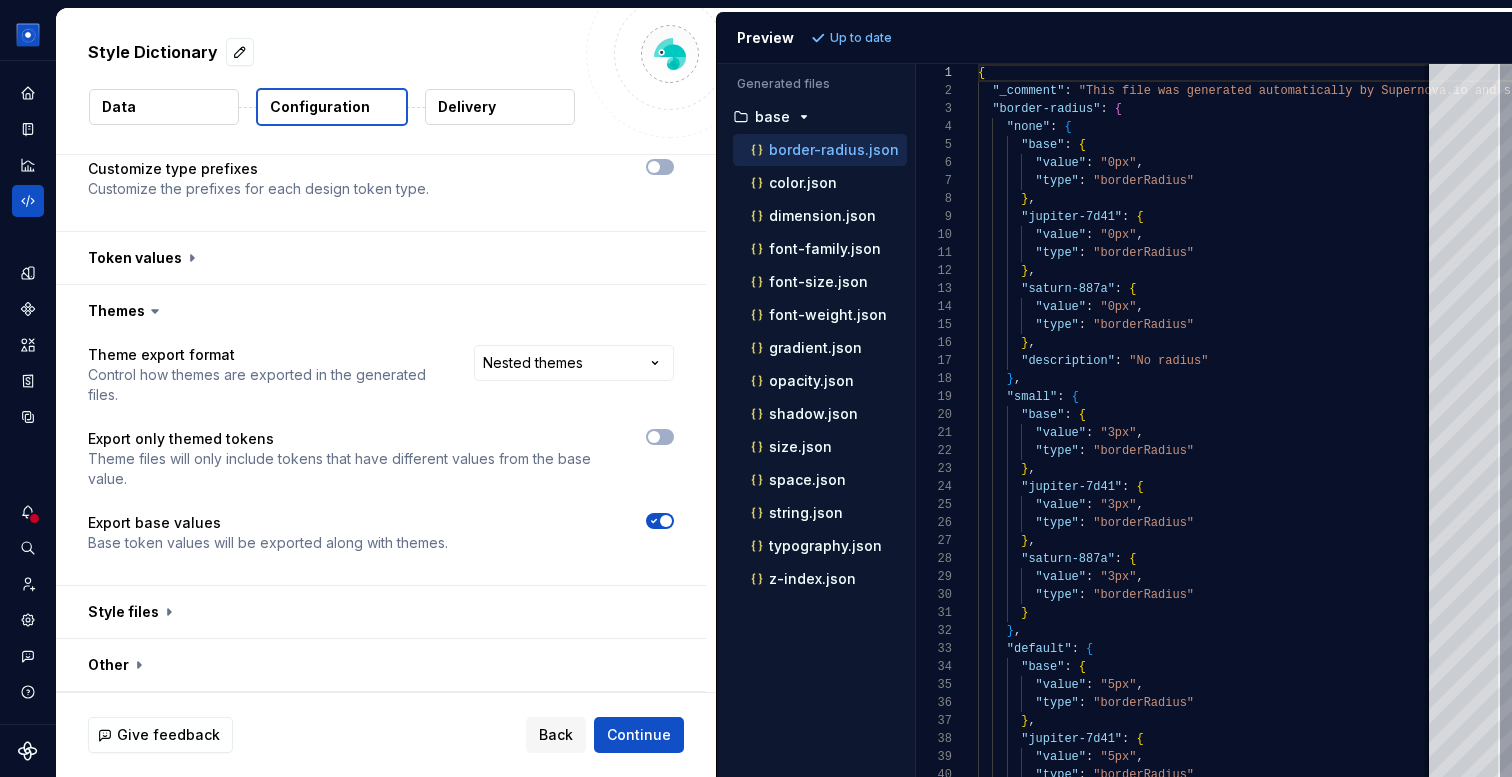 click on "Delivery" at bounding box center (467, 107) 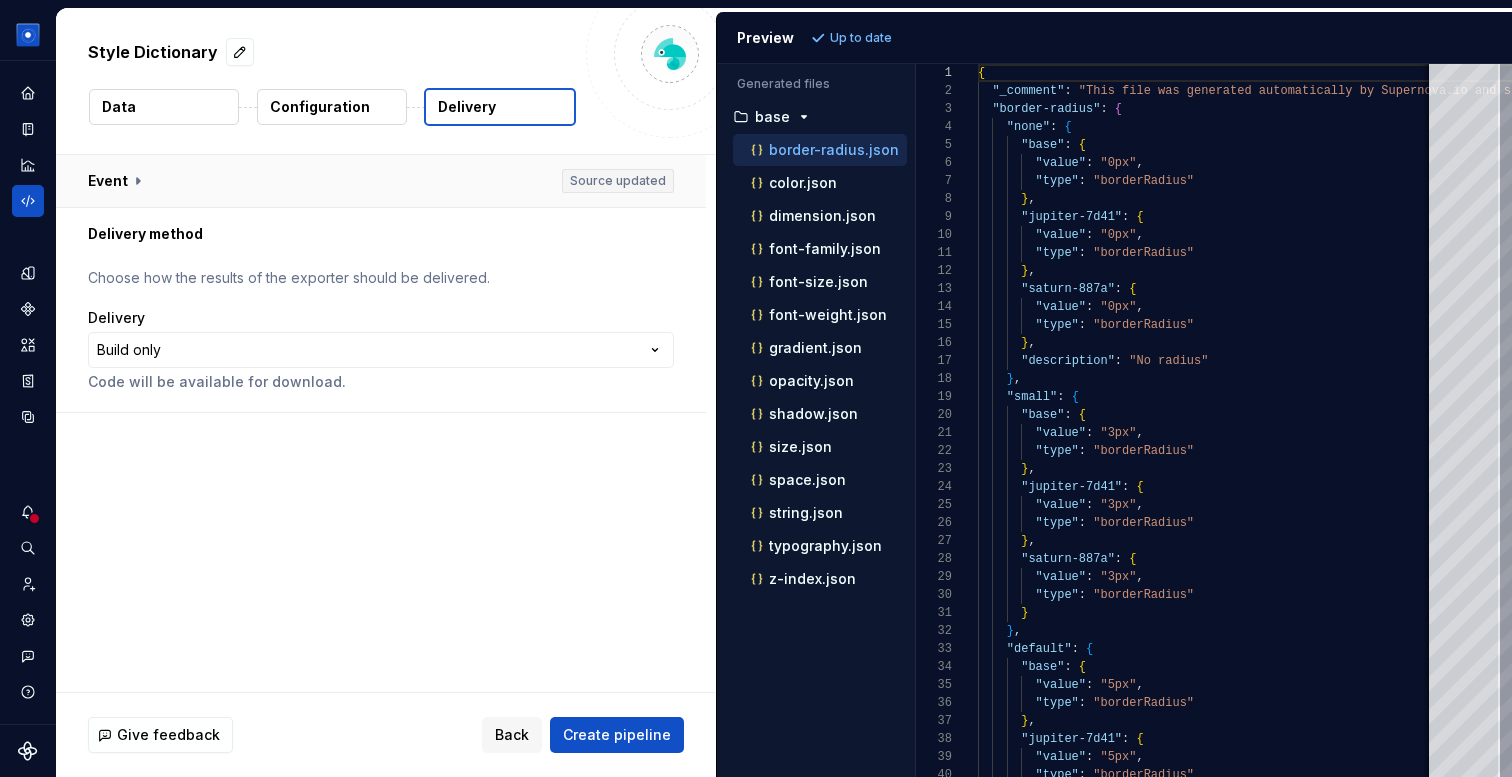 click at bounding box center [381, 181] 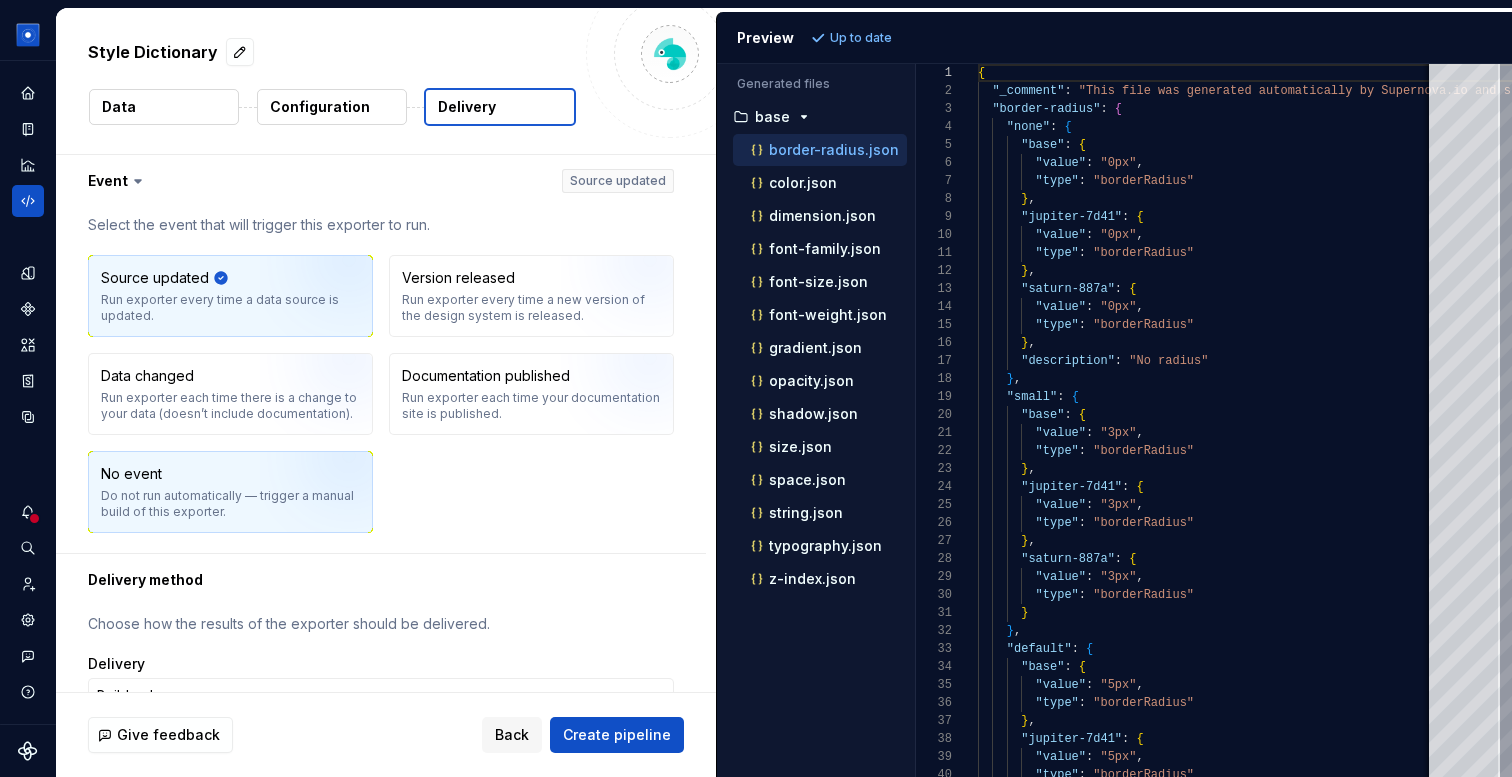 scroll, scrollTop: 67, scrollLeft: 0, axis: vertical 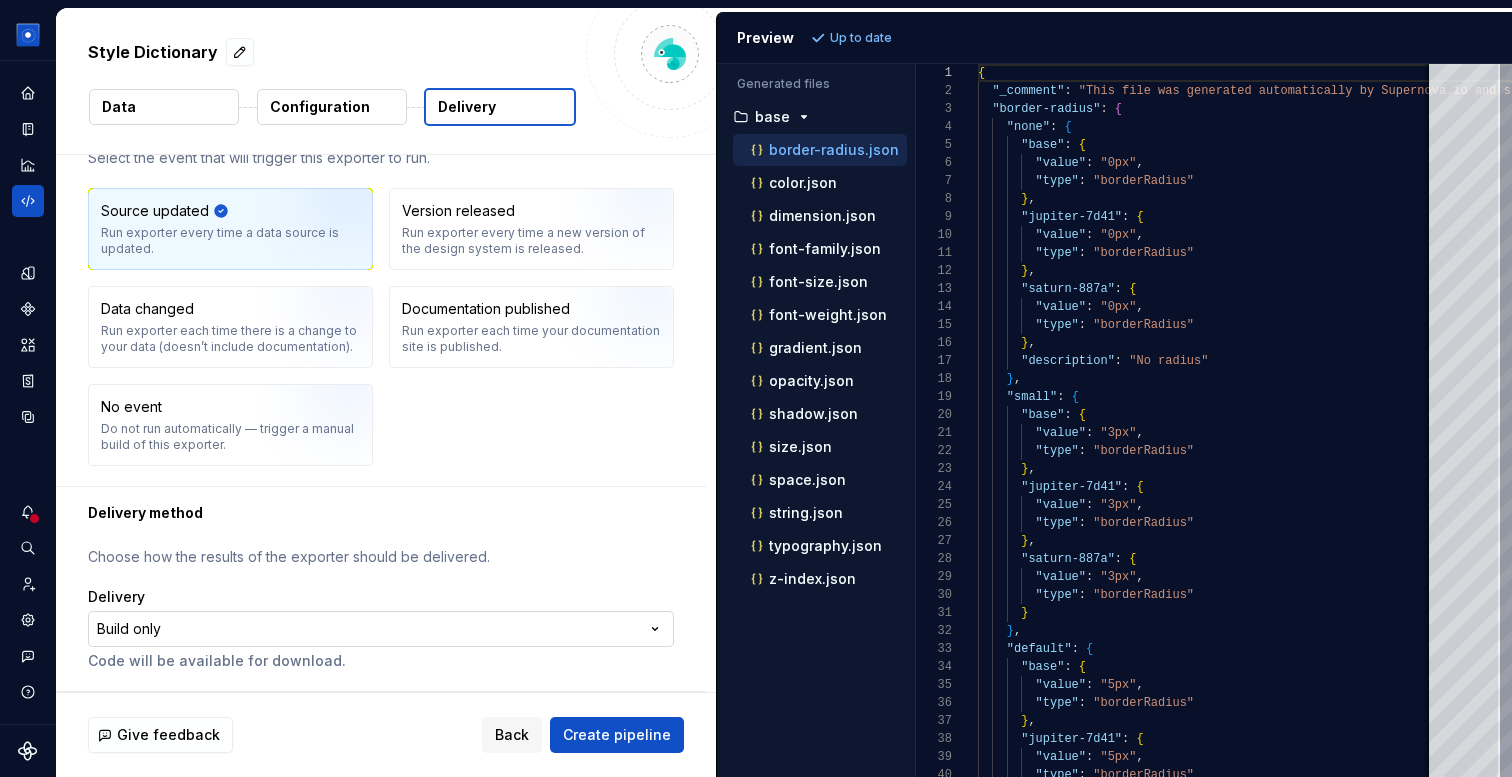 click on "**********" at bounding box center [756, 388] 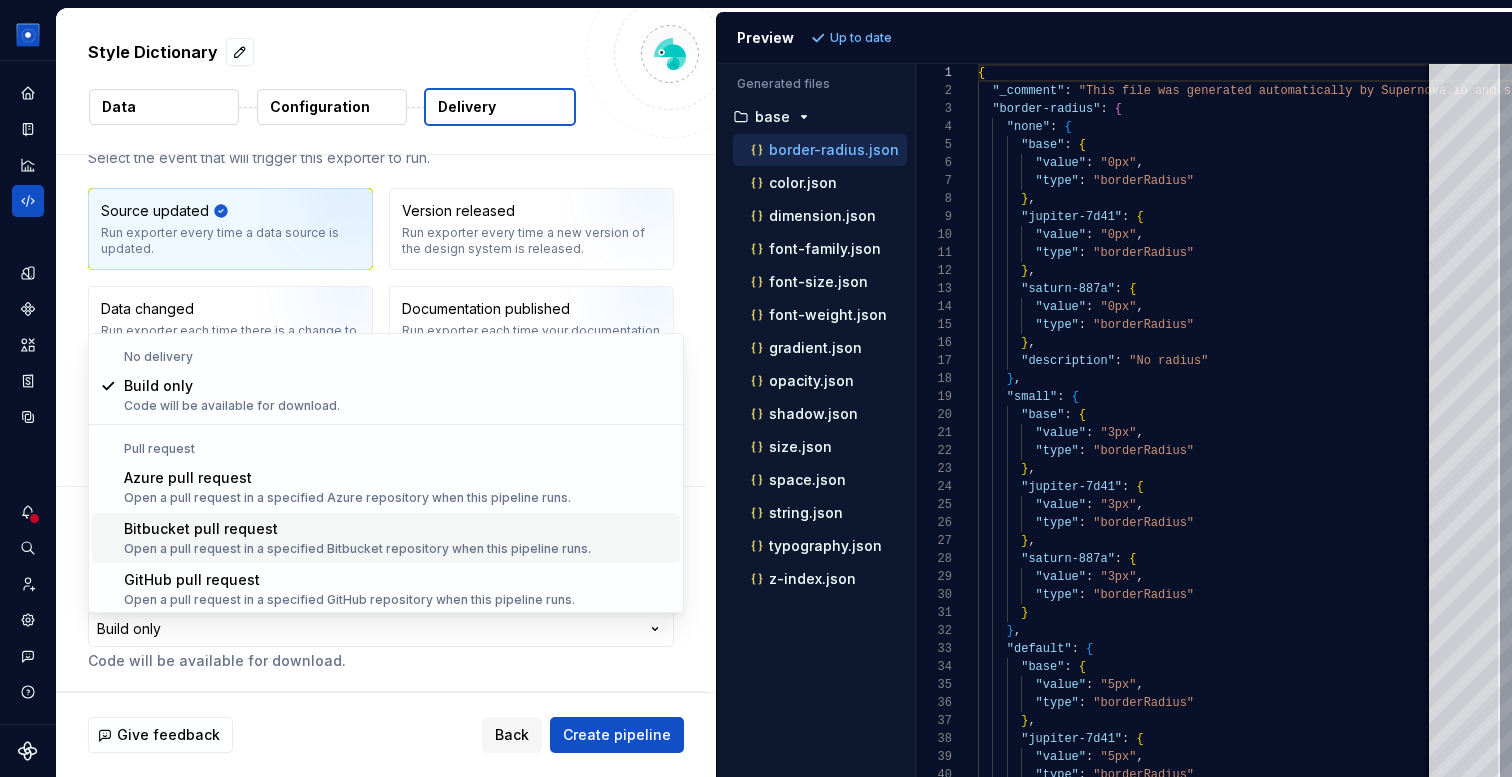scroll, scrollTop: 56, scrollLeft: 0, axis: vertical 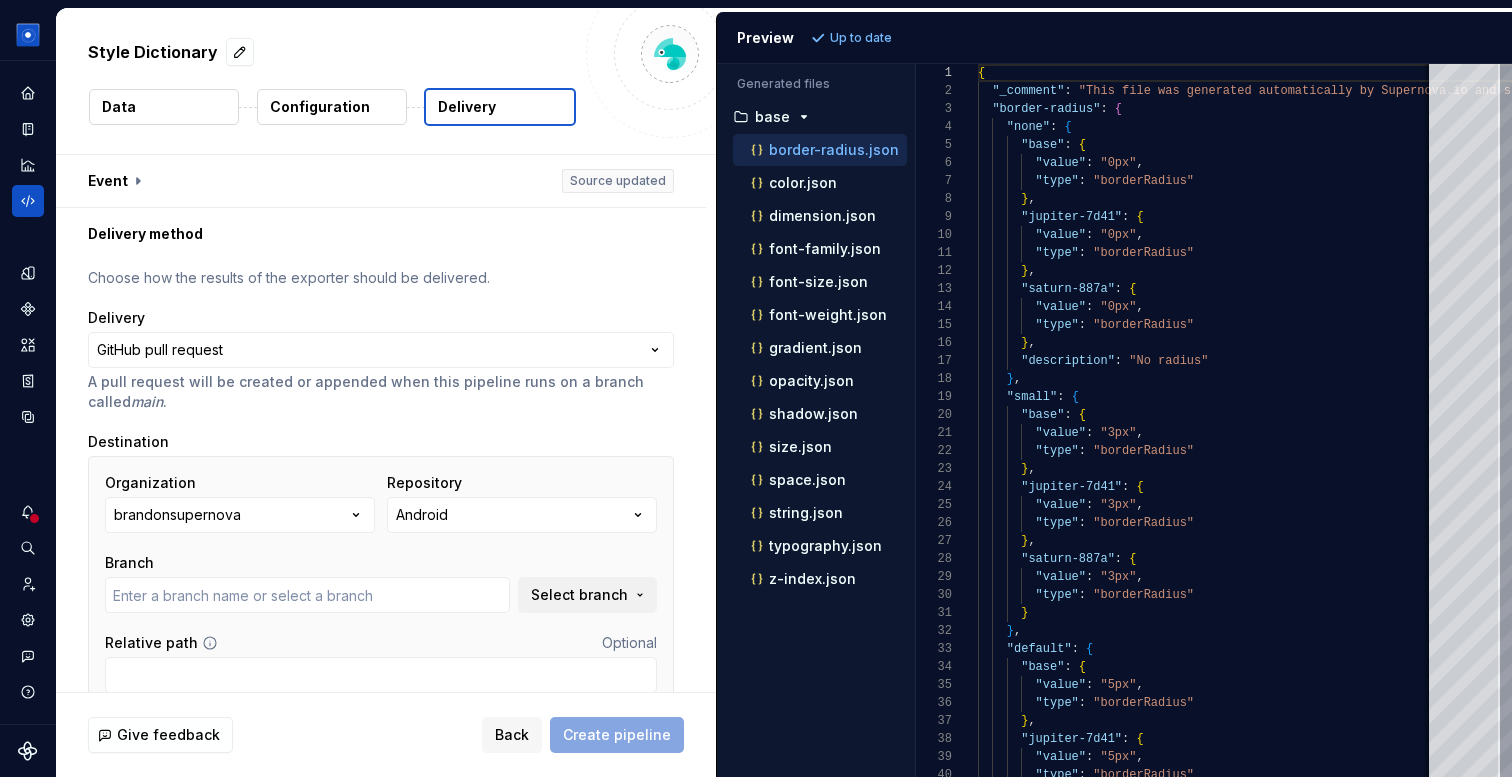 type on "main" 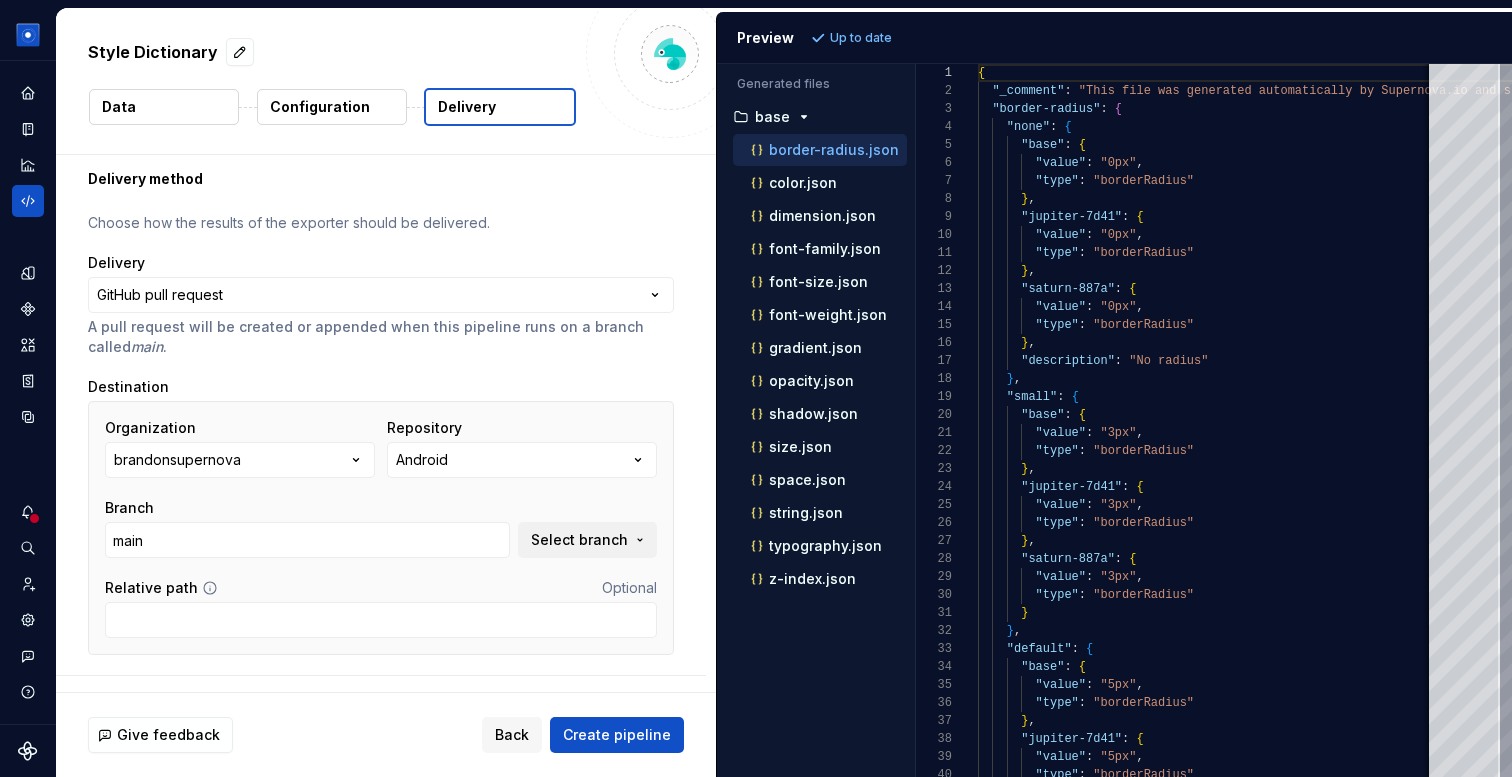 scroll, scrollTop: 92, scrollLeft: 0, axis: vertical 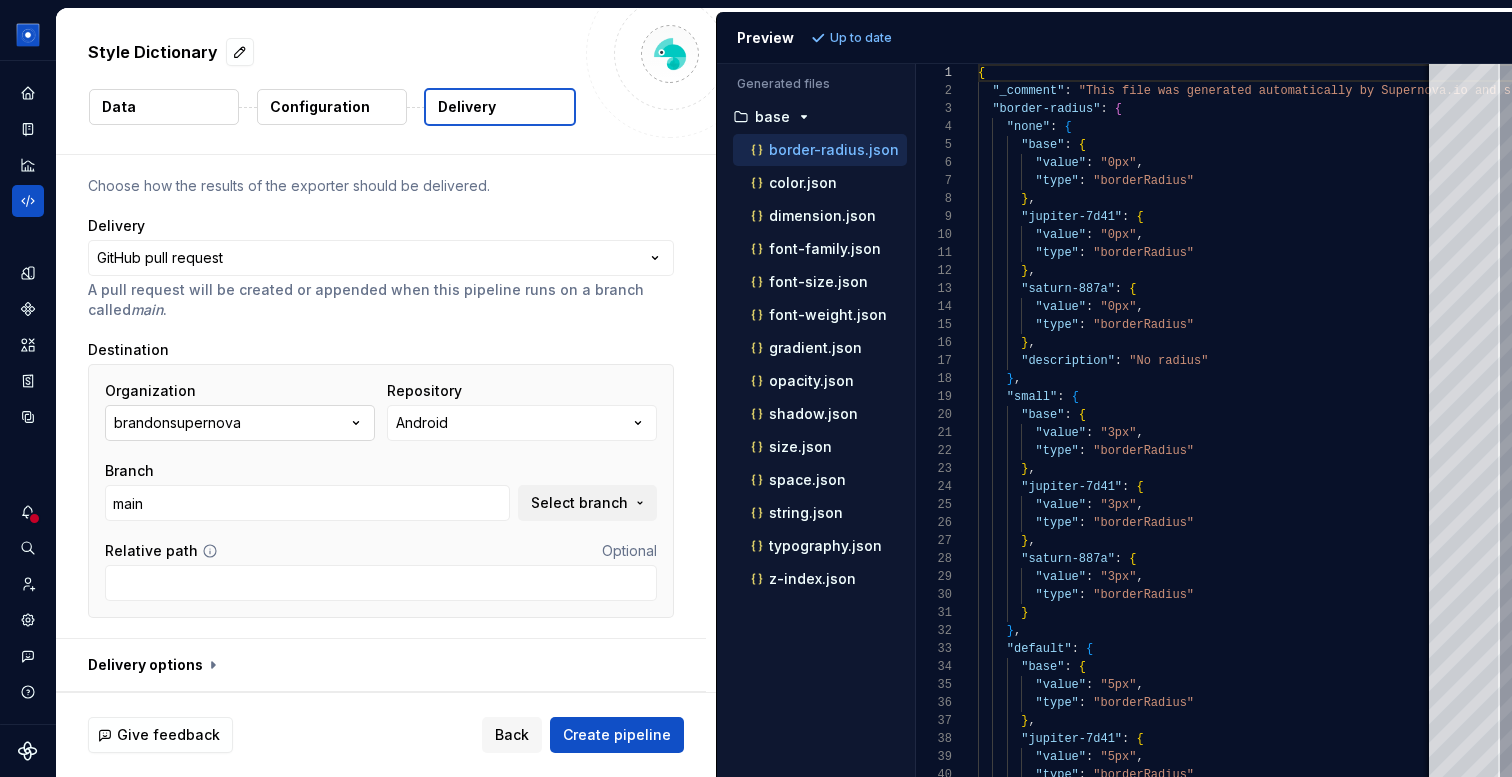 click on "brandonsupernova" at bounding box center [240, 423] 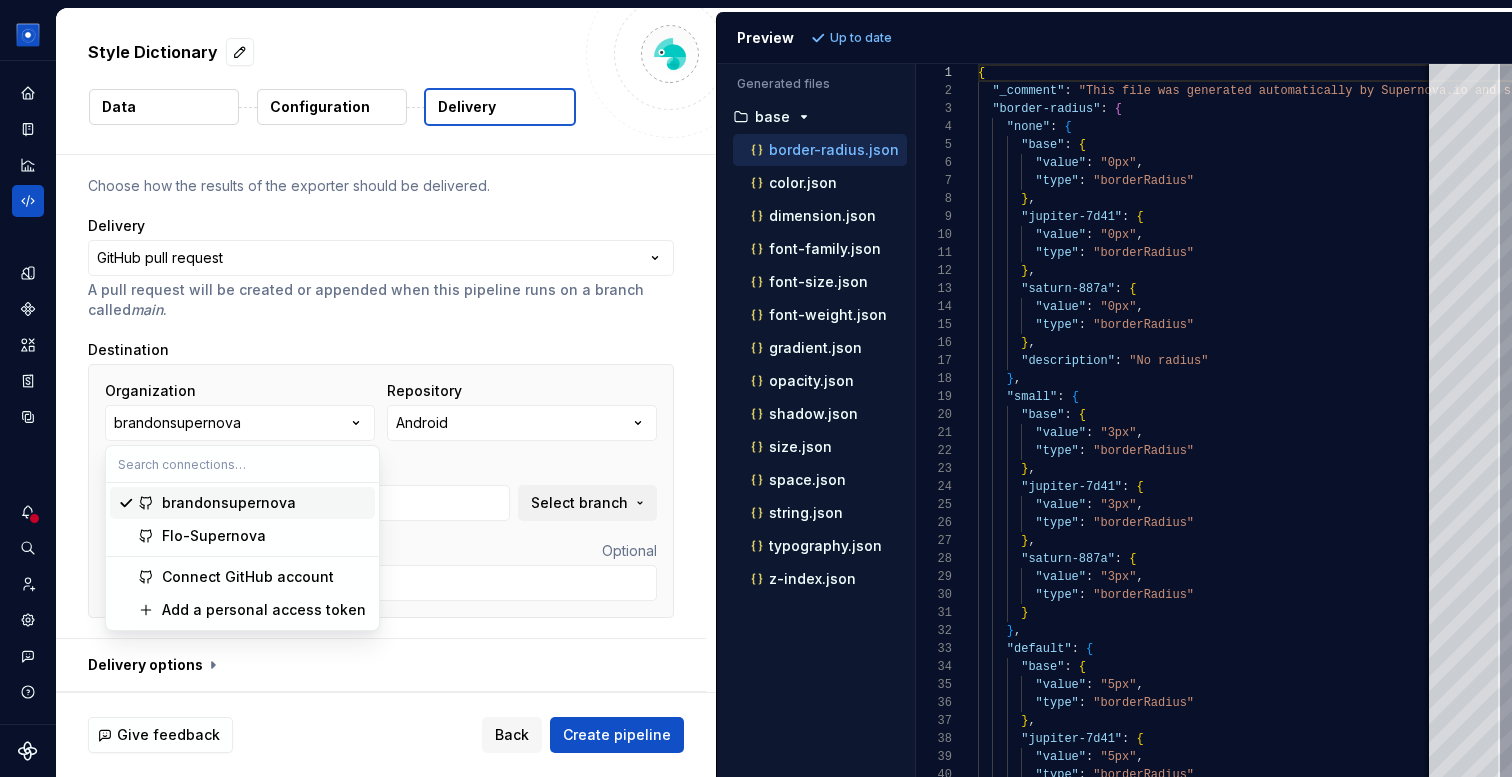 click on "**********" at bounding box center (381, 403) 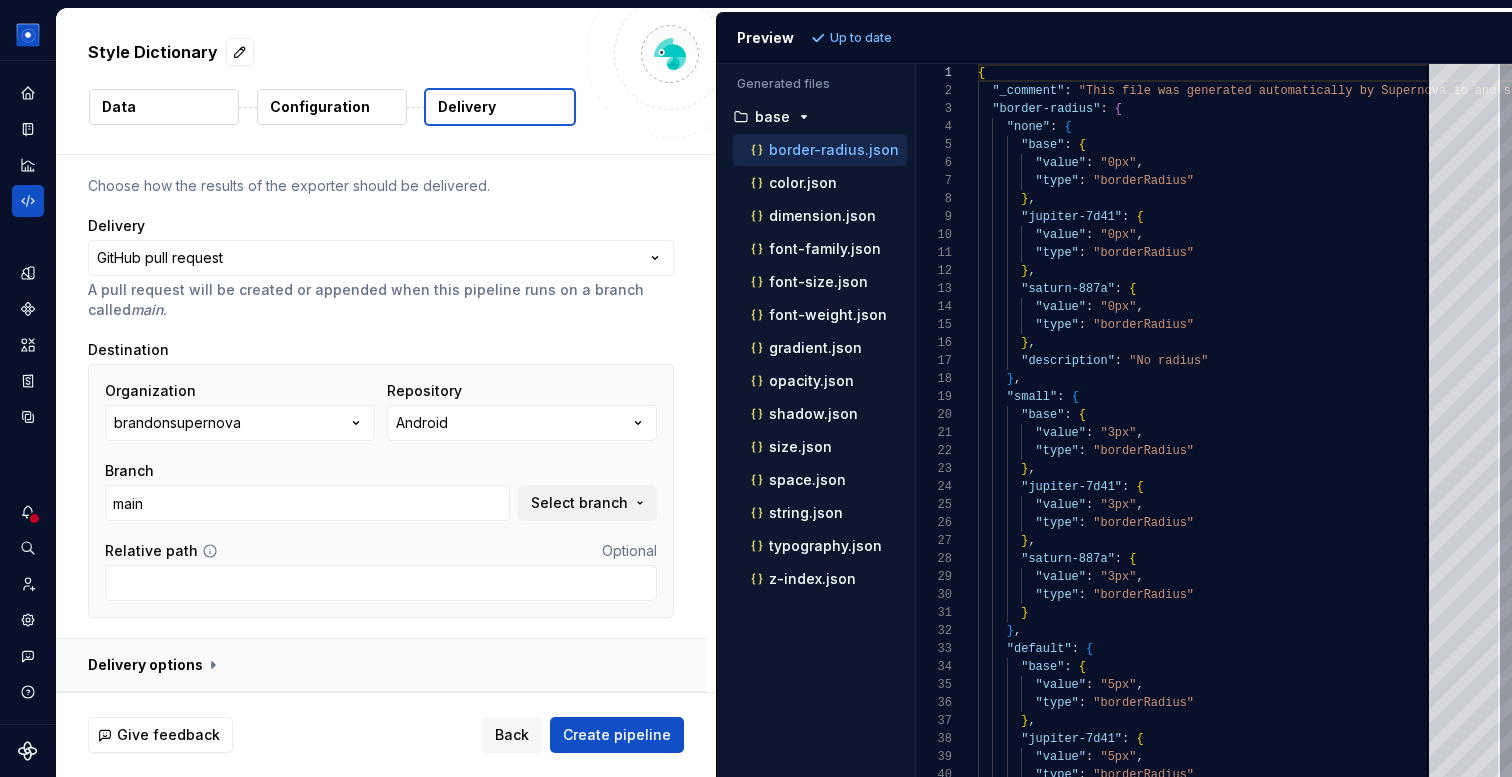 click at bounding box center (381, 665) 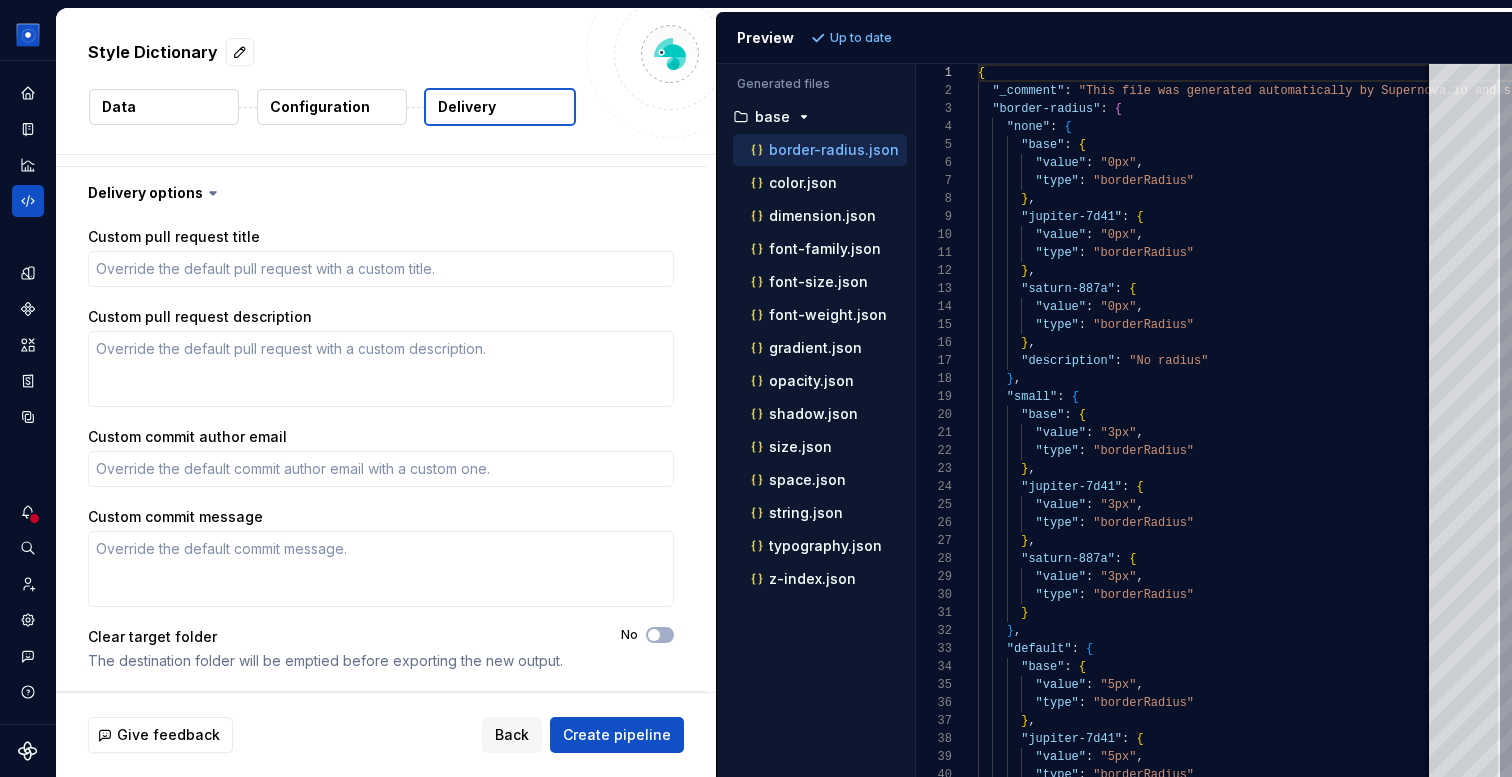 scroll, scrollTop: 0, scrollLeft: 0, axis: both 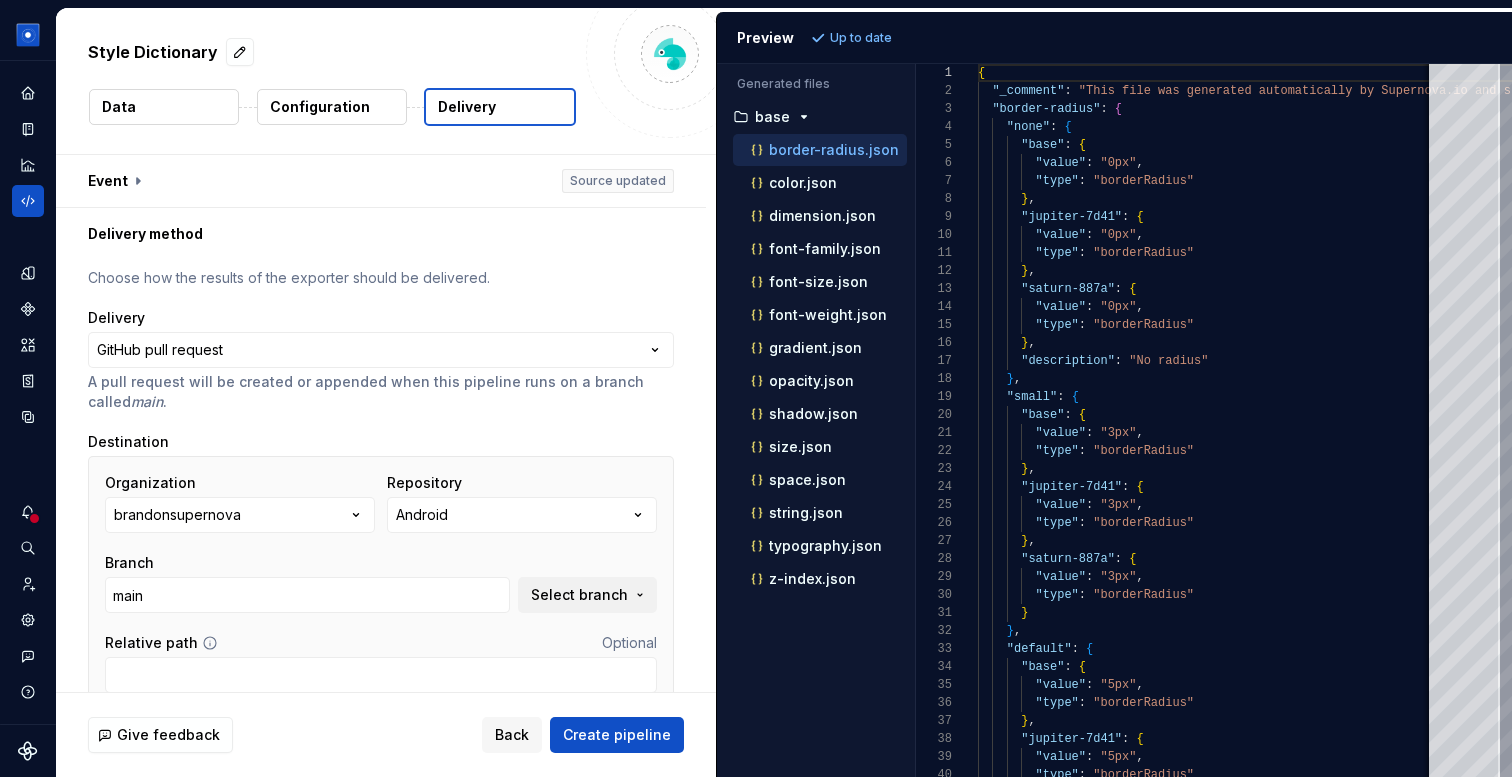 click on "Configuration" at bounding box center [332, 107] 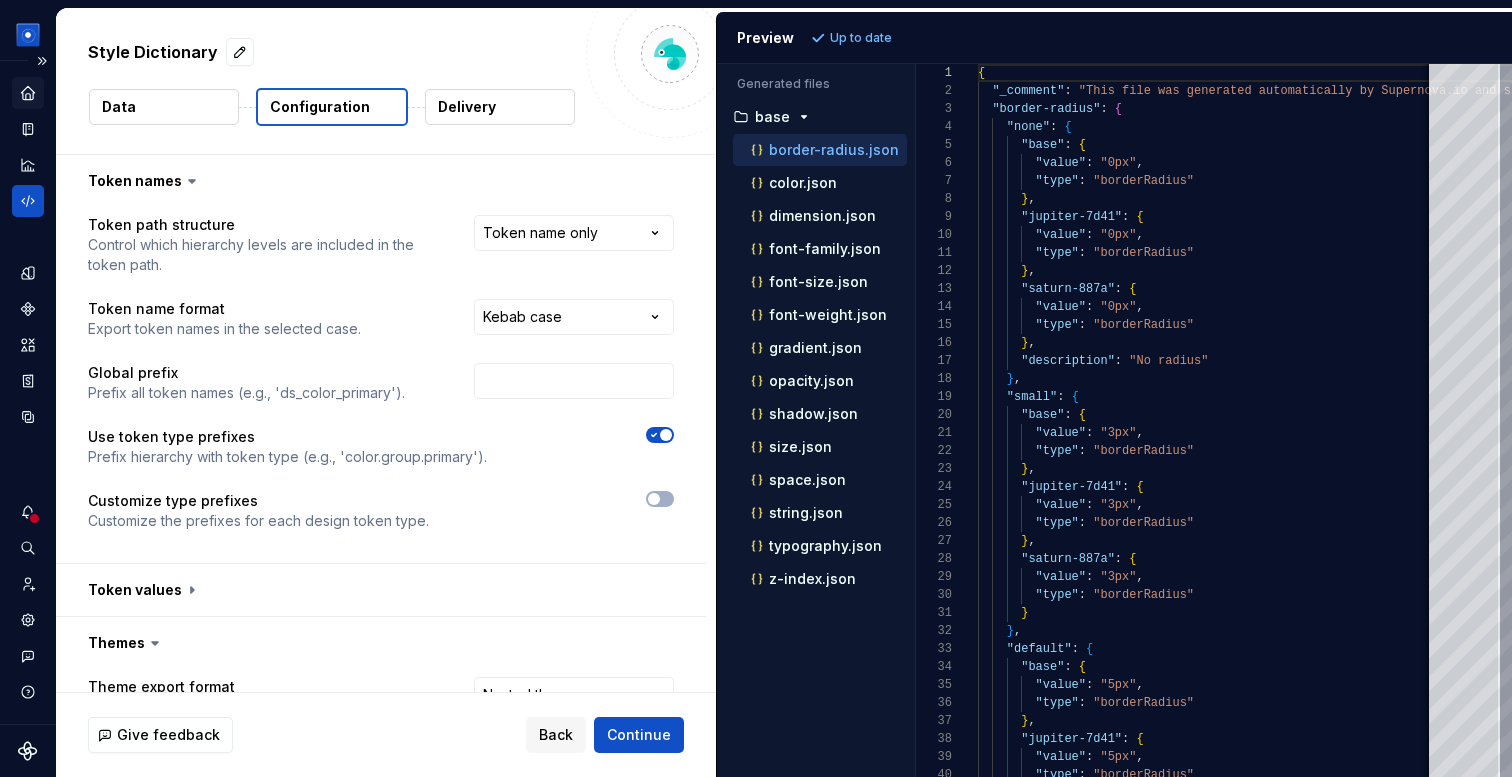 click 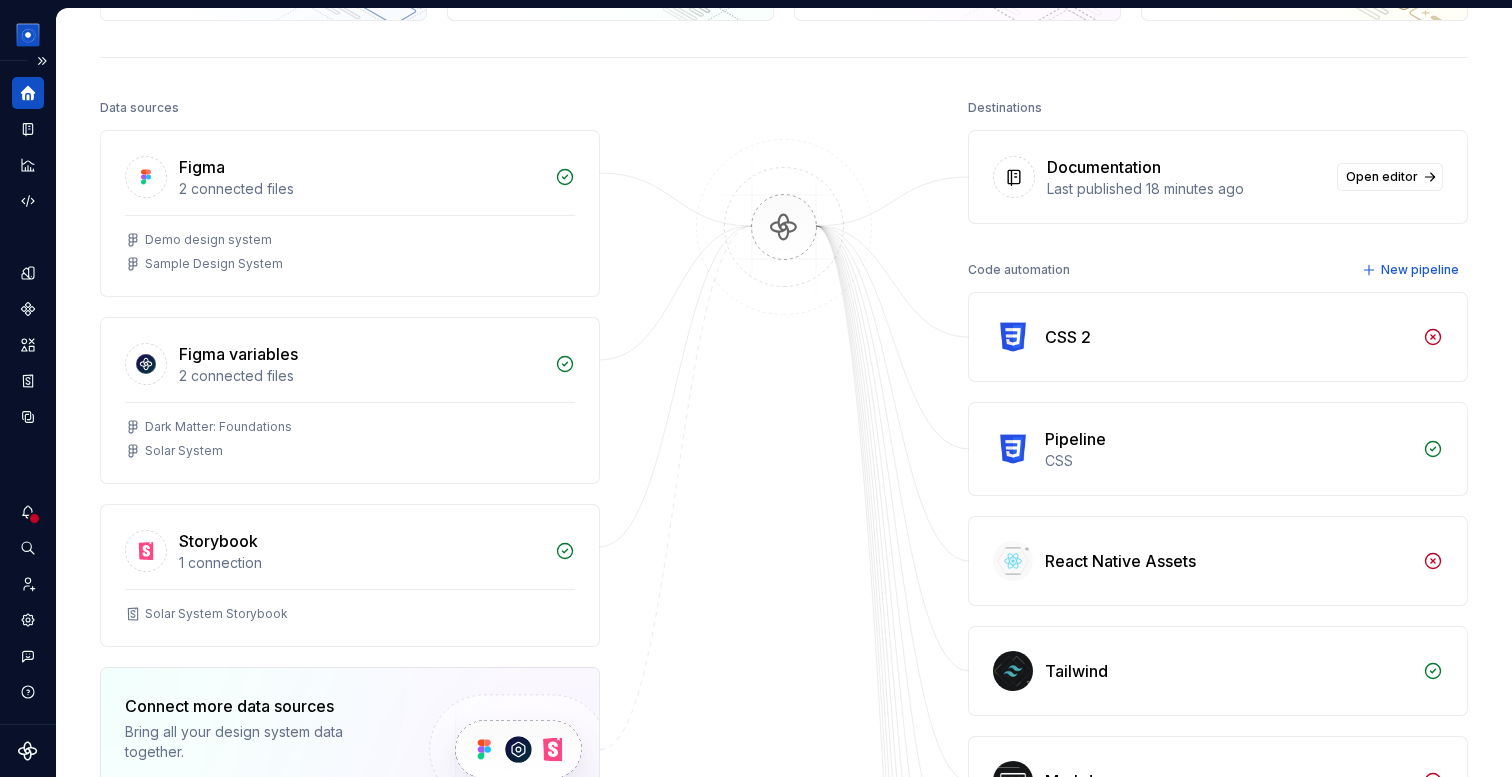 scroll, scrollTop: 187, scrollLeft: 0, axis: vertical 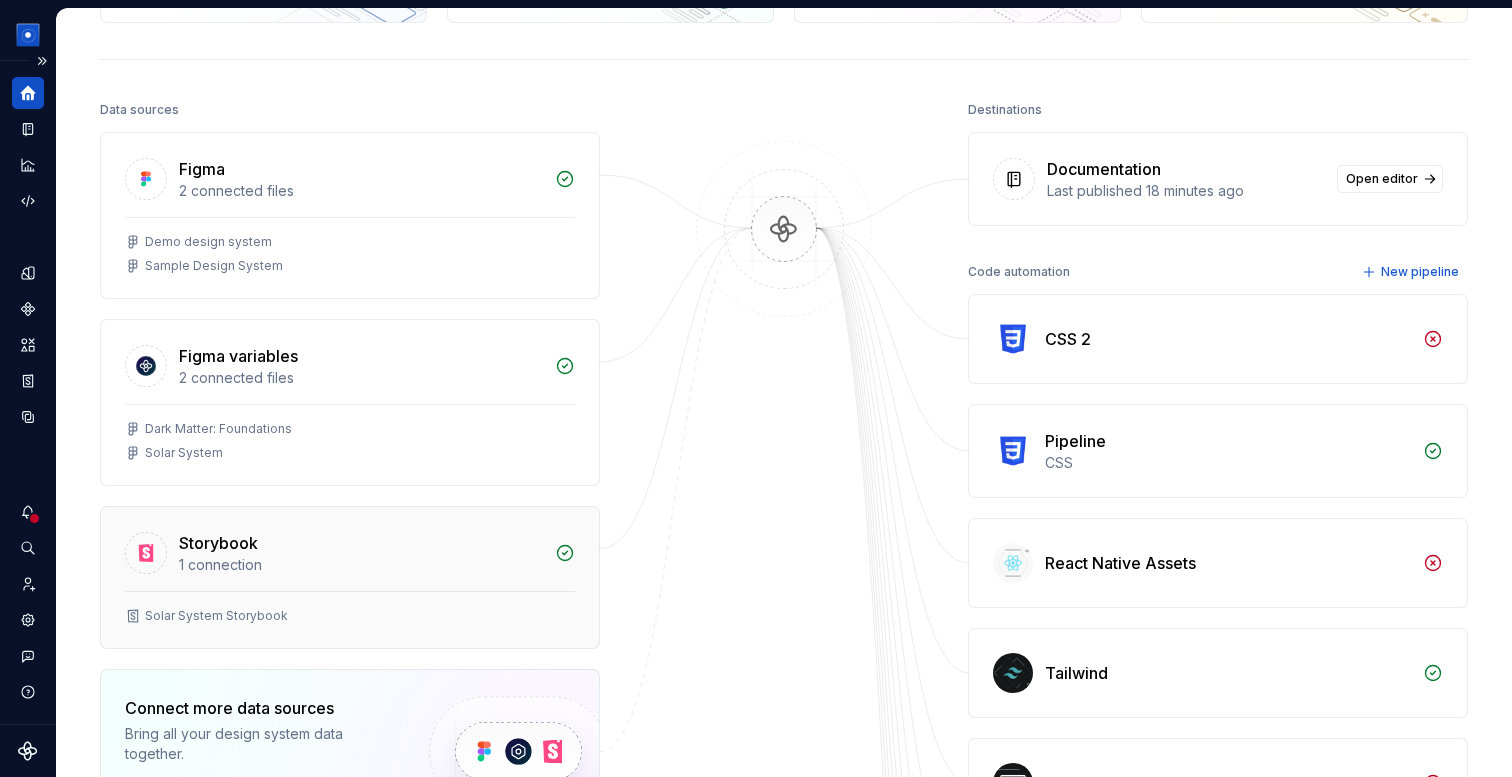 click on "Storybook 1 connection" at bounding box center [350, 549] 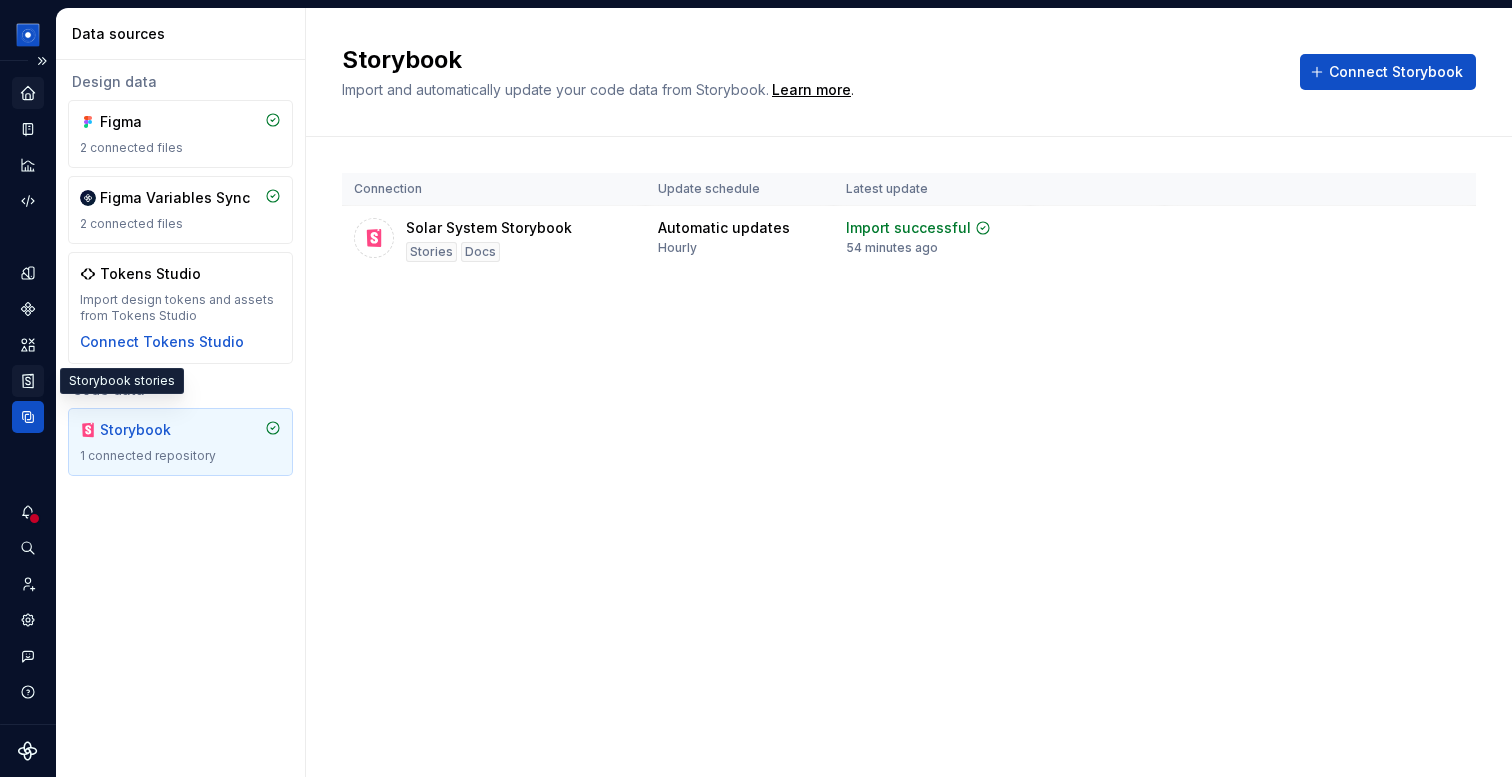 click 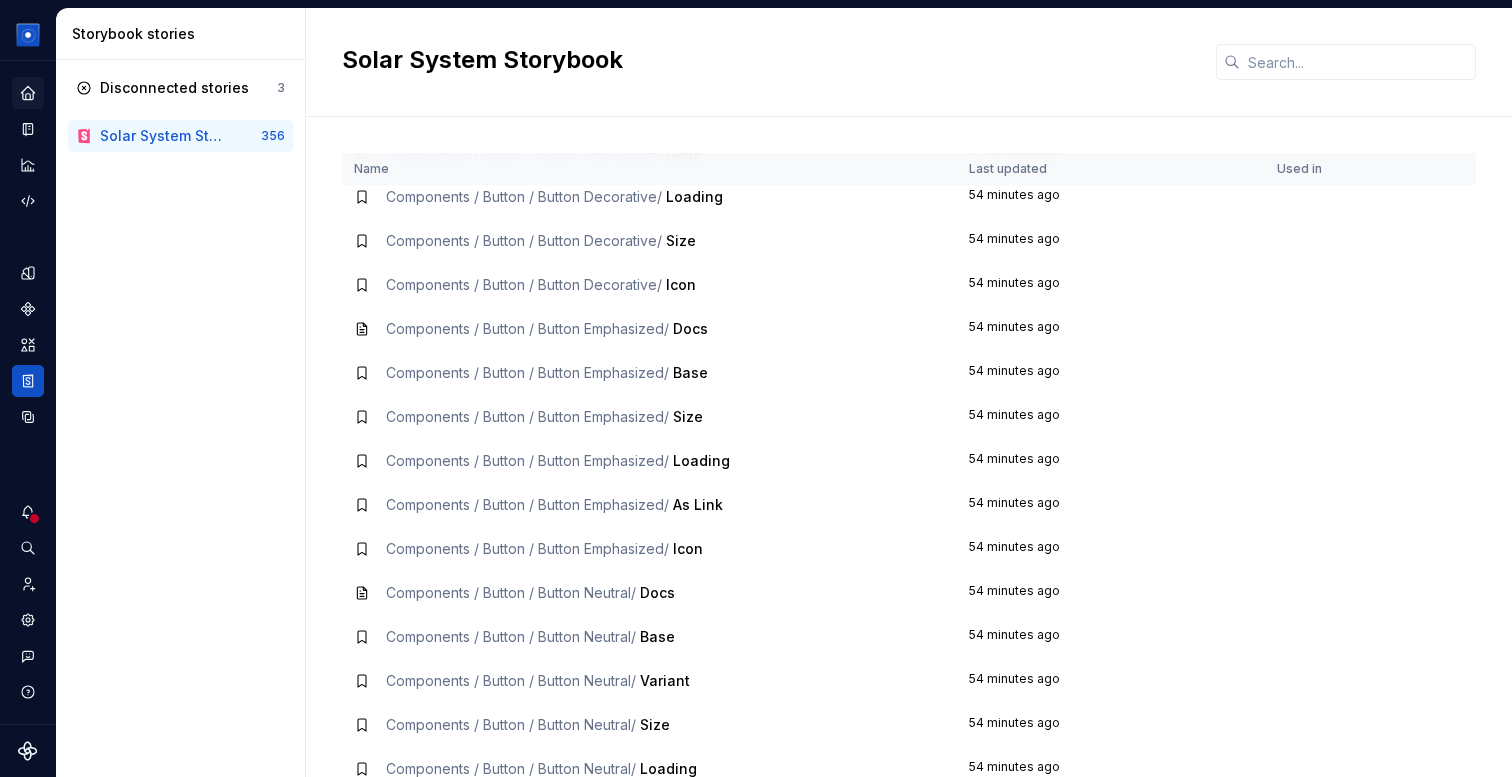 scroll, scrollTop: 0, scrollLeft: 0, axis: both 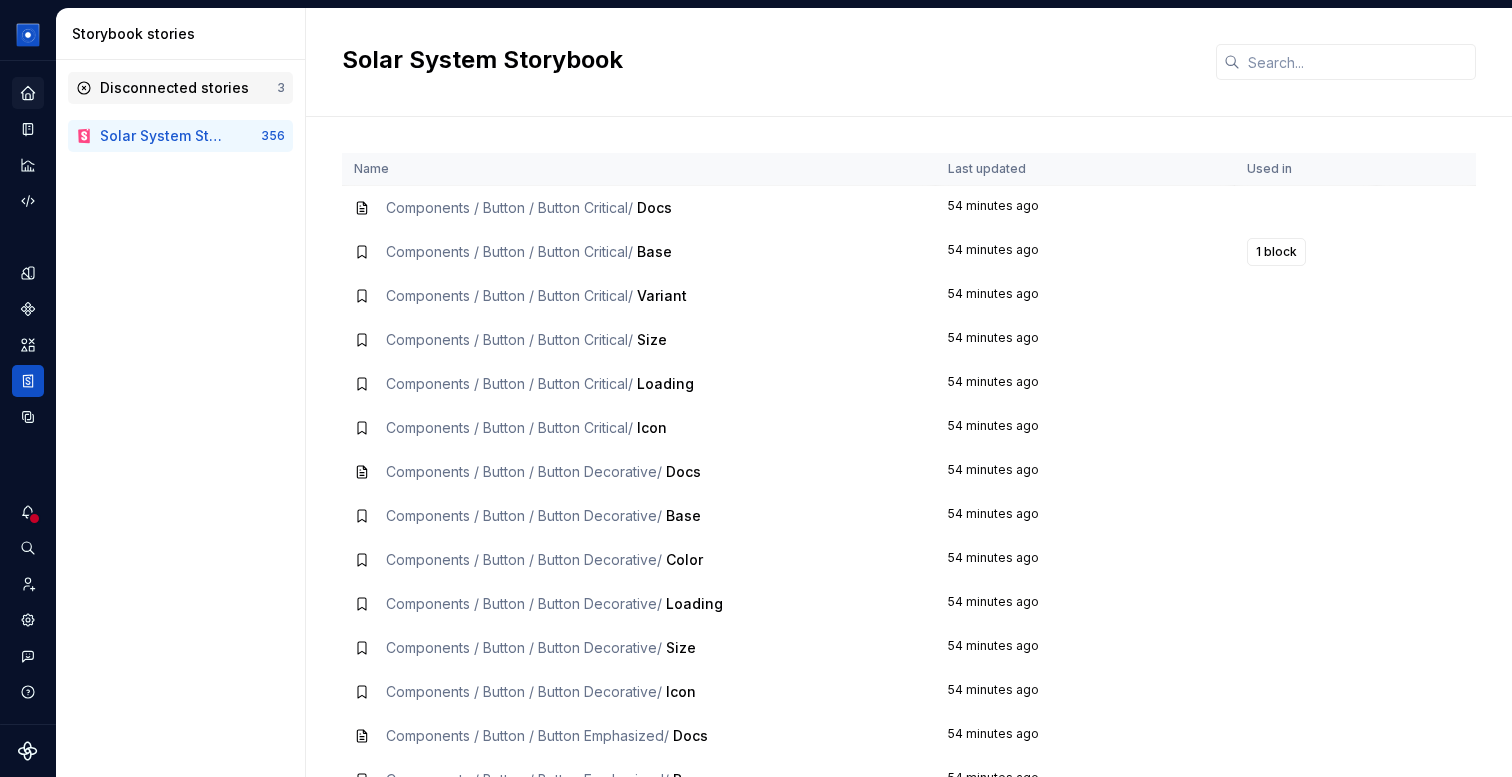 click on "Disconnected stories" at bounding box center [174, 88] 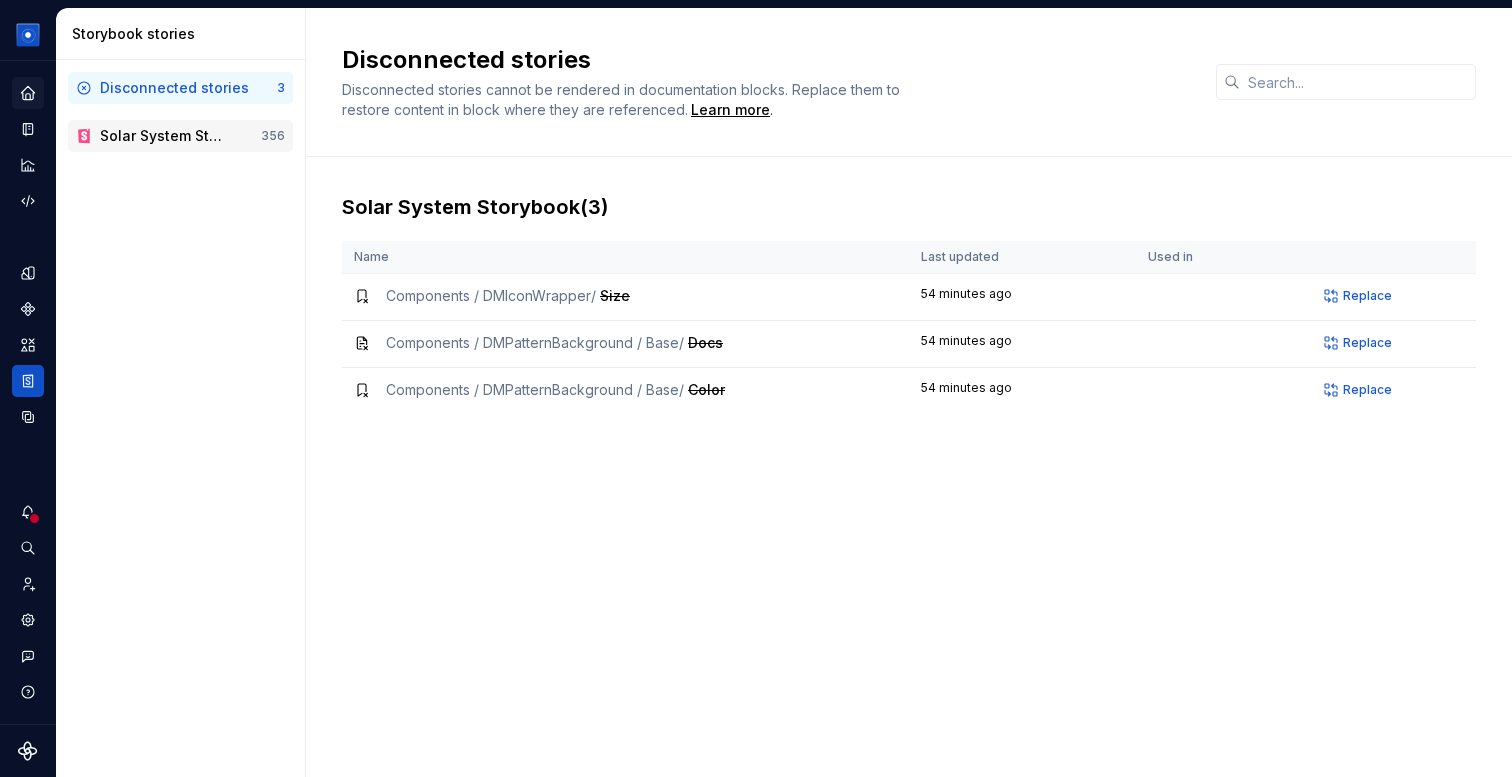 click on "Solar System Storybook" at bounding box center [164, 136] 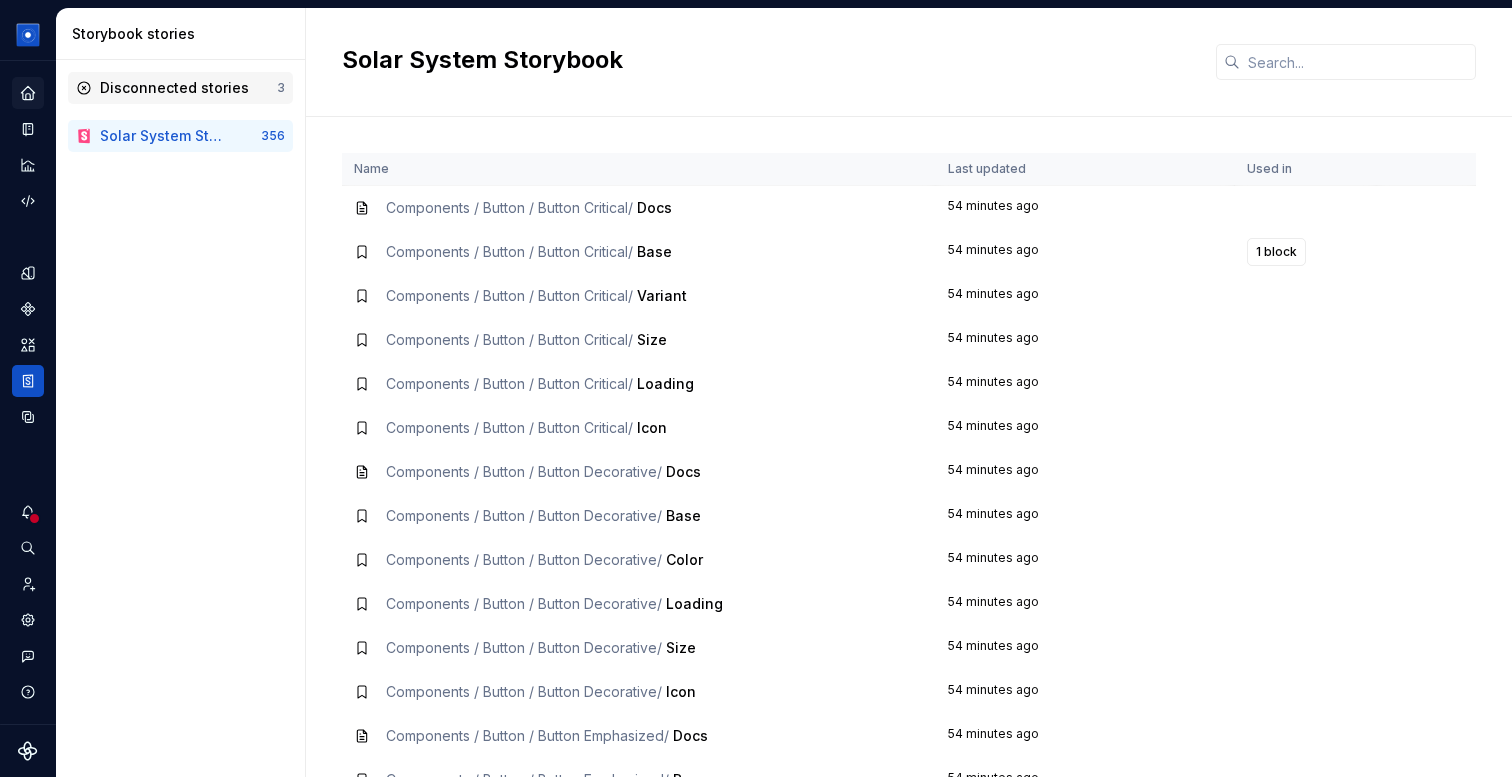 click on "Disconnected stories" at bounding box center (174, 88) 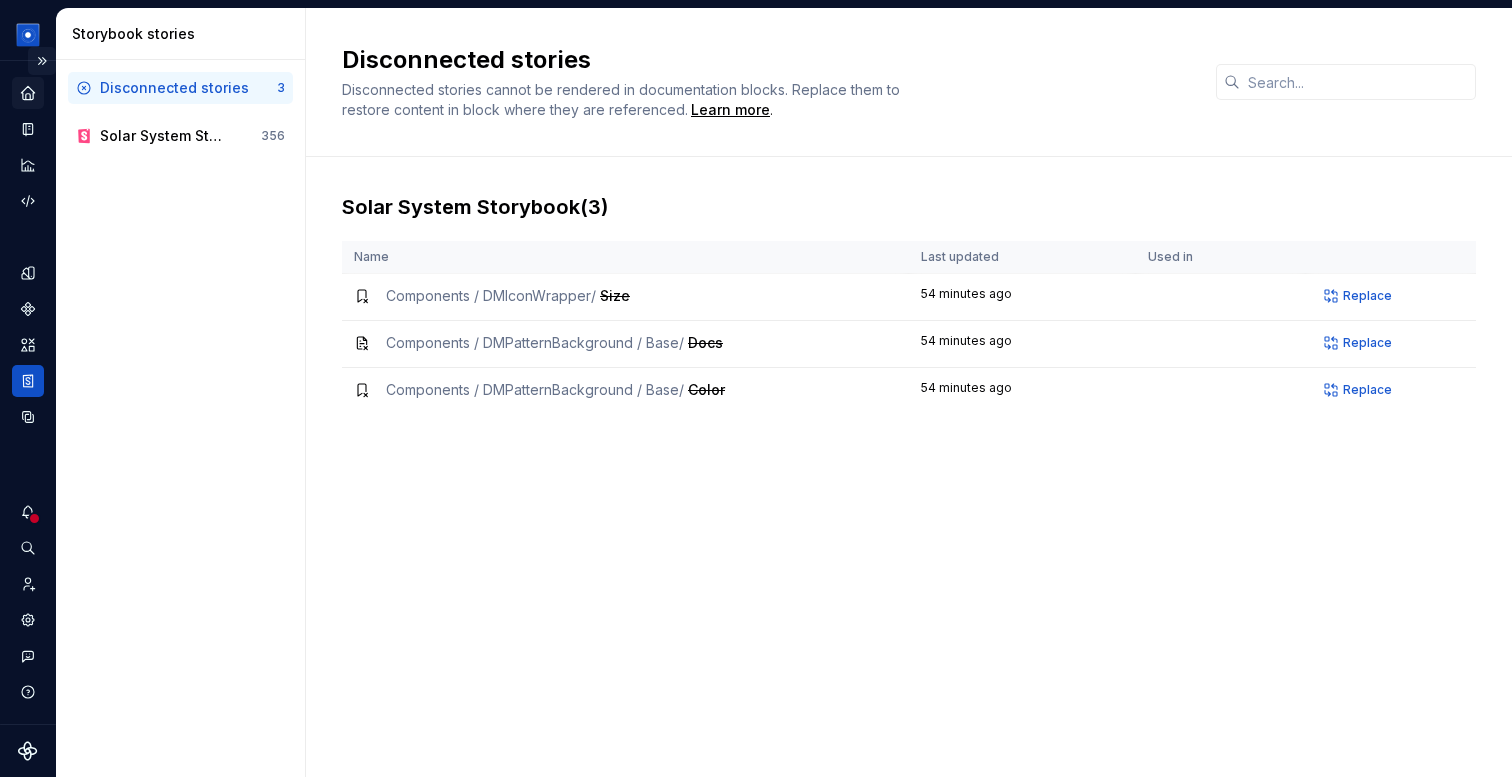 click at bounding box center (42, 61) 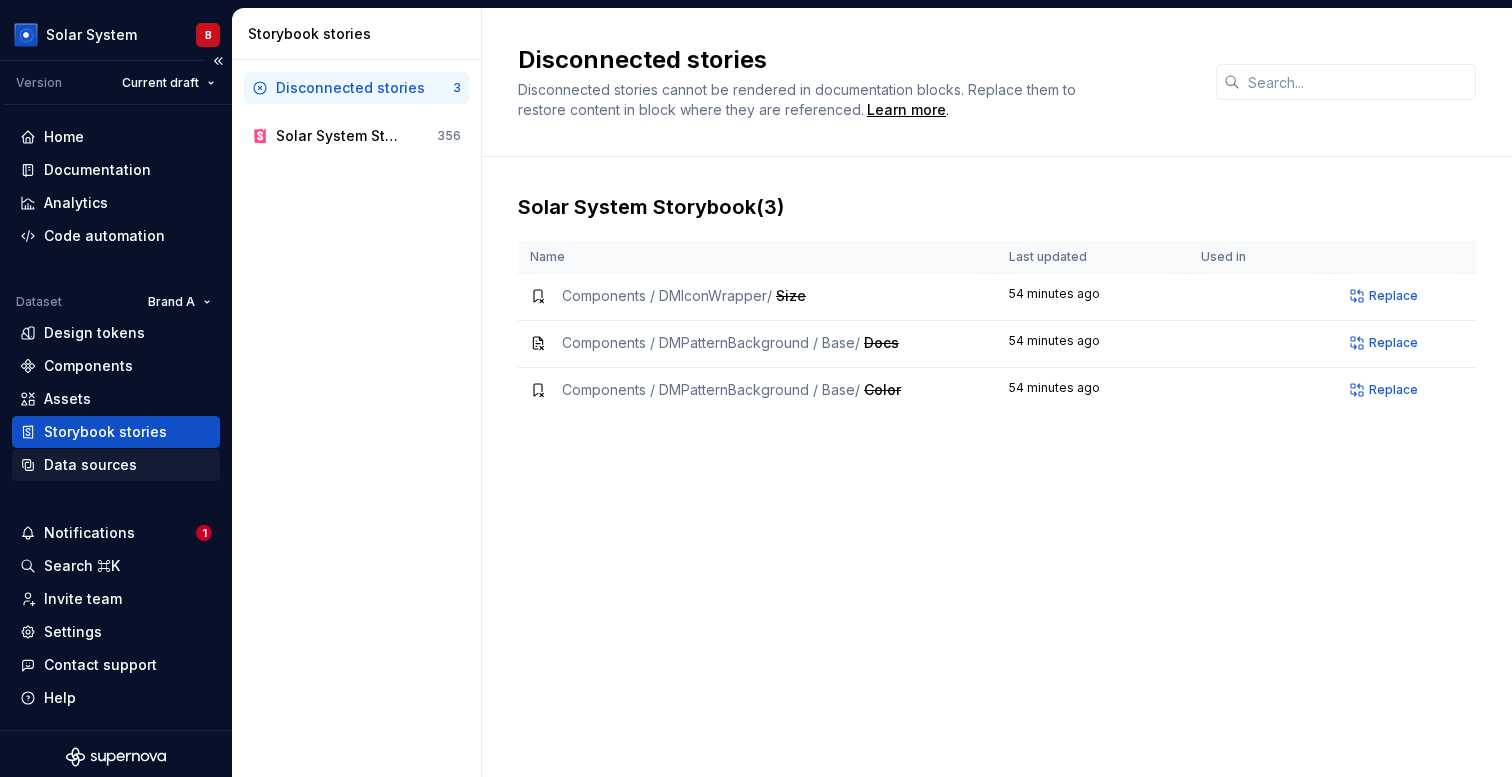 click on "Data sources" at bounding box center [90, 465] 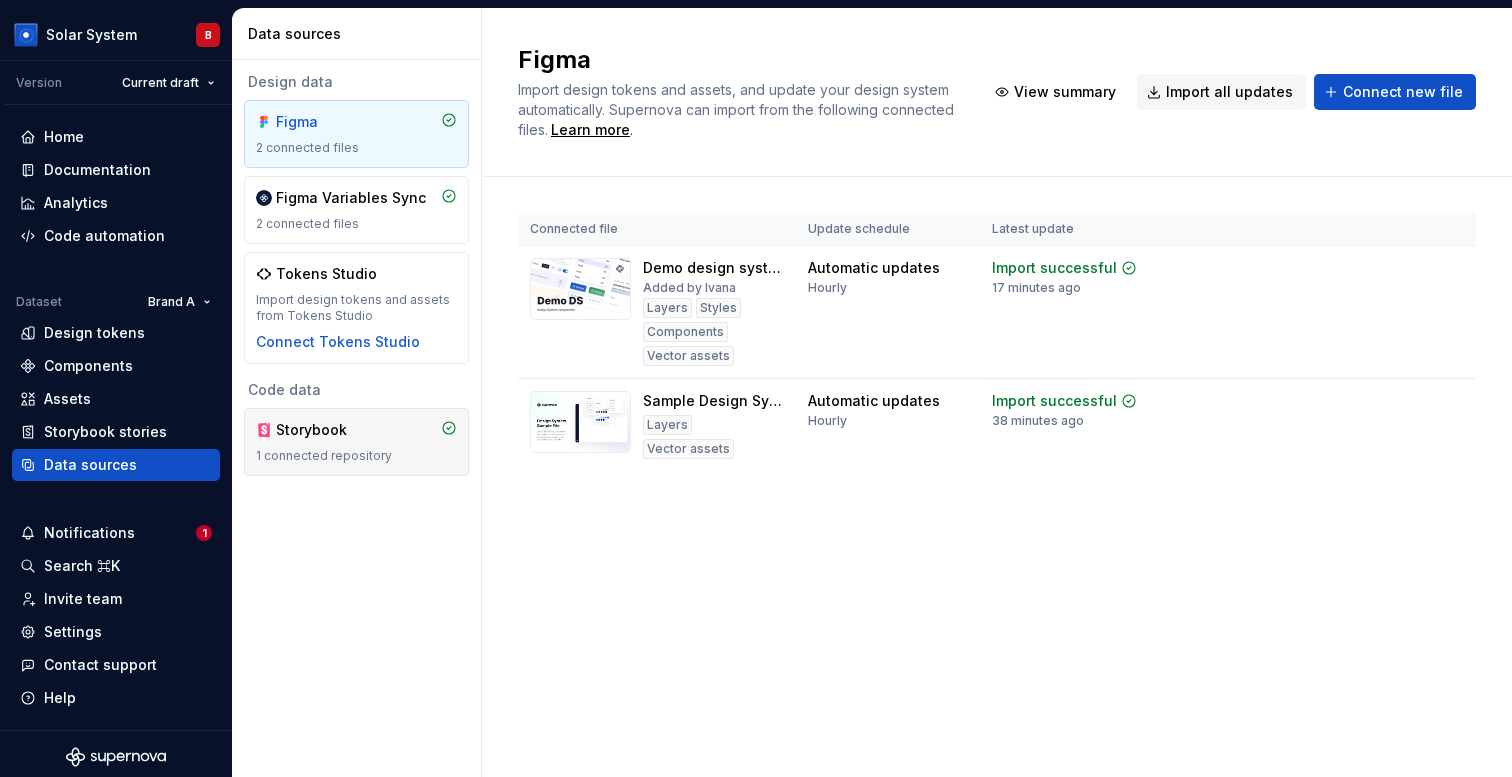 click on "Storybook" at bounding box center (324, 430) 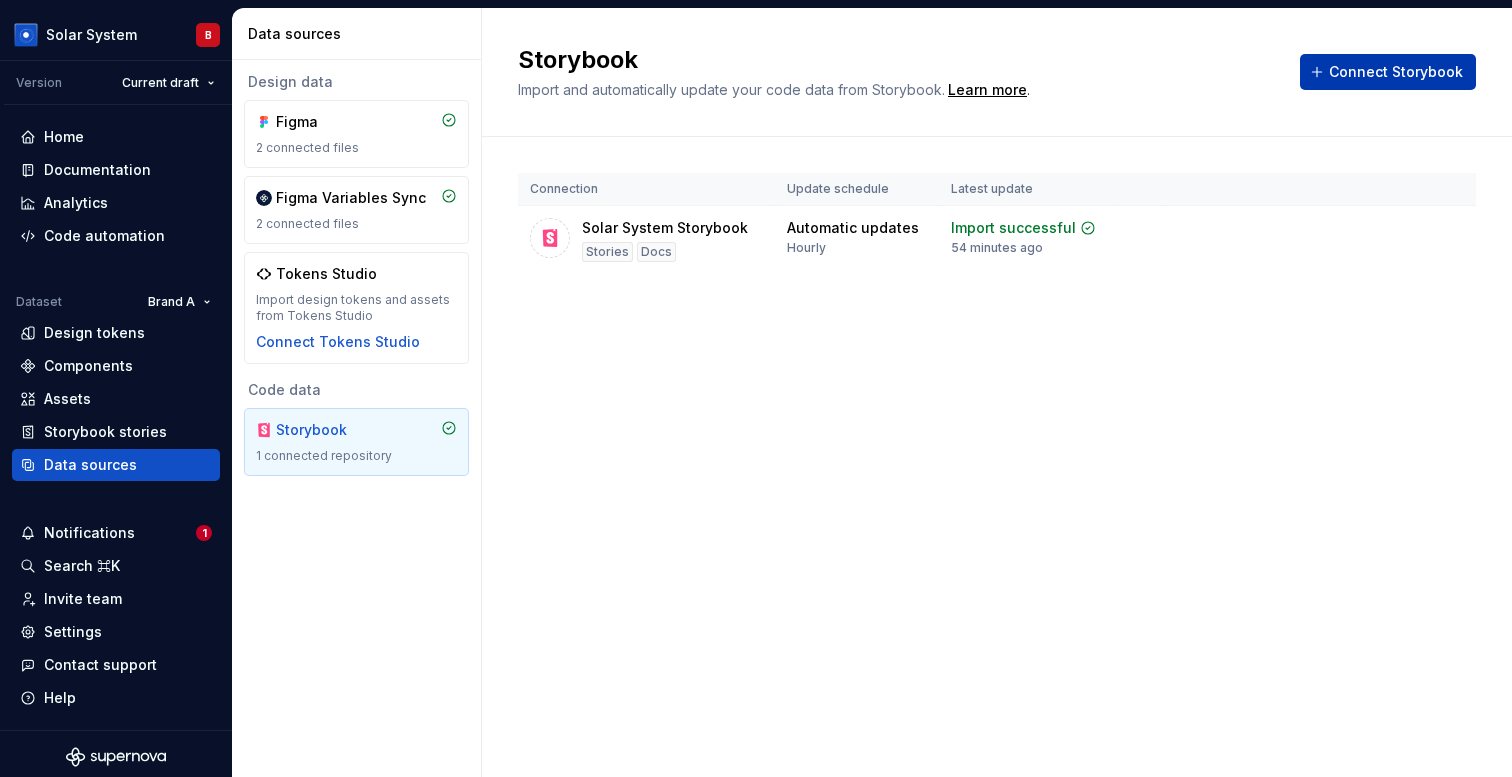 click on "Connect Storybook" at bounding box center [1396, 72] 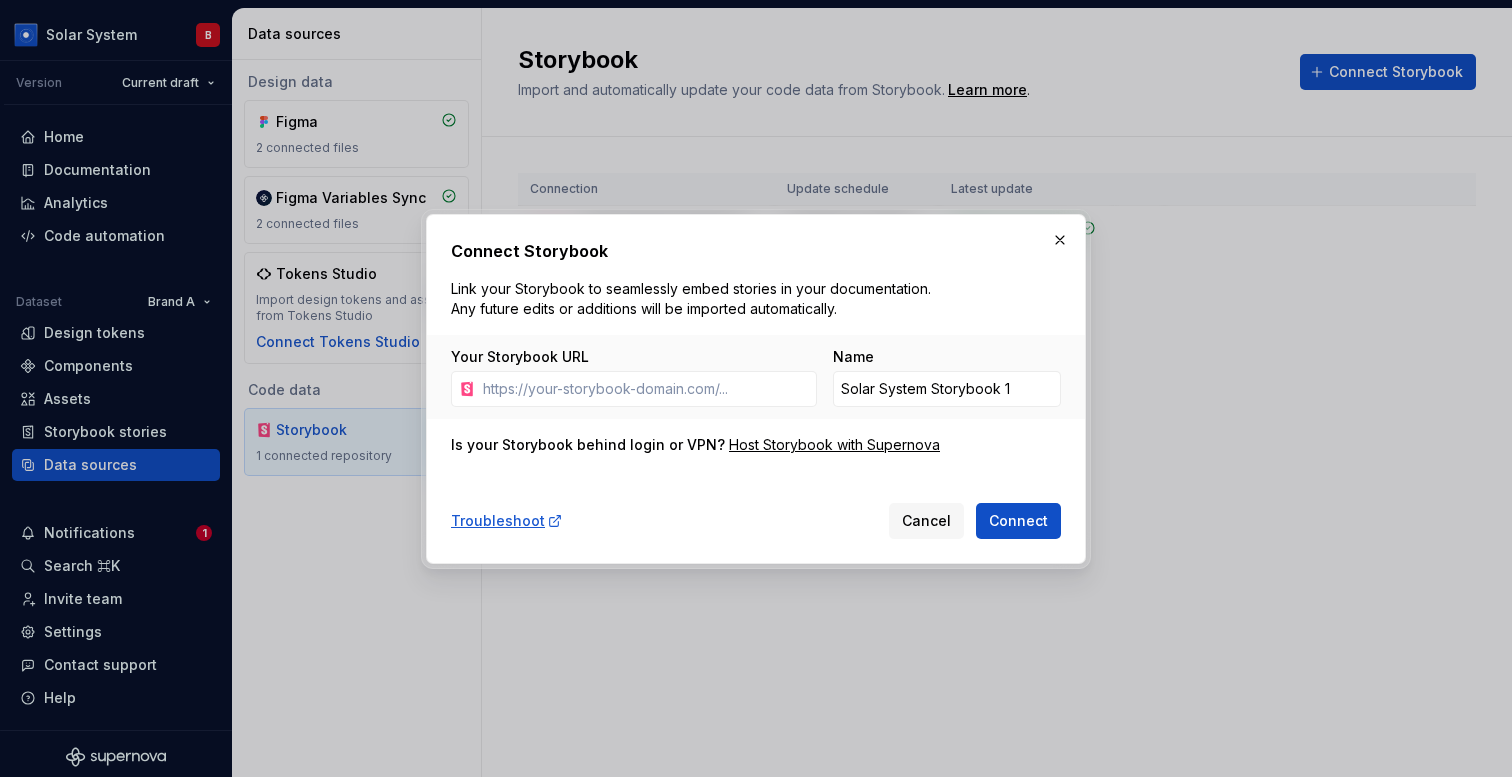 click on "Your Storybook URL" at bounding box center [520, 357] 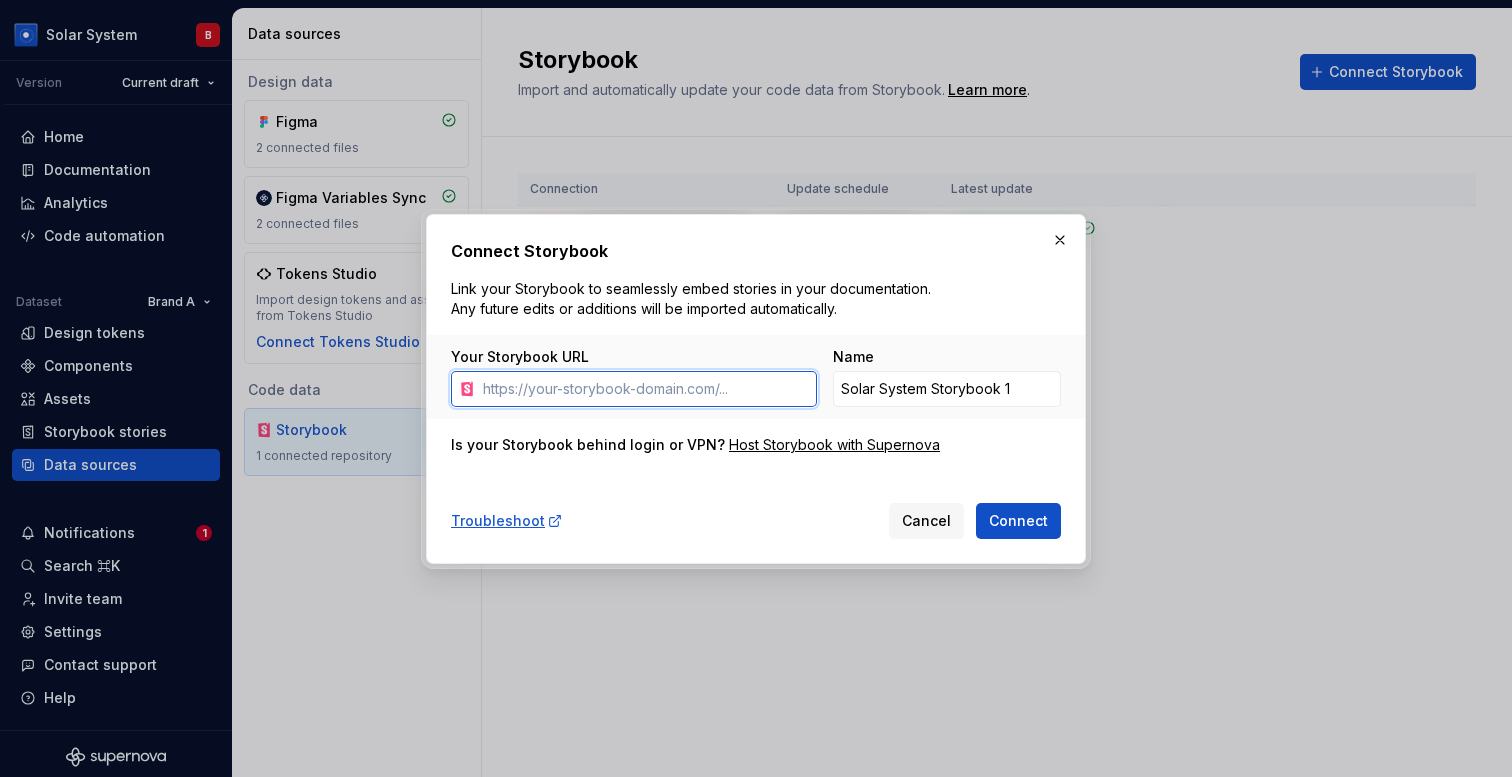 click on "Your Storybook URL" at bounding box center (646, 389) 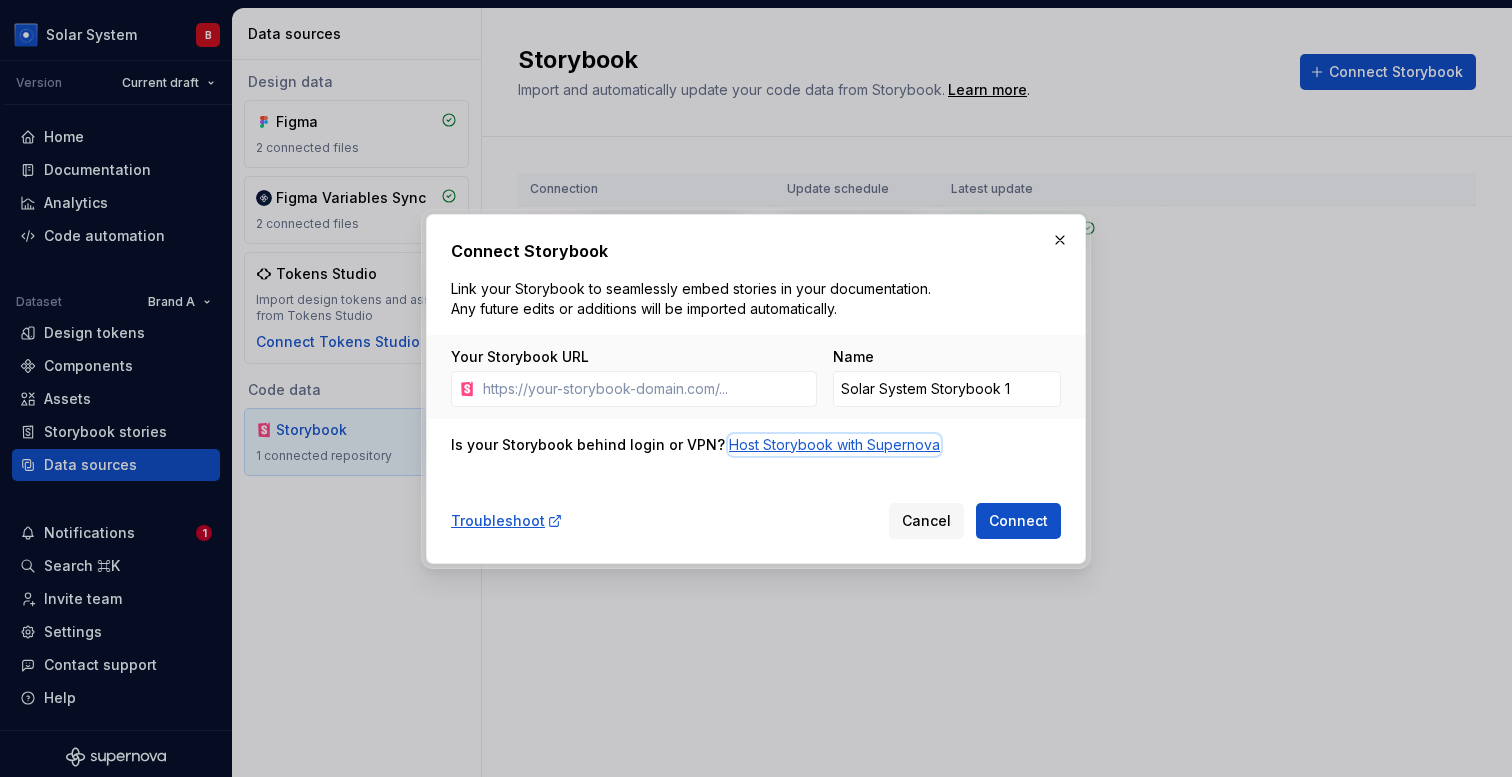 click on "Host Storybook with Supernova" at bounding box center (834, 445) 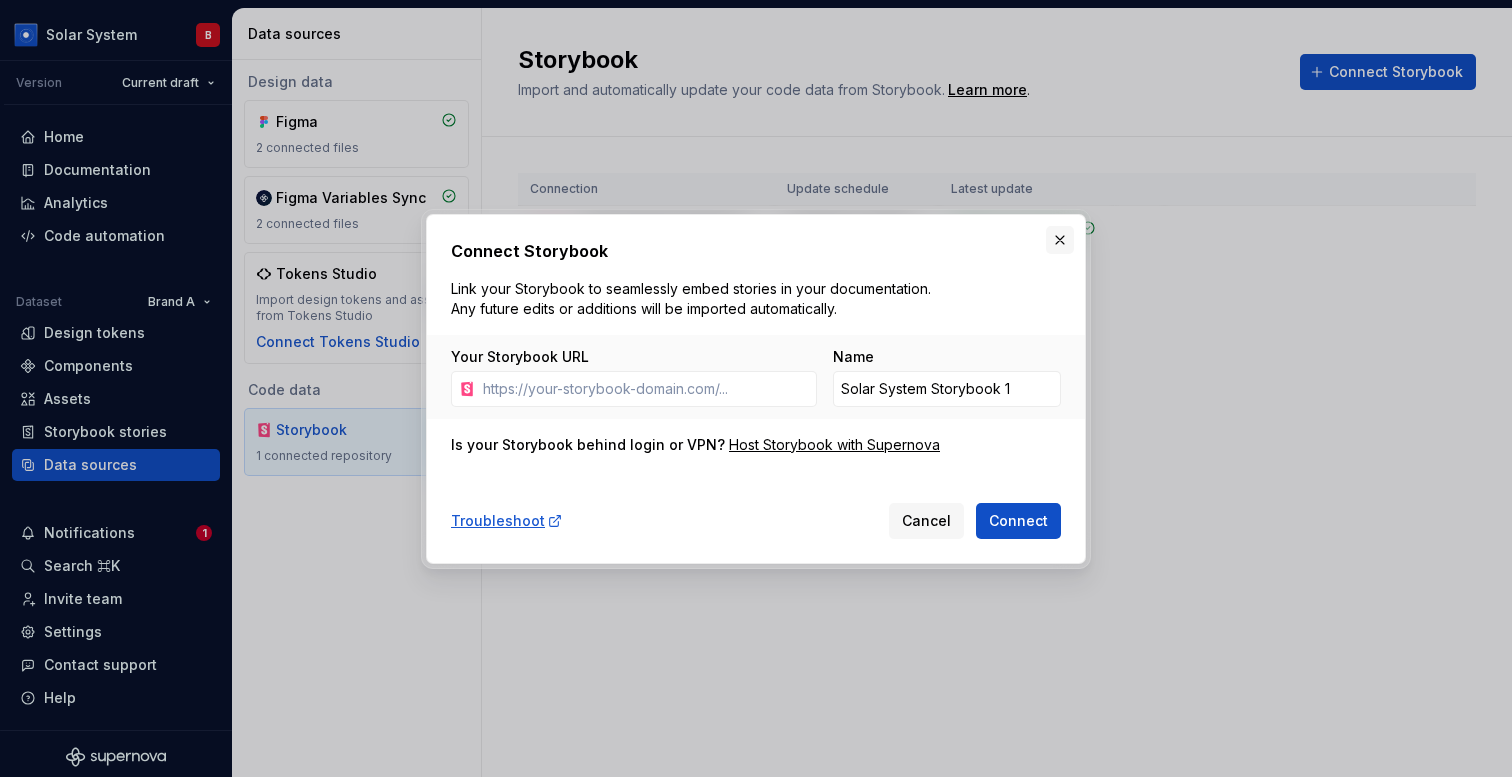 click at bounding box center (1060, 240) 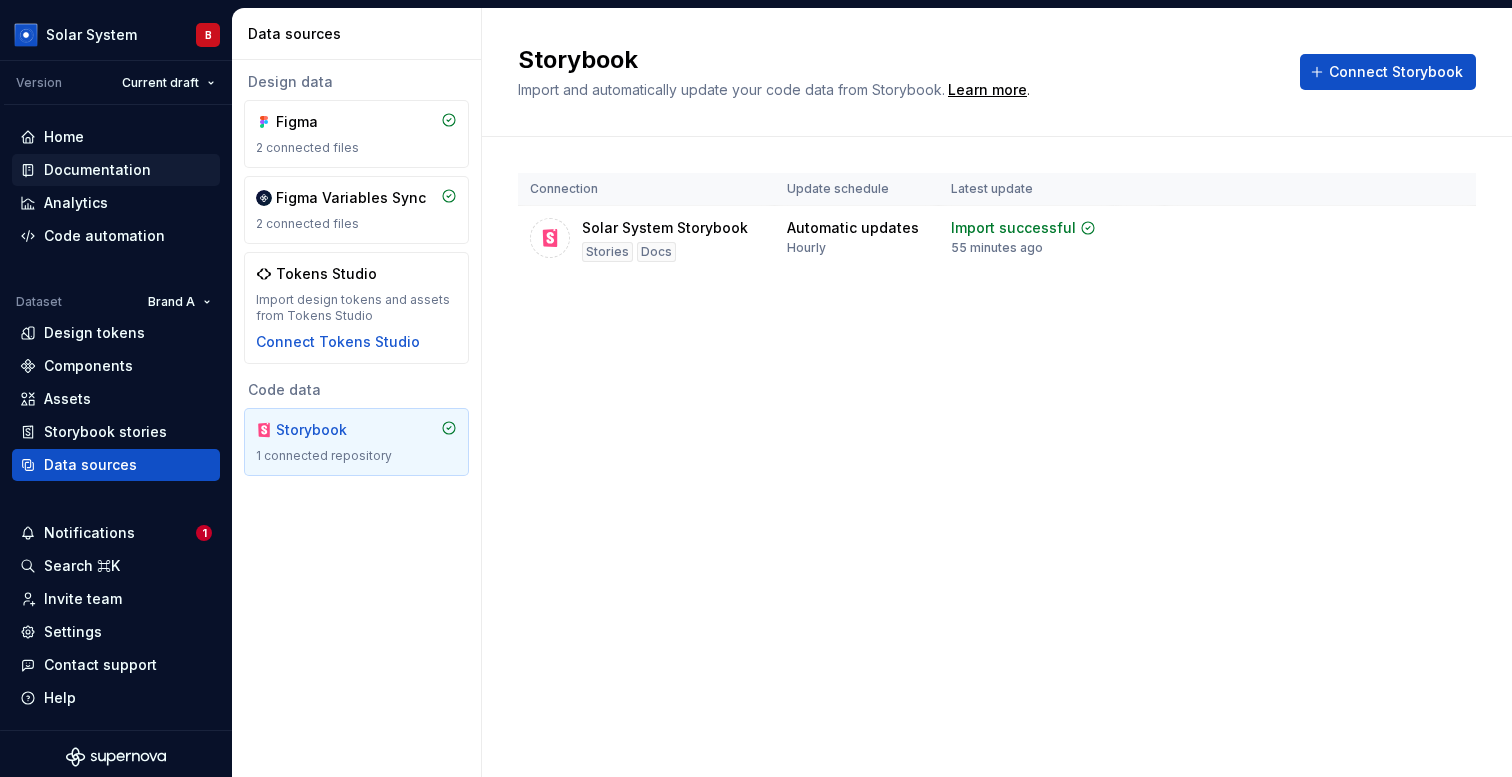 click on "Documentation" at bounding box center (97, 170) 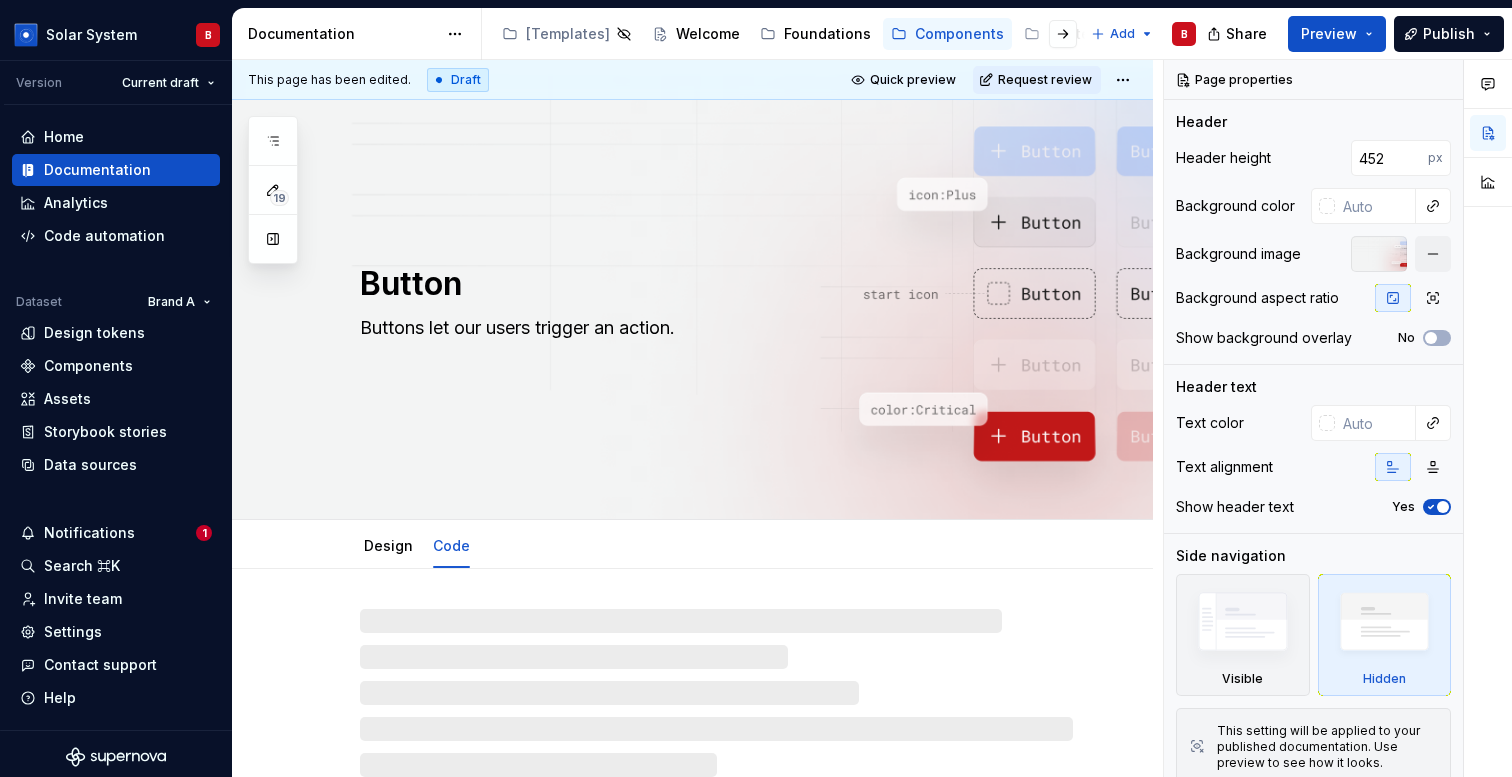 type on "*" 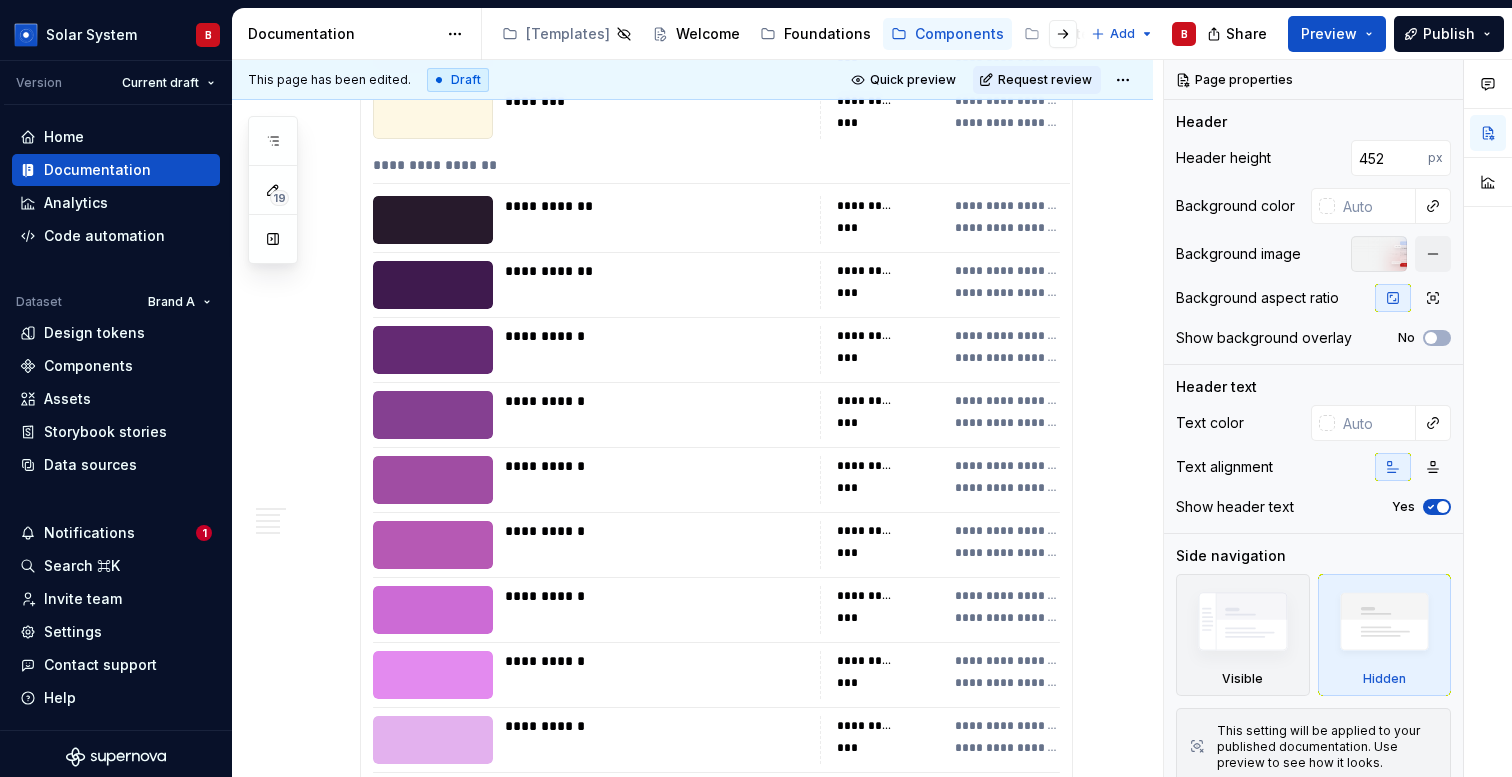scroll, scrollTop: 13501, scrollLeft: 0, axis: vertical 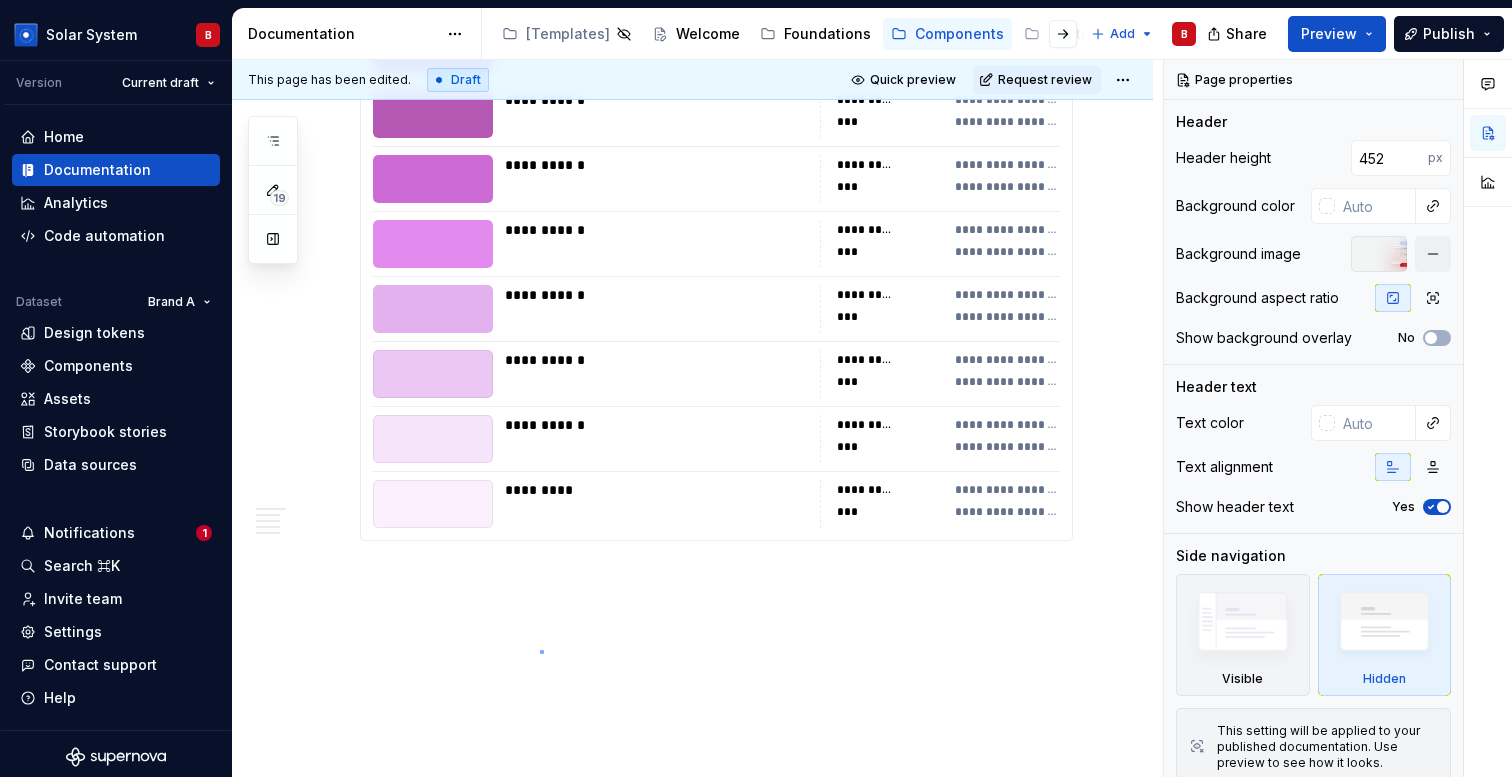 click on "**********" at bounding box center [697, 418] 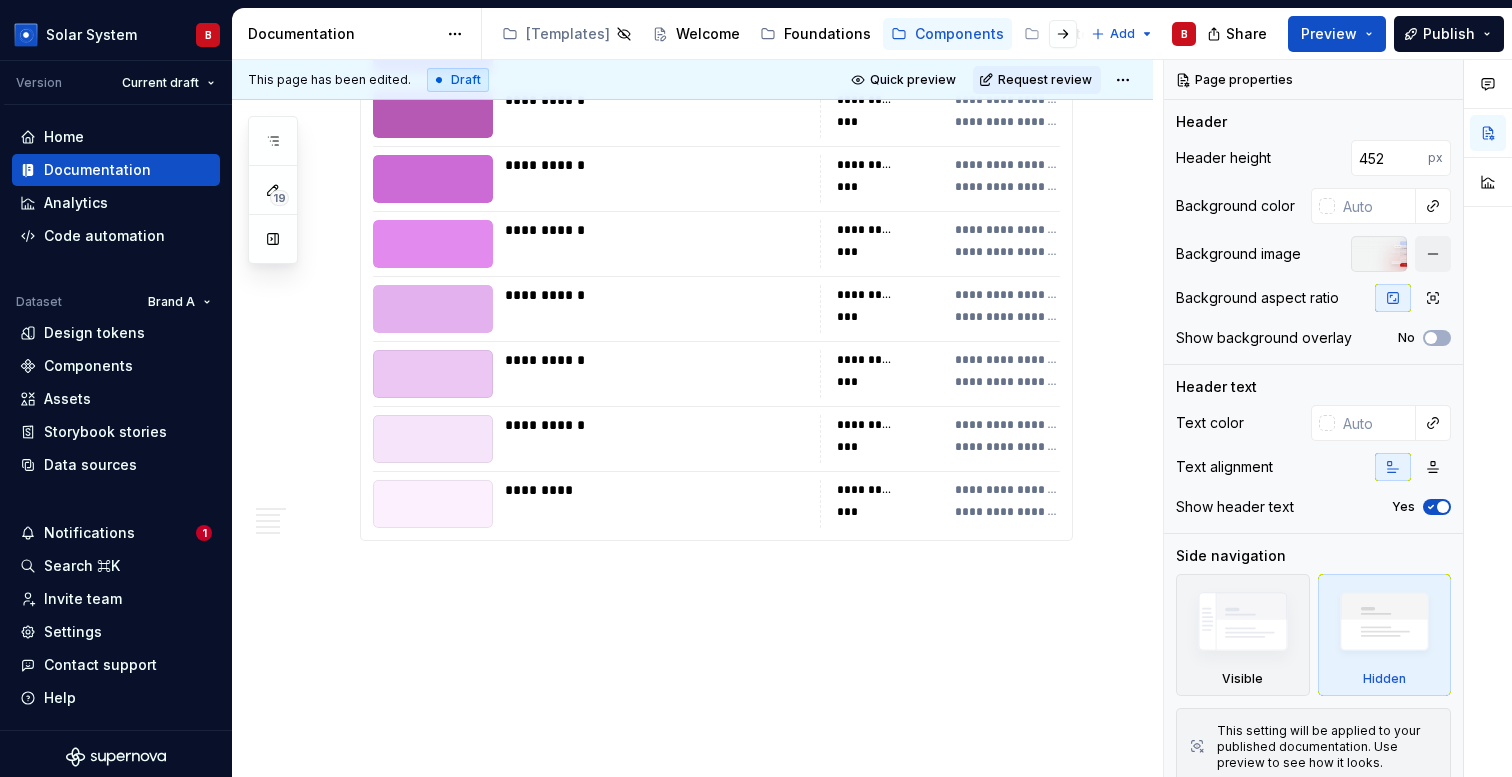 click on "**********" at bounding box center (692, -6051) 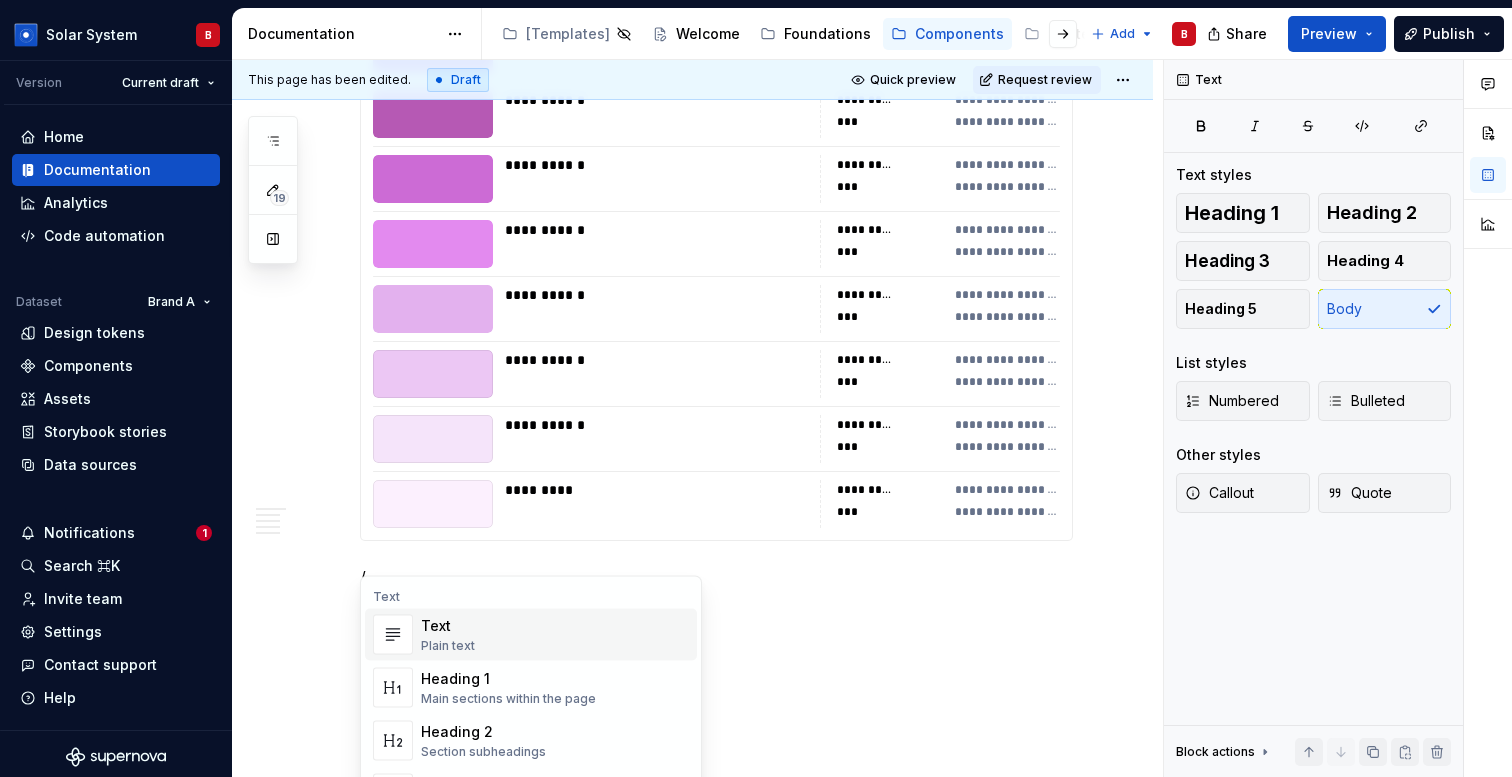 type 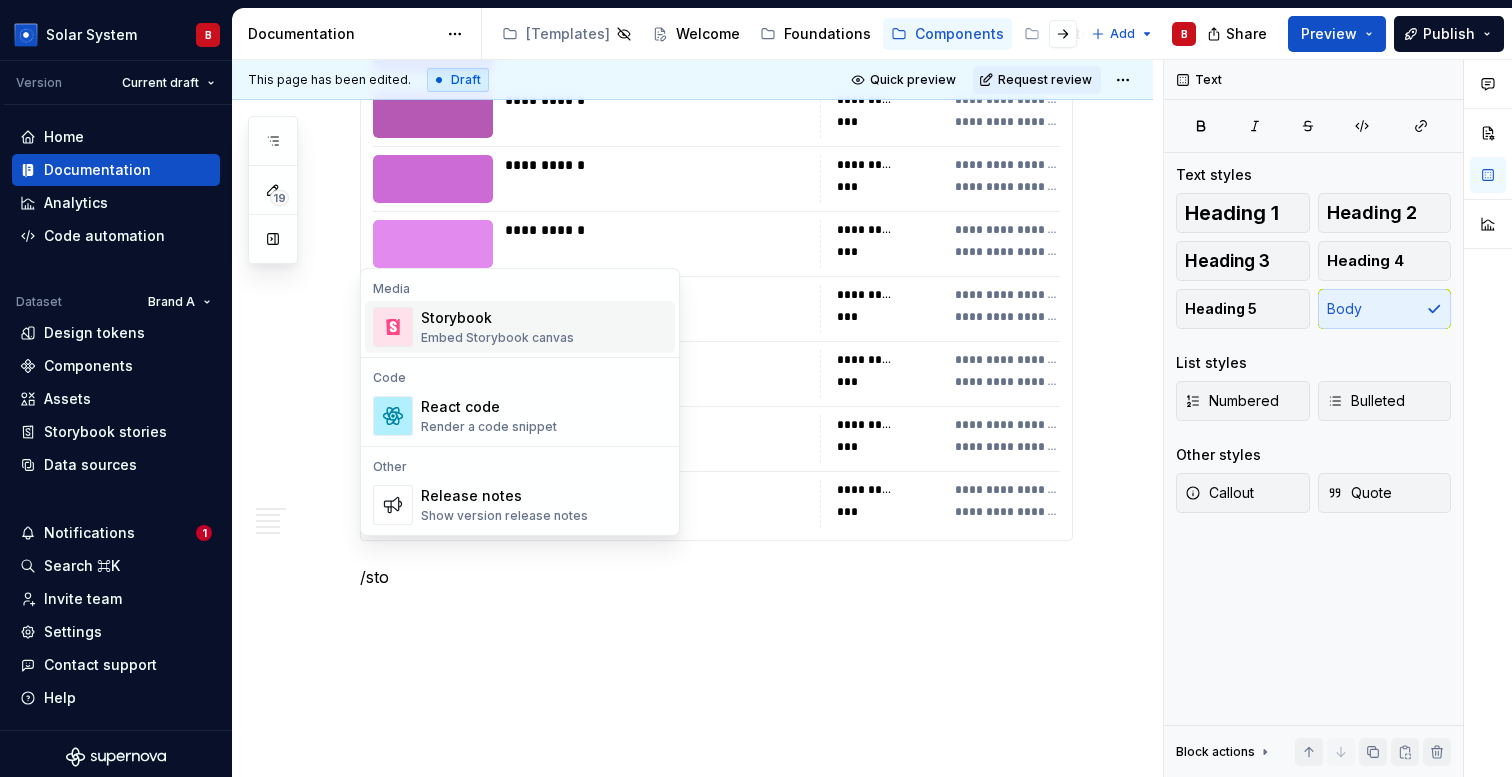 click on "Embed Storybook canvas" at bounding box center [497, 338] 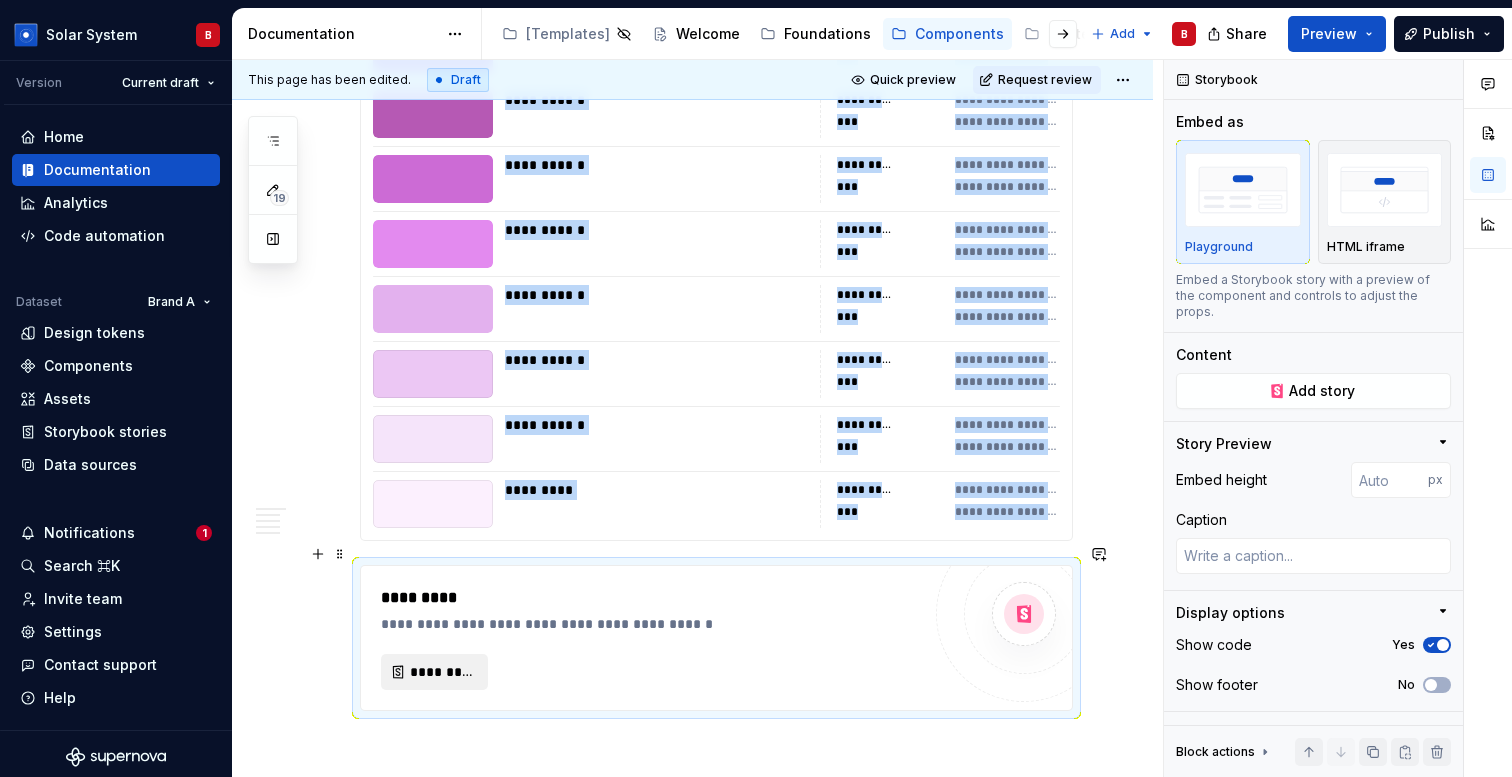 click on "*********" at bounding box center [442, 672] 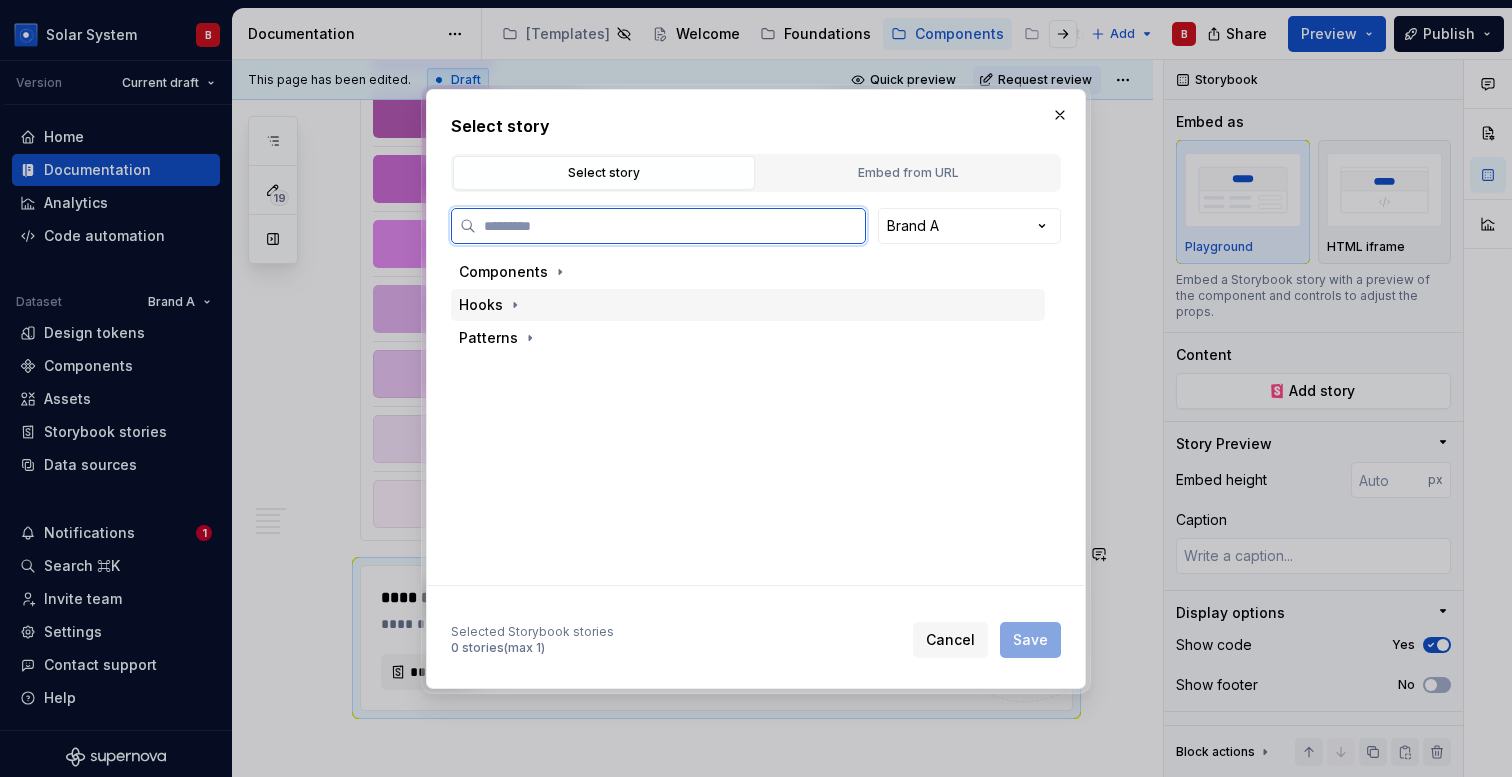 click on "Hooks" at bounding box center (748, 305) 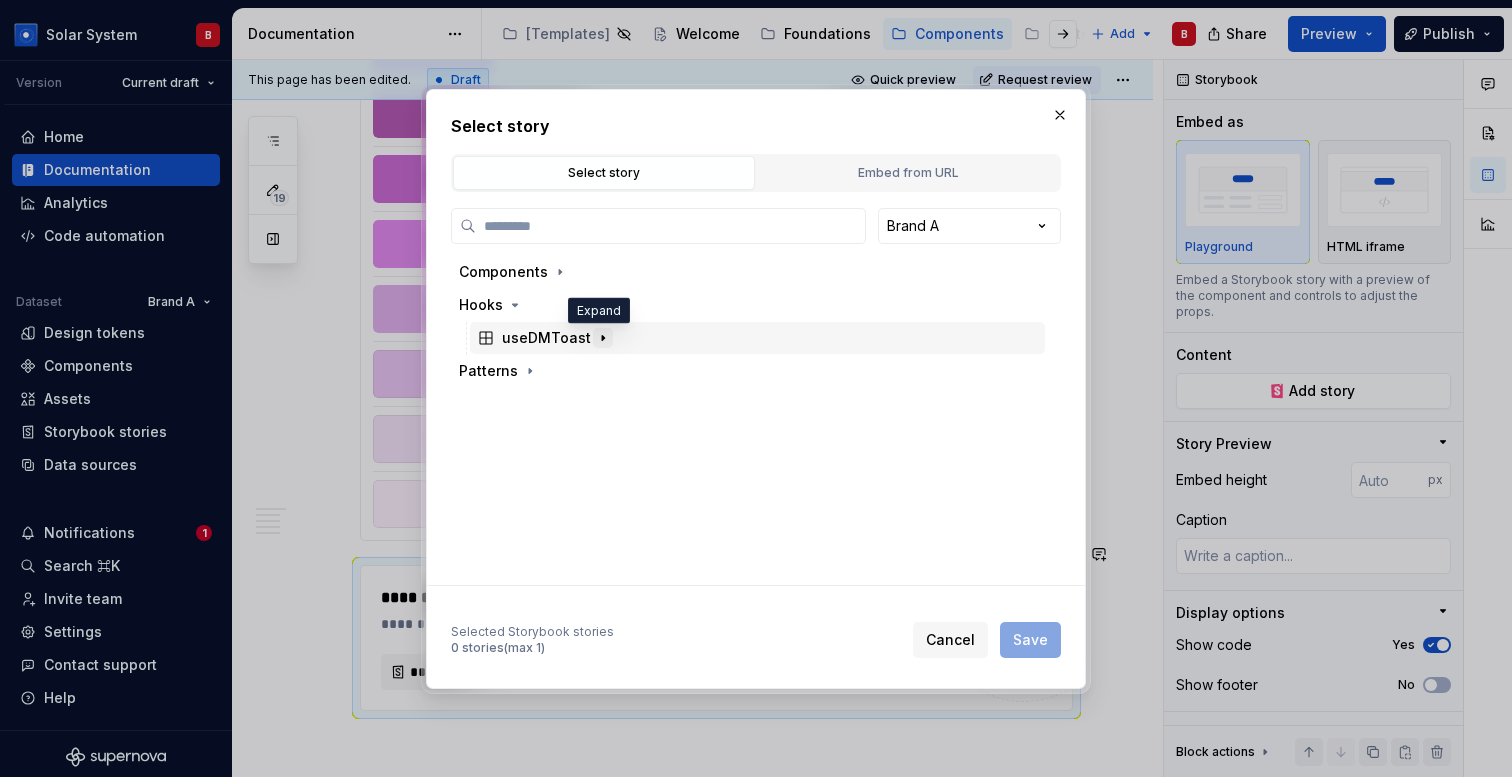 click 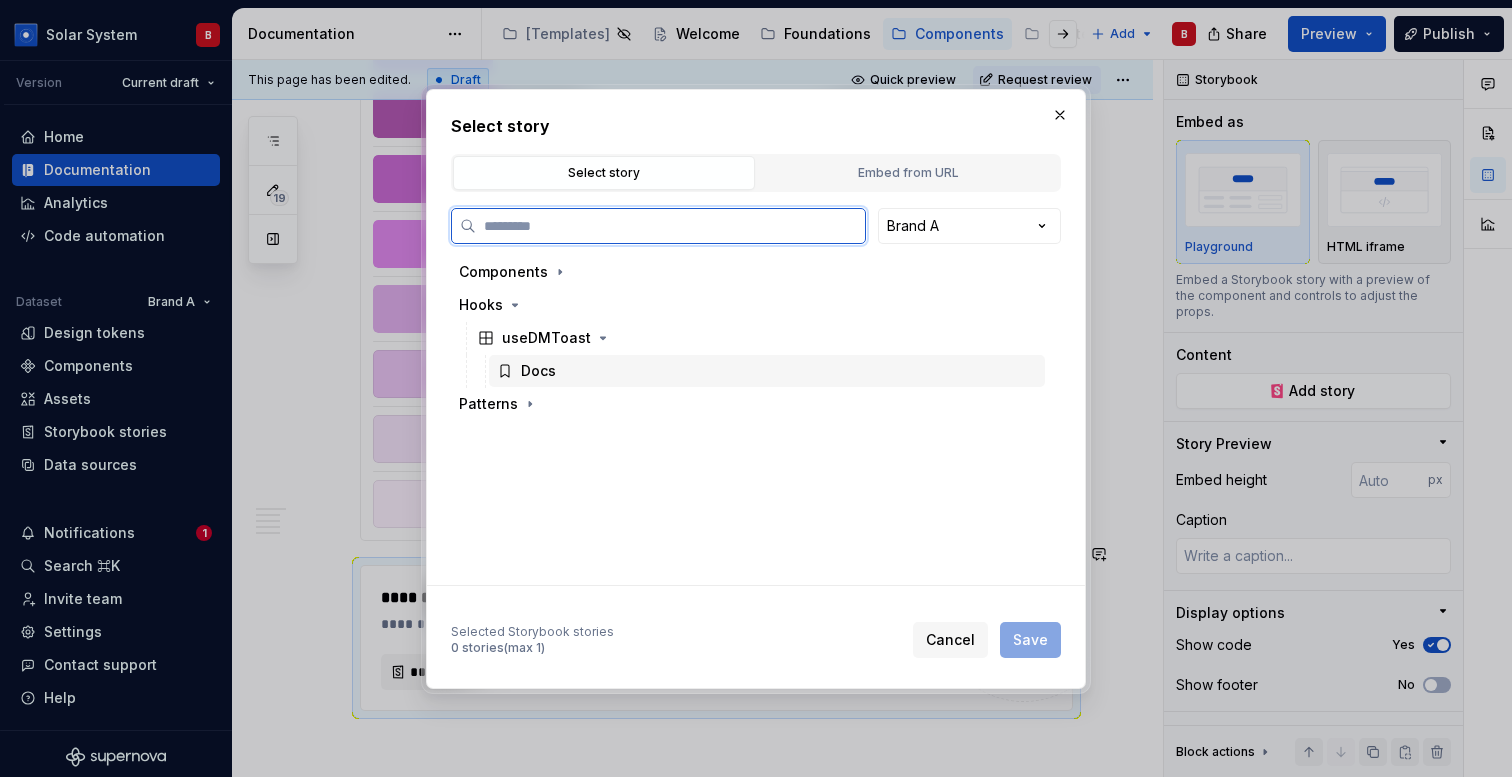 click on "Docs" at bounding box center (538, 371) 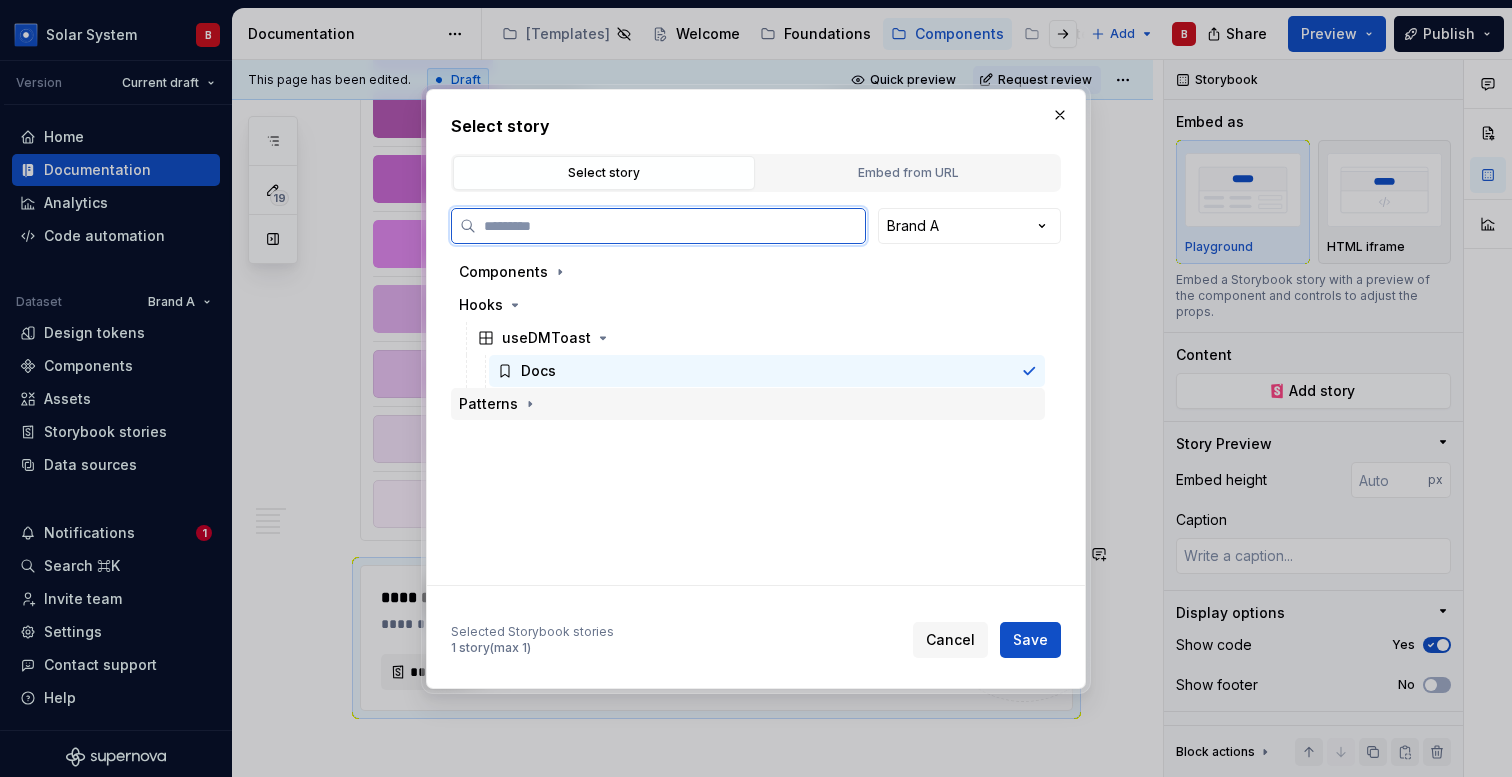 click on "Patterns" at bounding box center [499, 404] 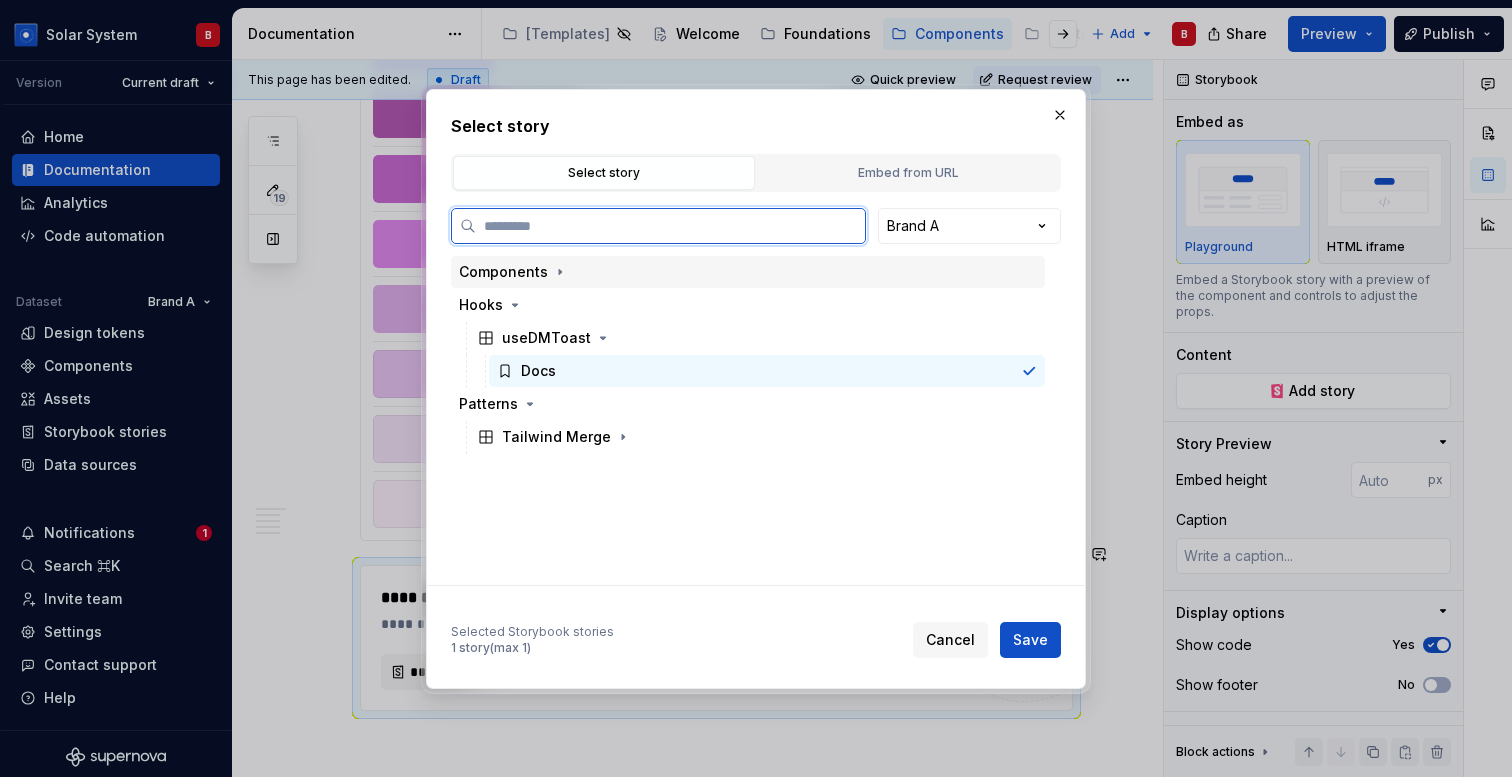 click on "Components" at bounding box center (514, 272) 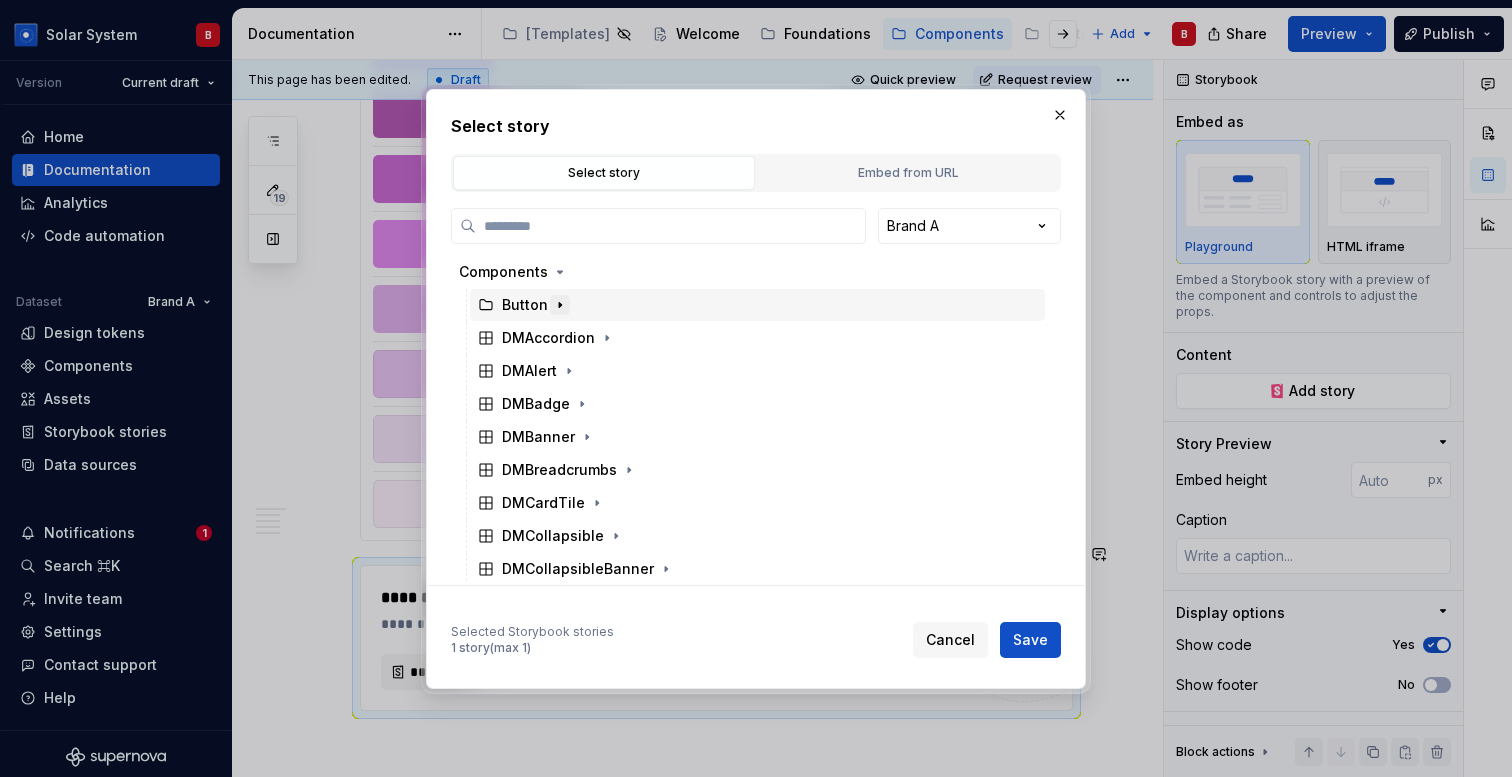 click 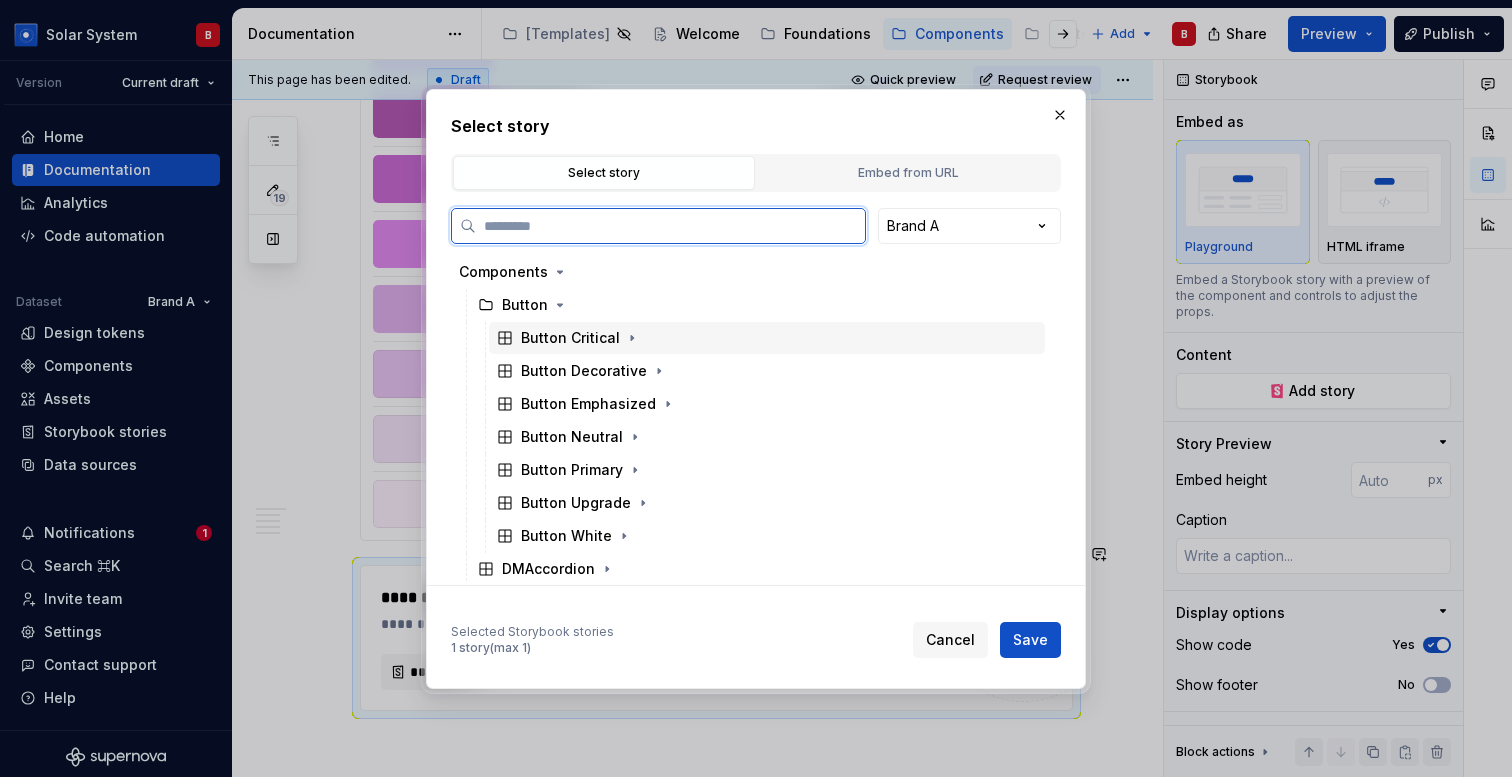 click on "Button Critical" at bounding box center [570, 338] 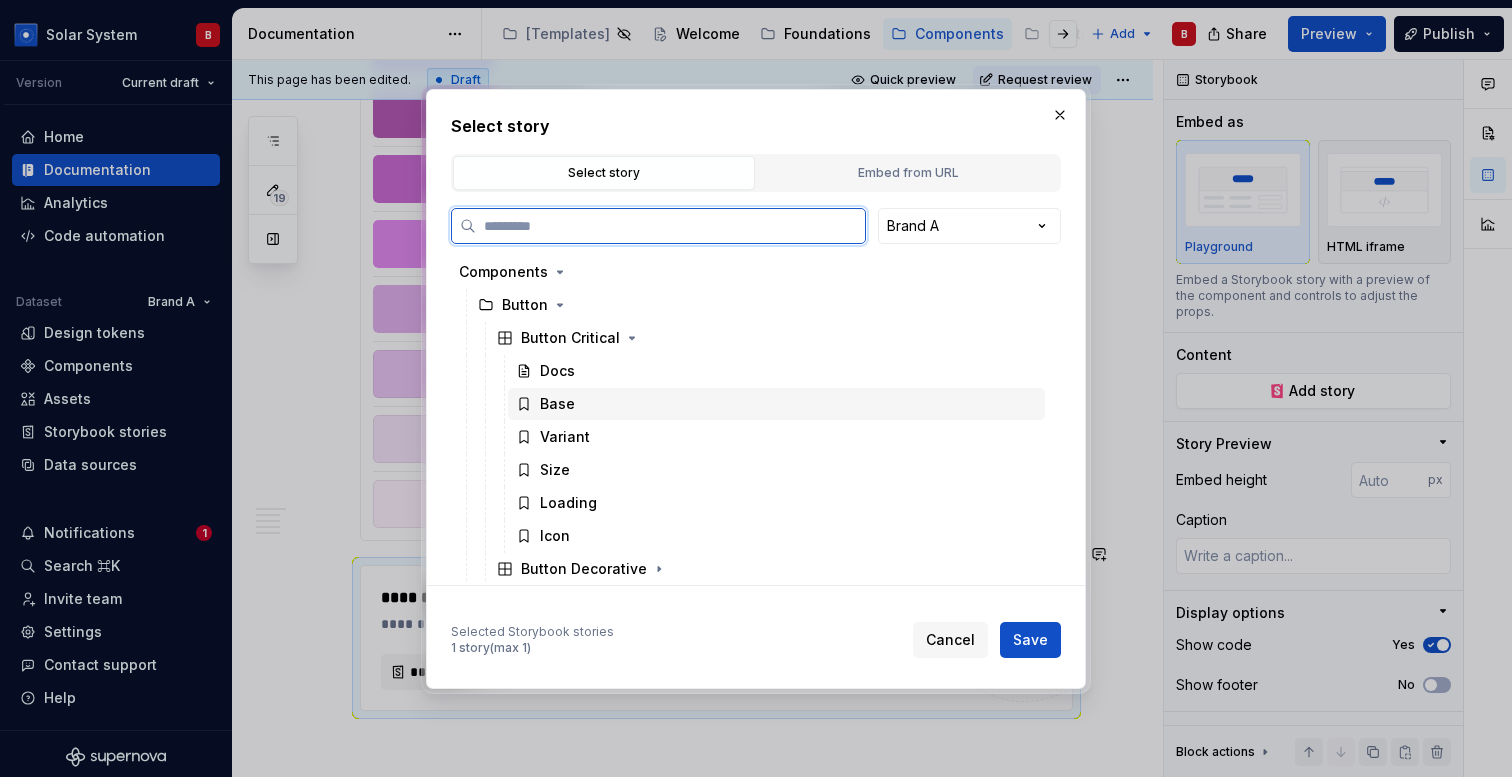 click on "Base" at bounding box center [557, 404] 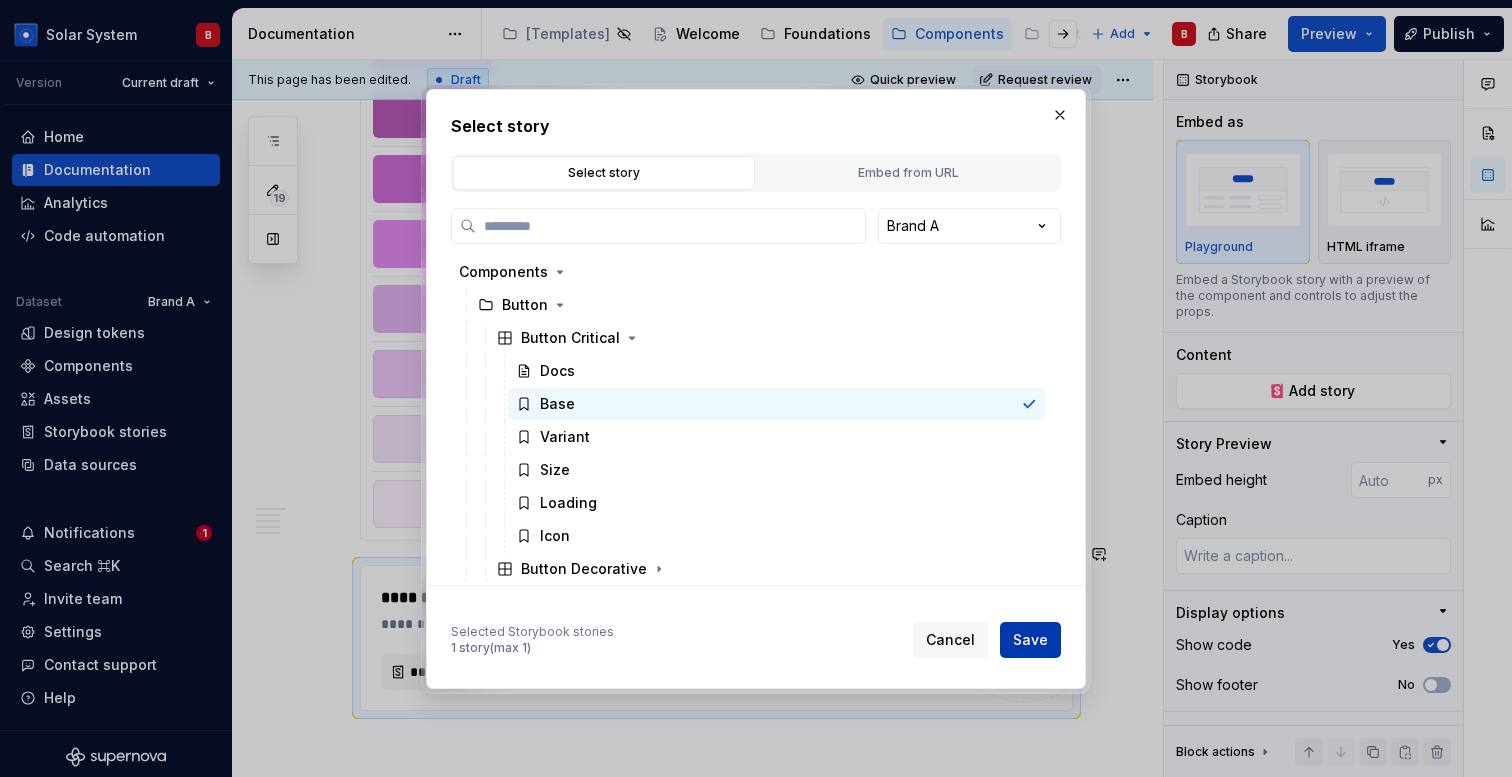click on "Save" at bounding box center (1030, 640) 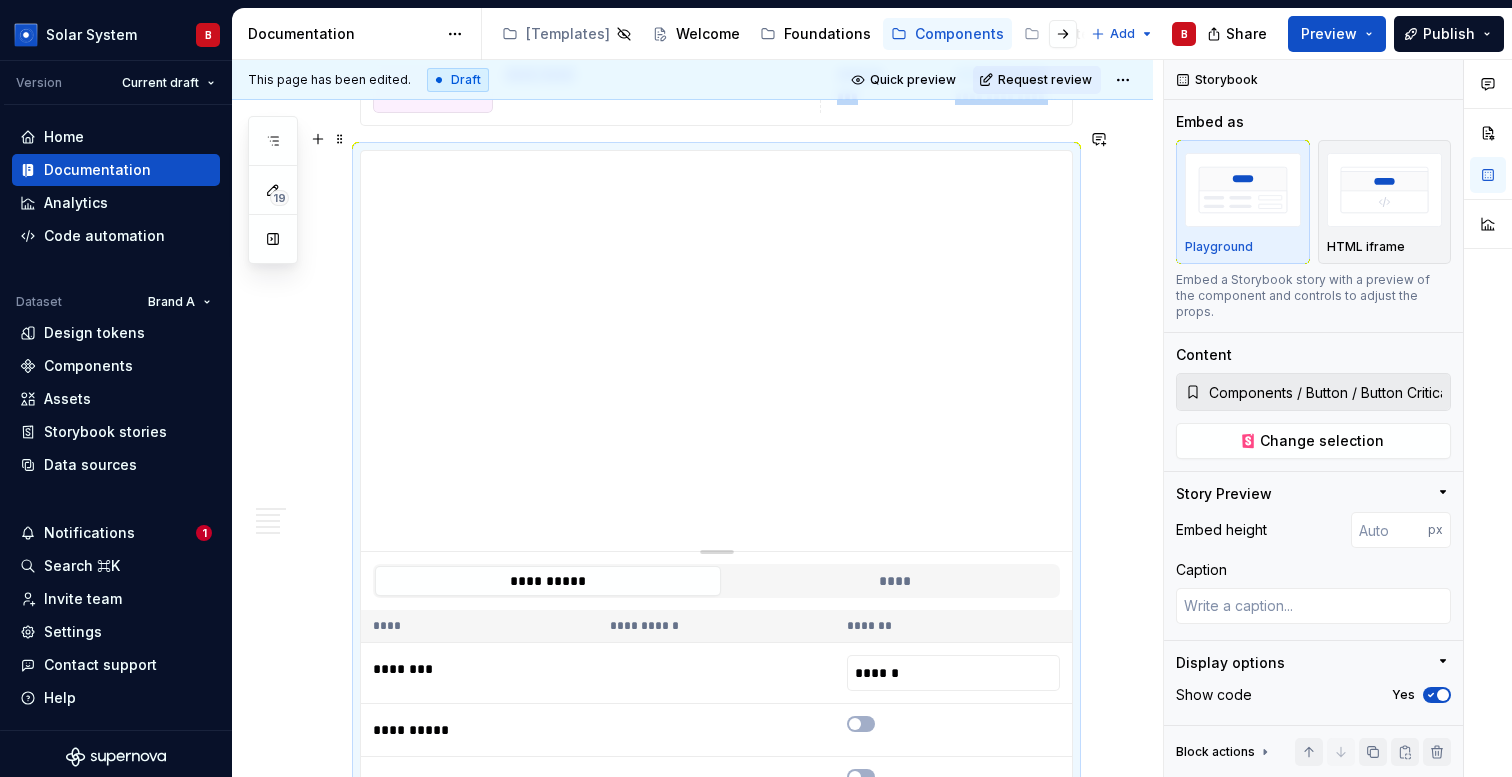scroll, scrollTop: 13919, scrollLeft: 0, axis: vertical 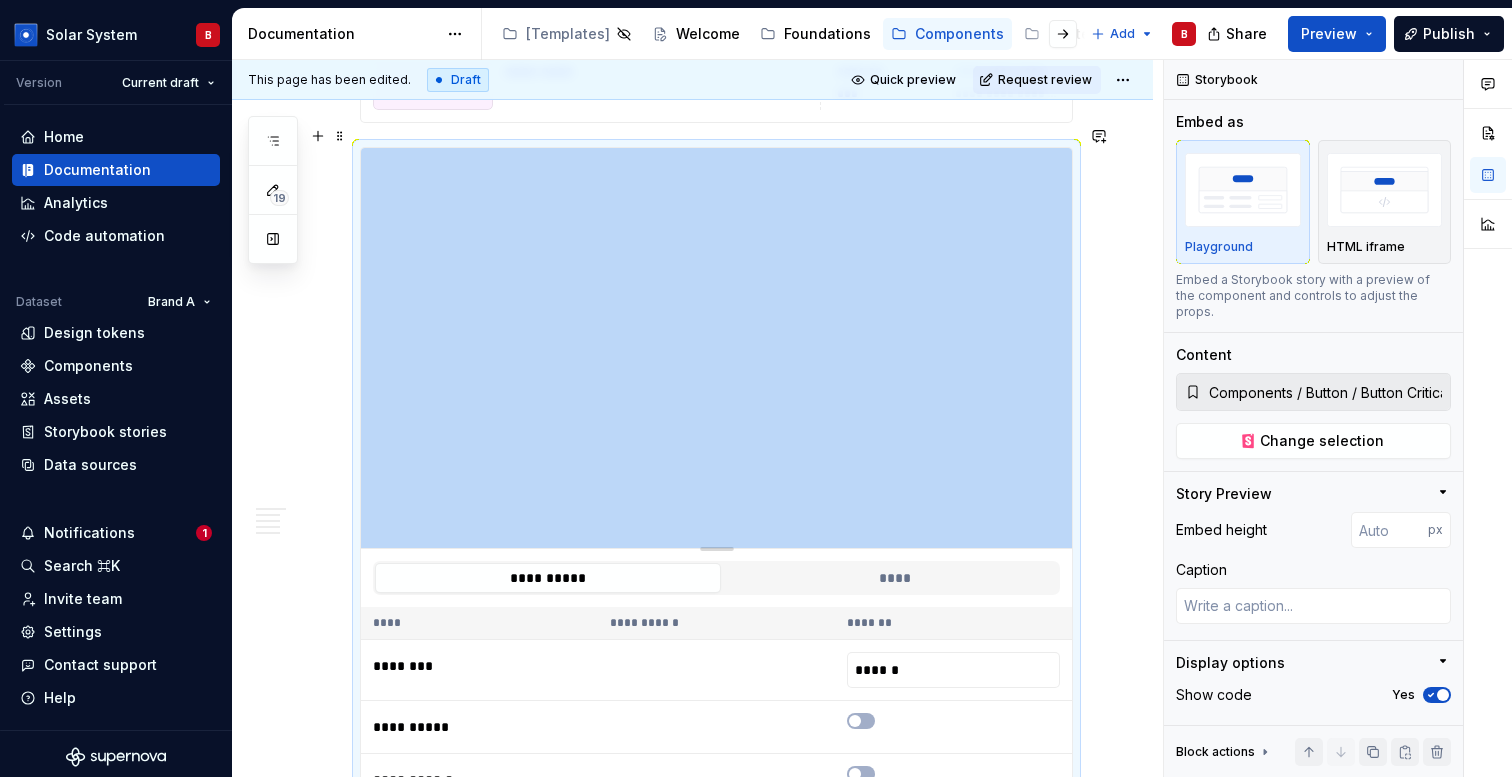 click at bounding box center [716, 348] 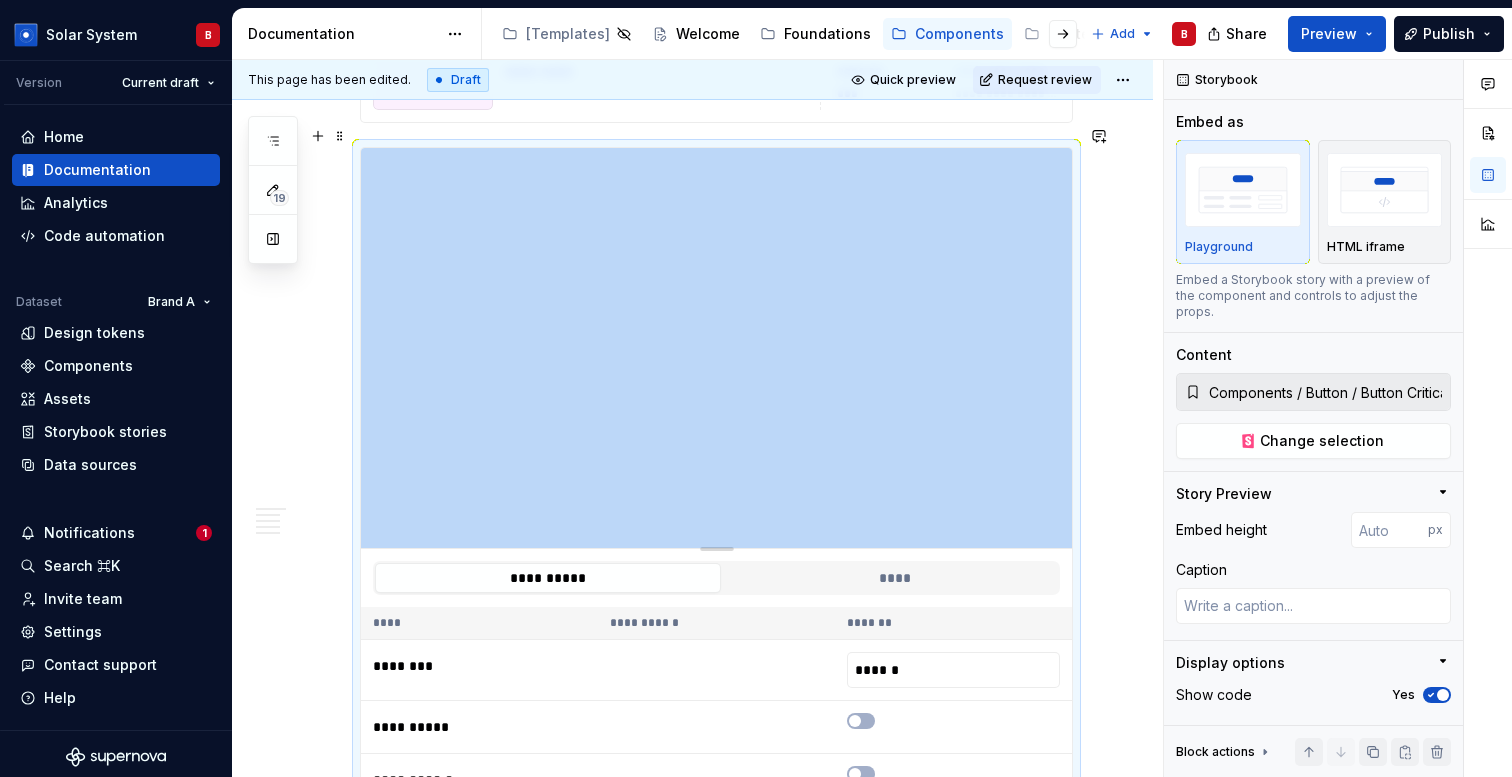 type on "*" 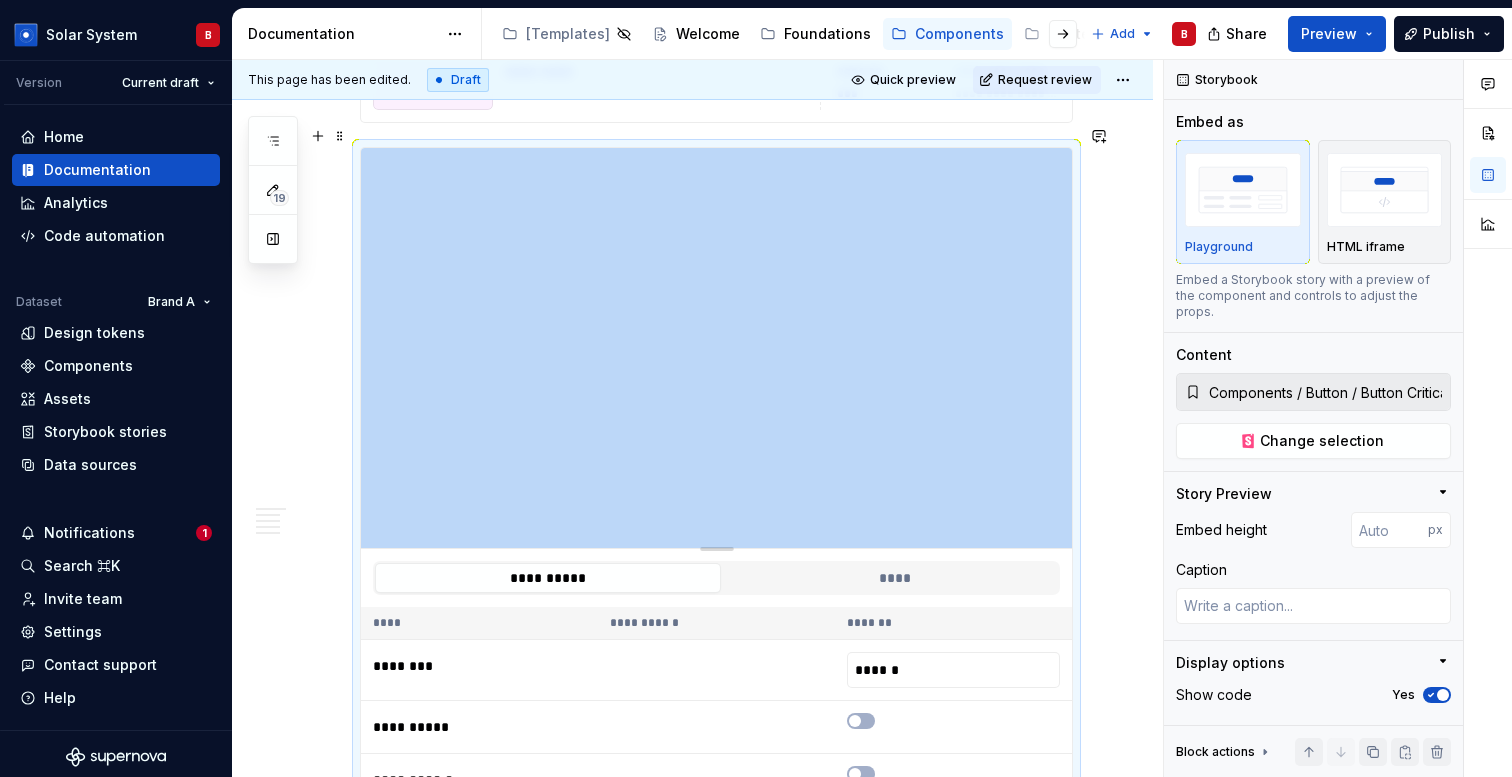 type on "275" 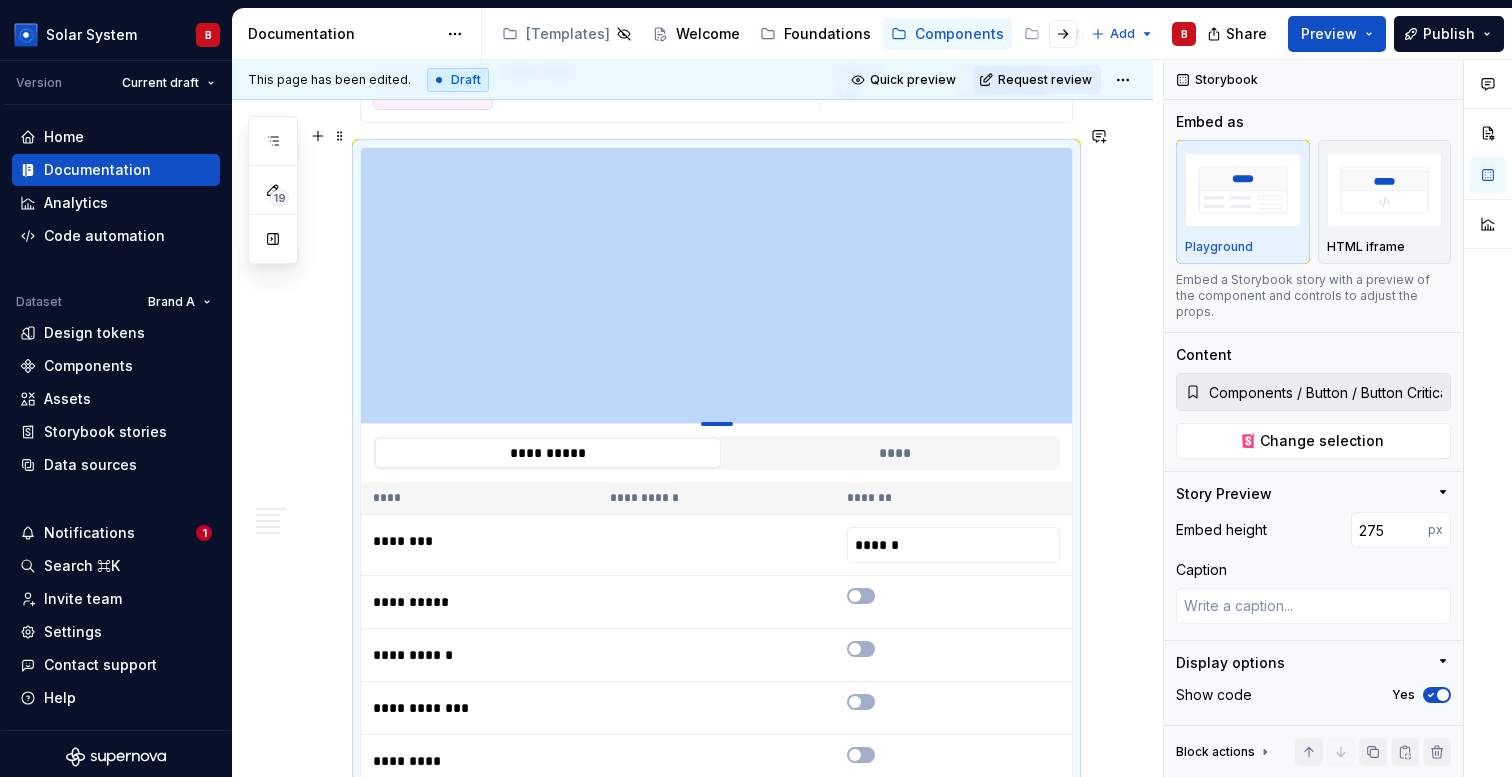 type on "*" 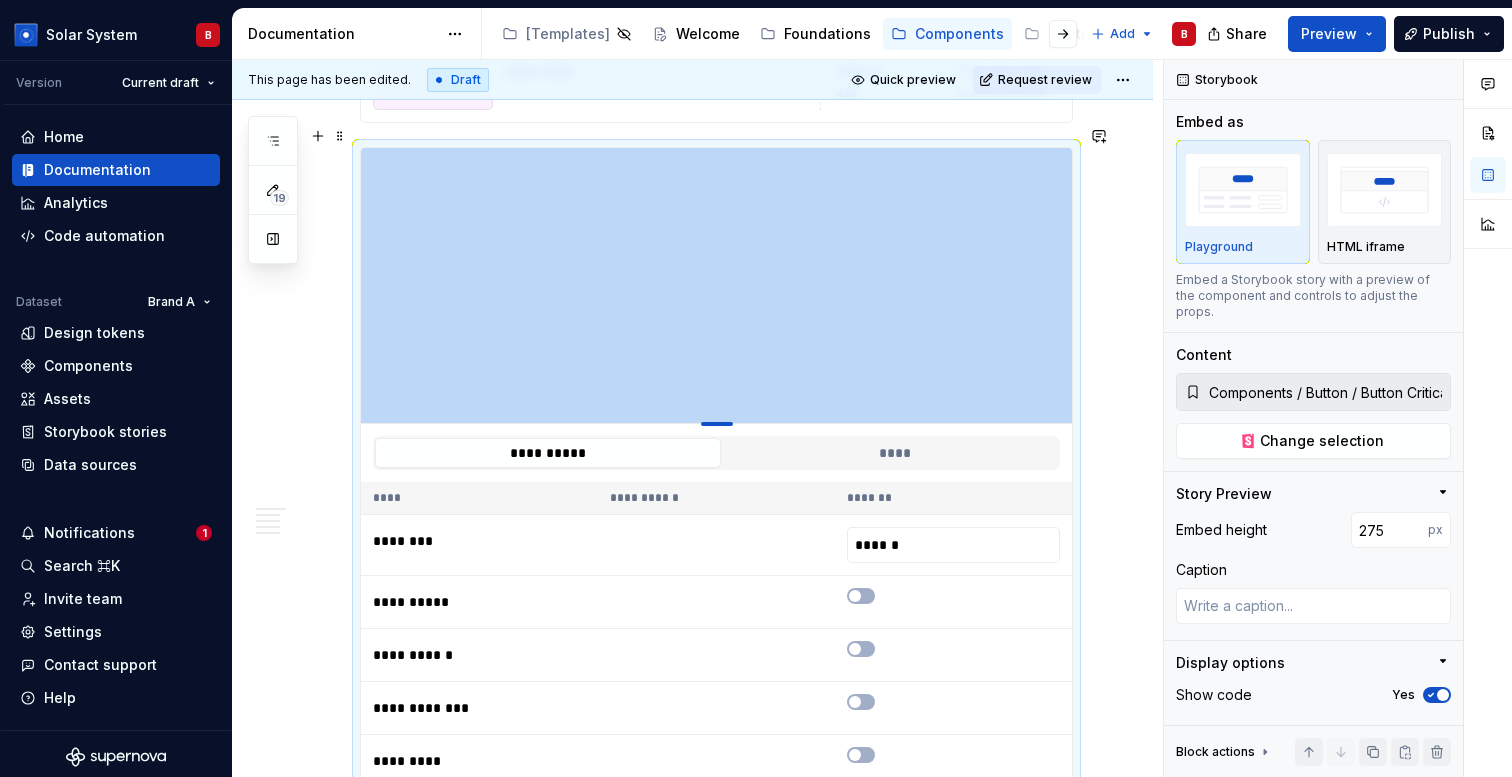 type on "146" 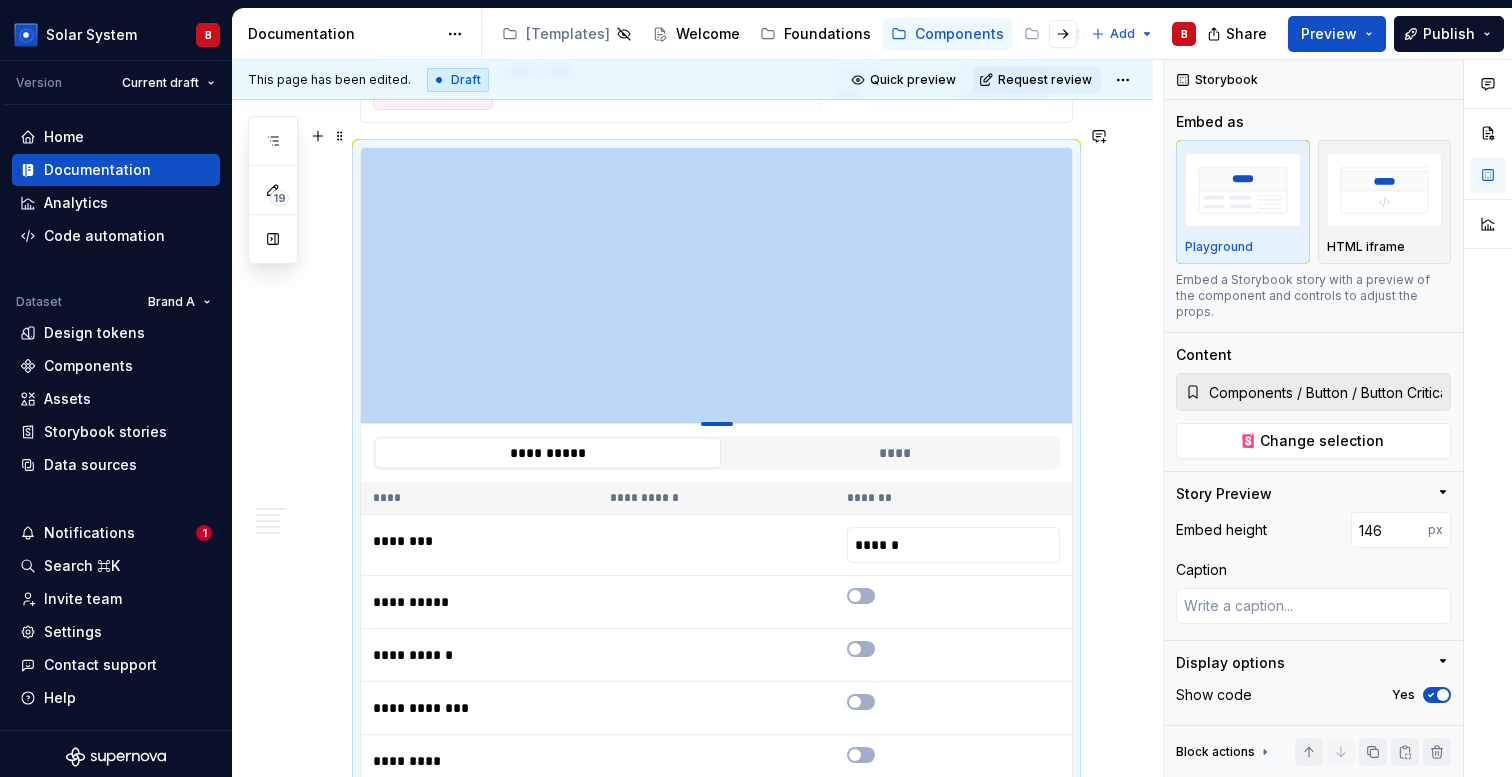 type on "*" 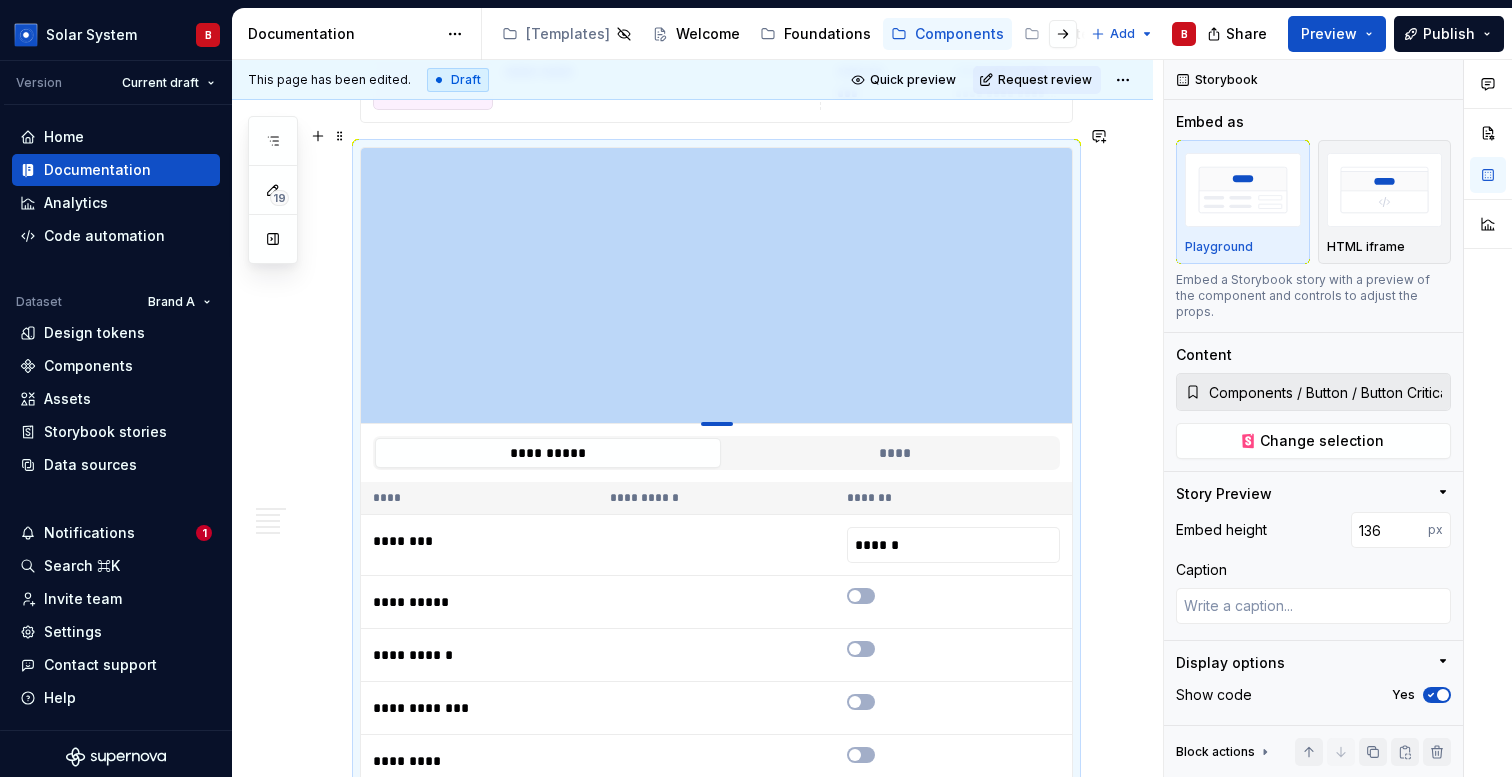 type on "*" 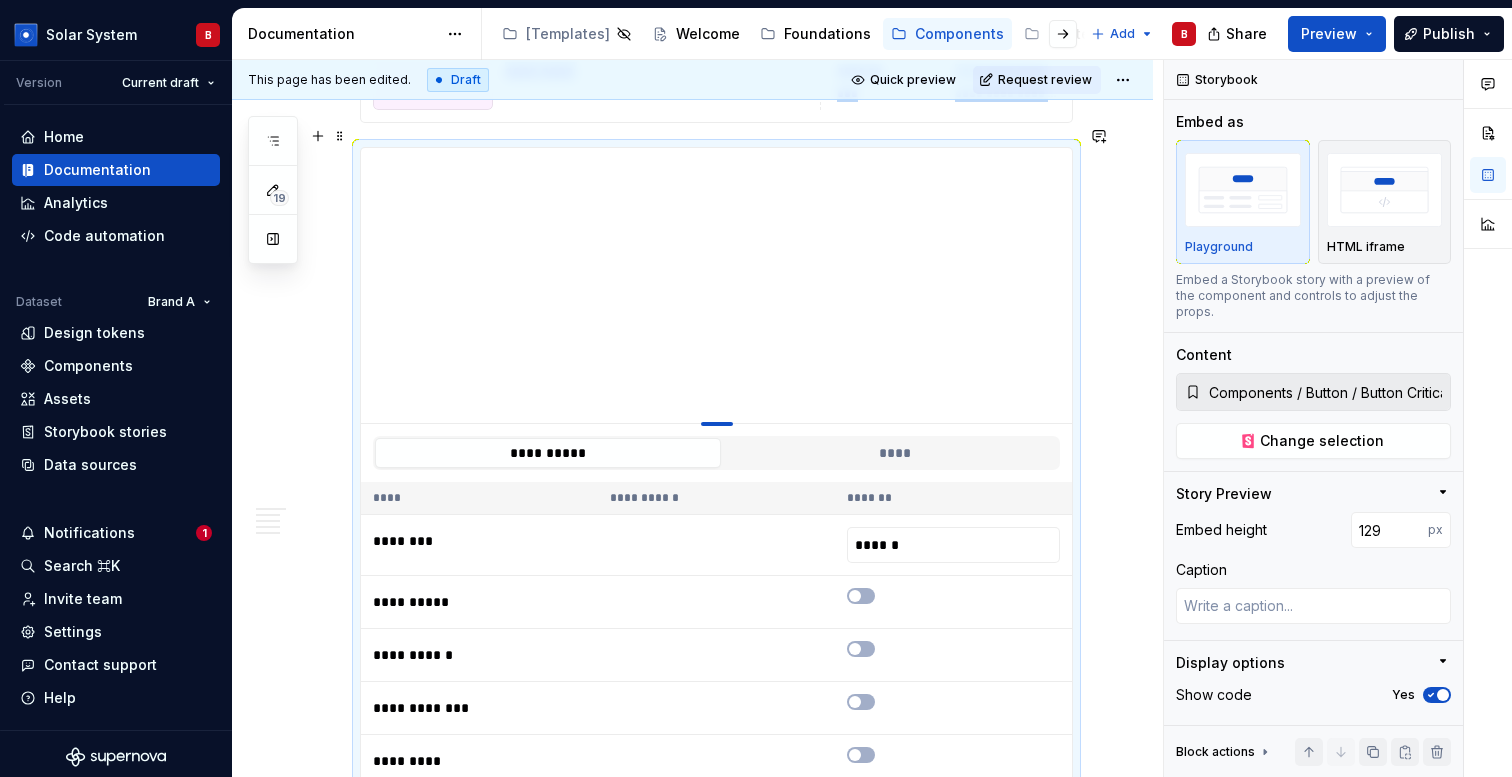 type on "*" 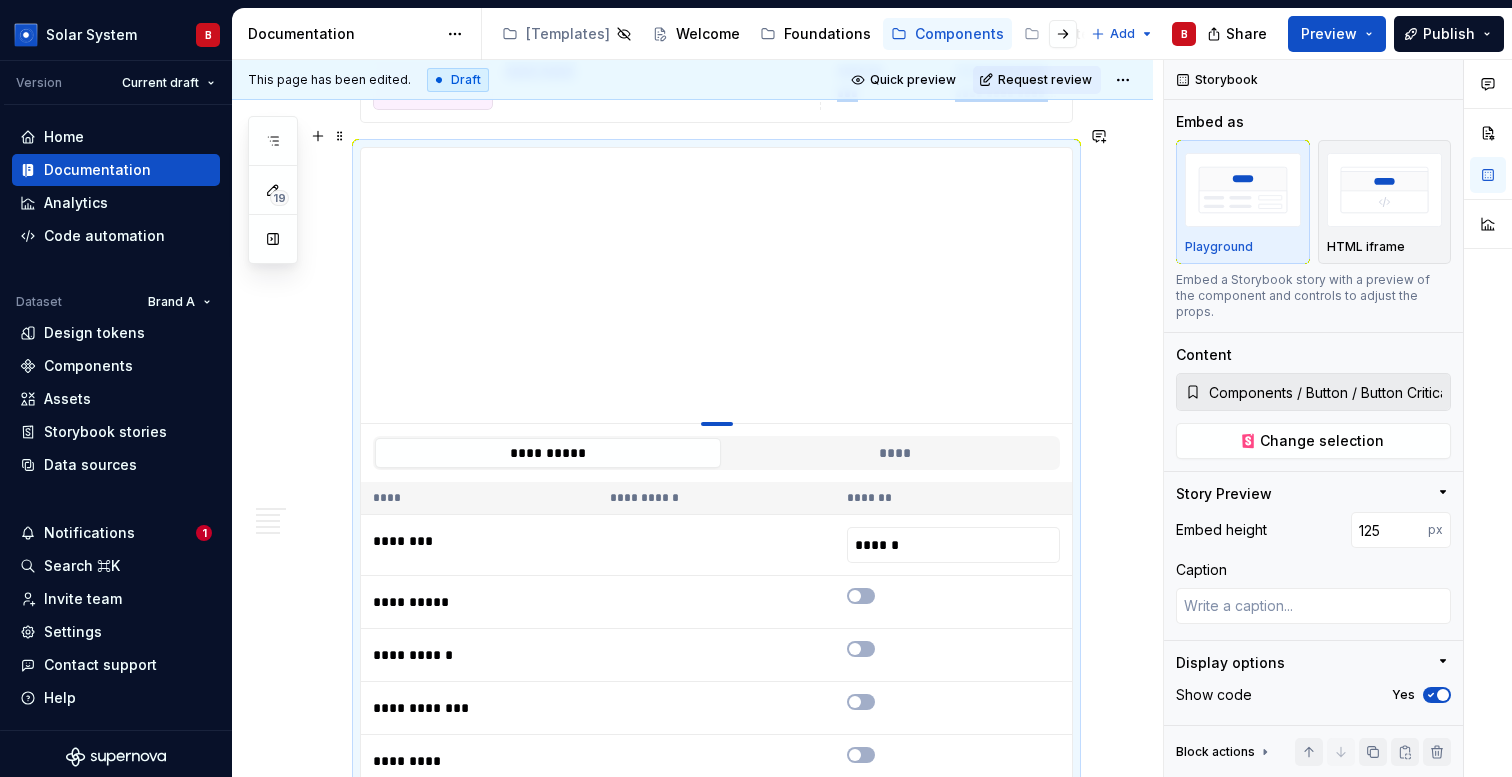 type on "*" 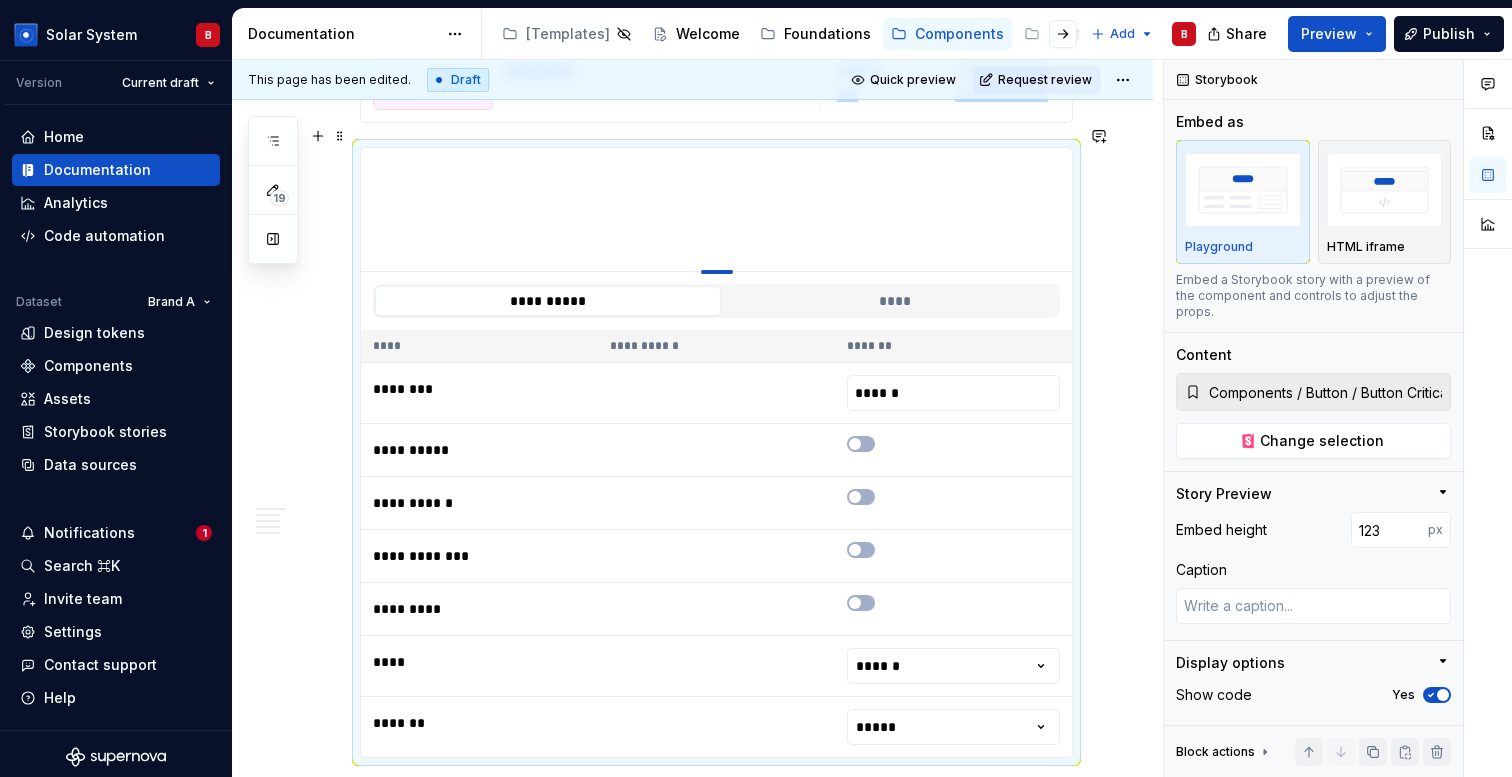 type on "*" 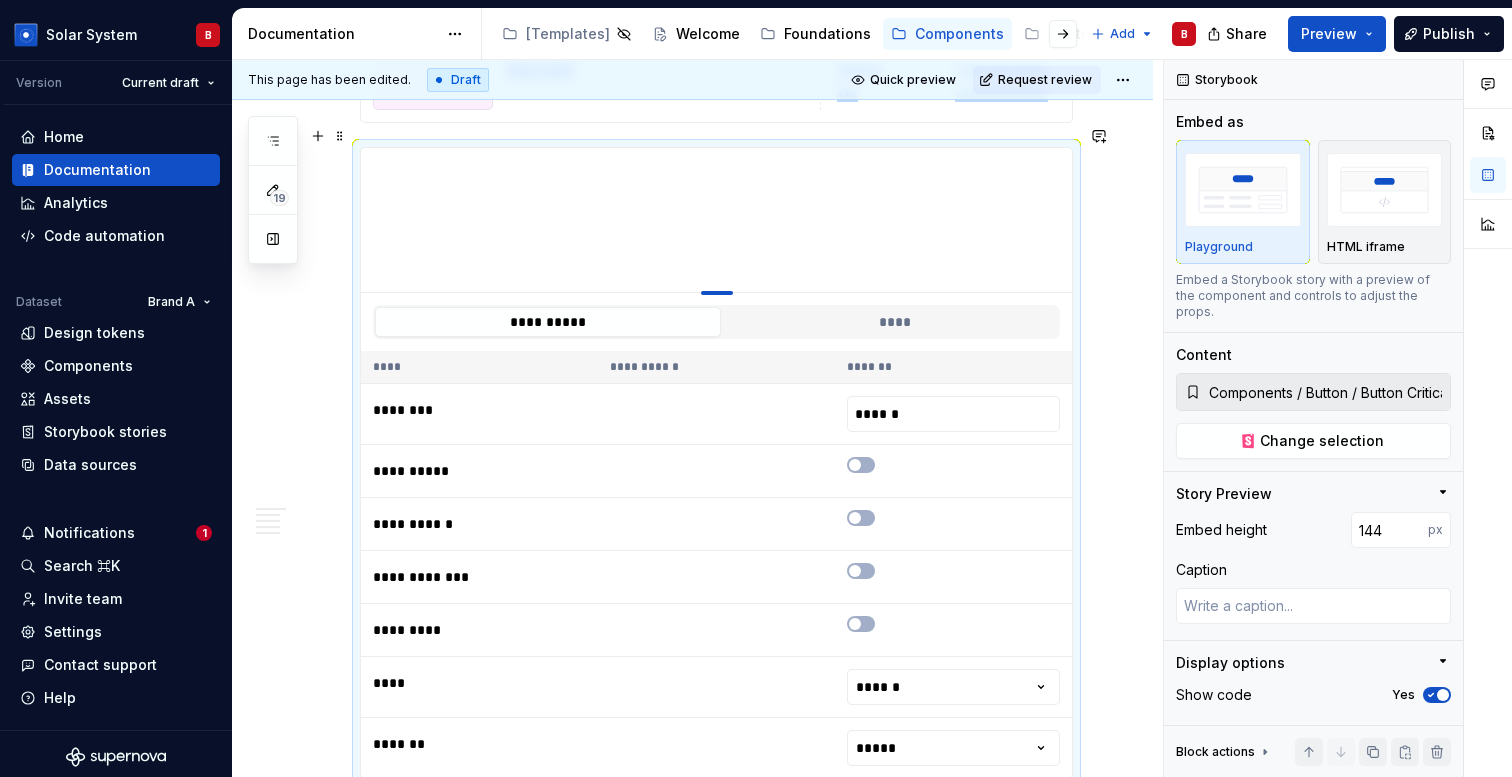type on "*" 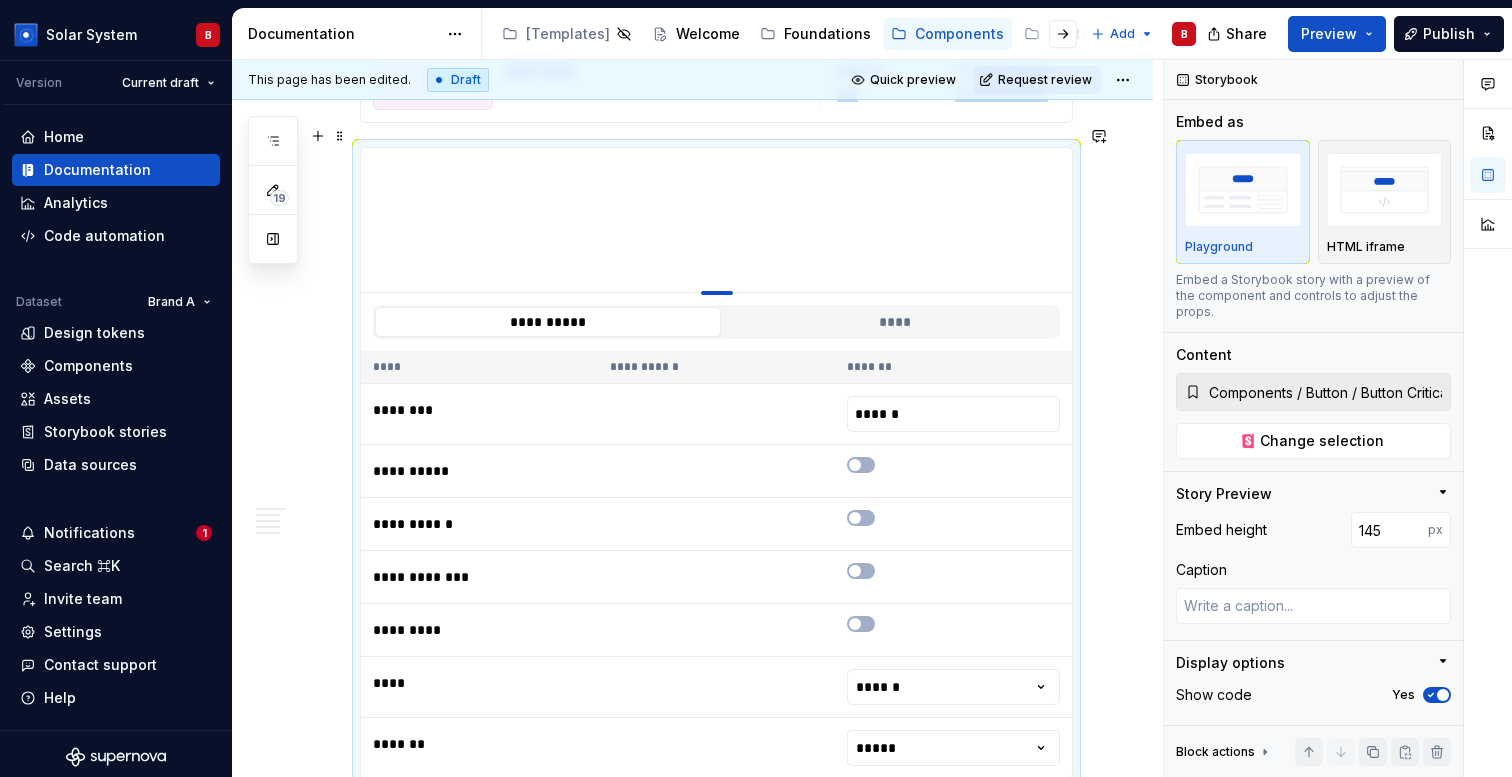 drag, startPoint x: 719, startPoint y: 529, endPoint x: 724, endPoint y: 272, distance: 257.04865 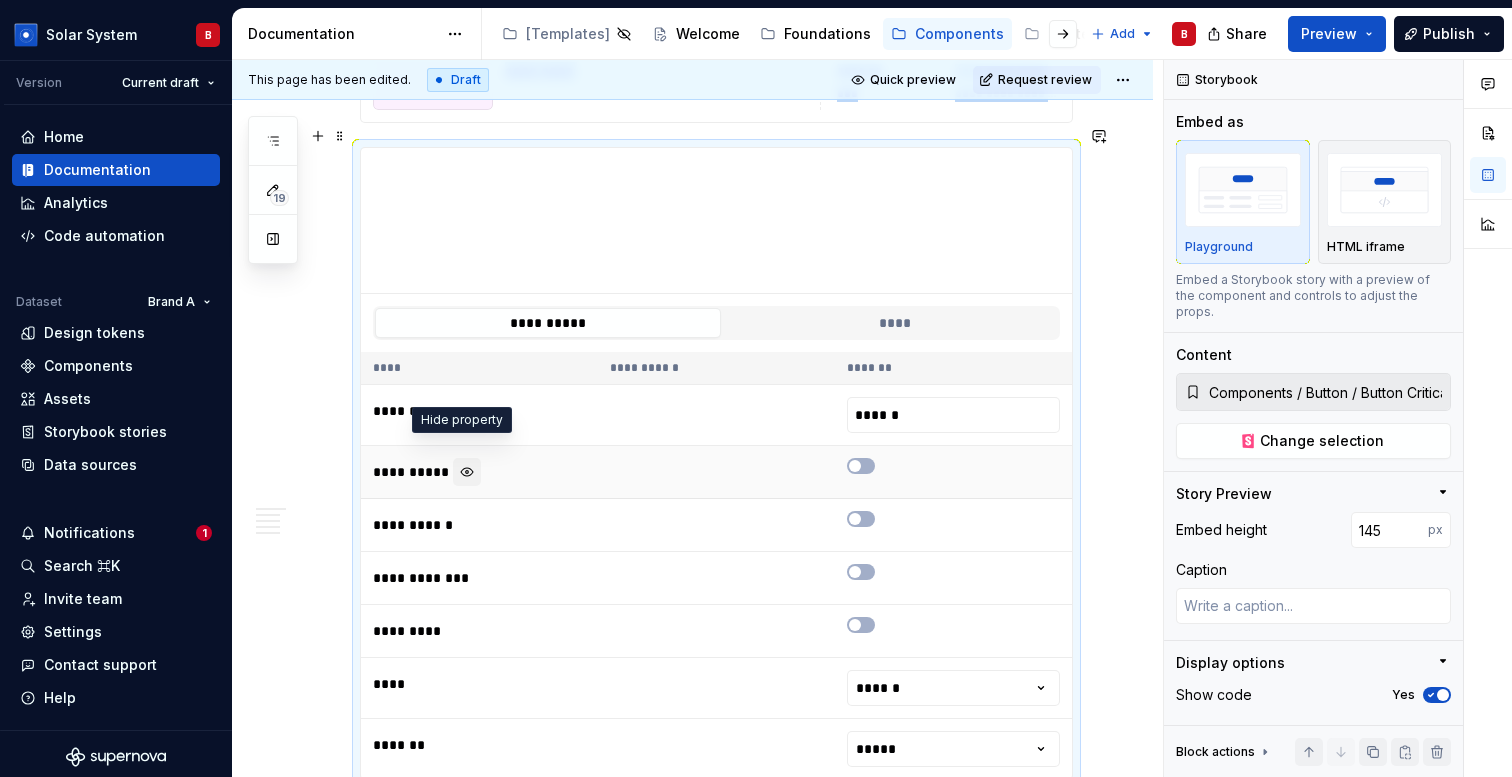 click at bounding box center (467, 472) 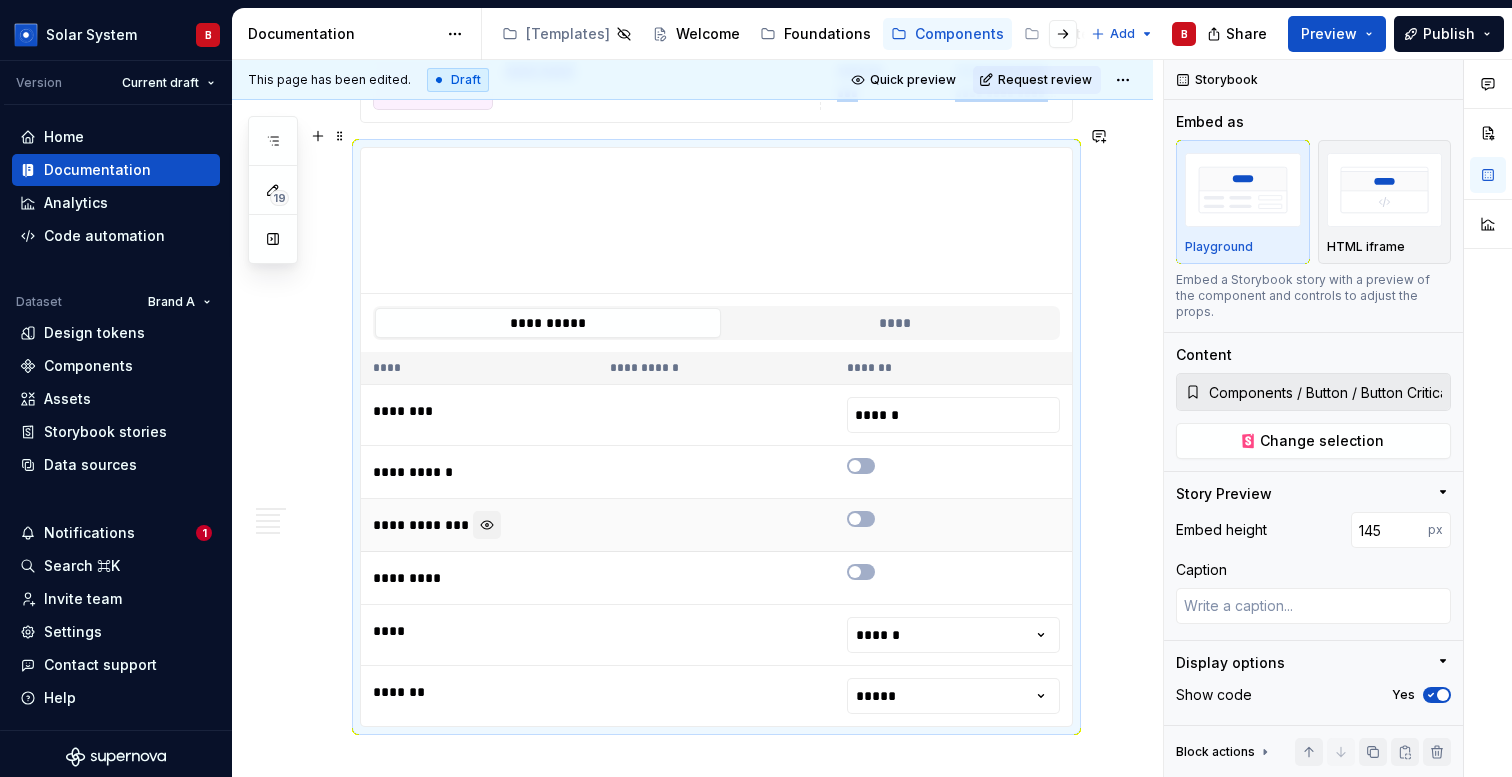 click at bounding box center [487, 525] 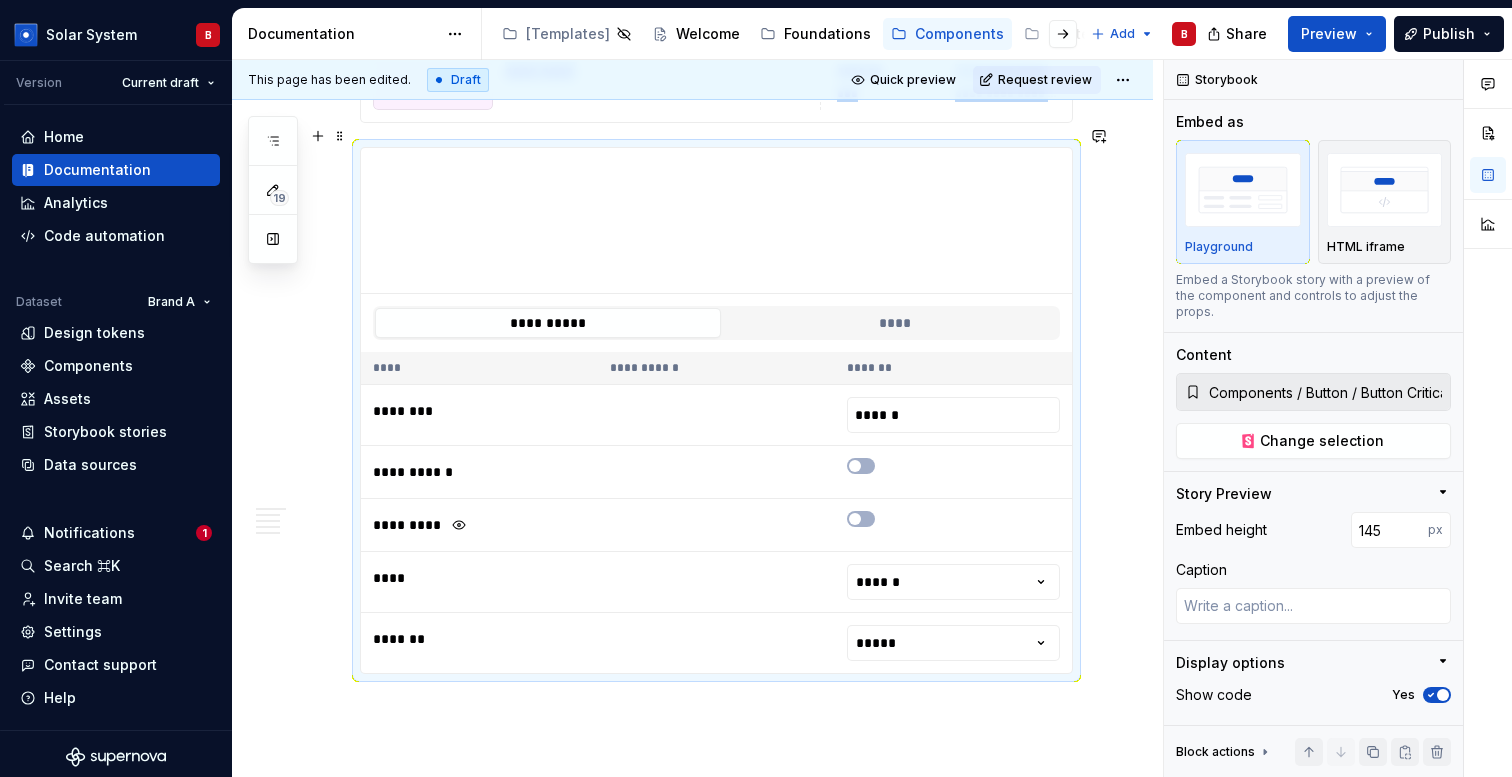 scroll, scrollTop: 13882, scrollLeft: 0, axis: vertical 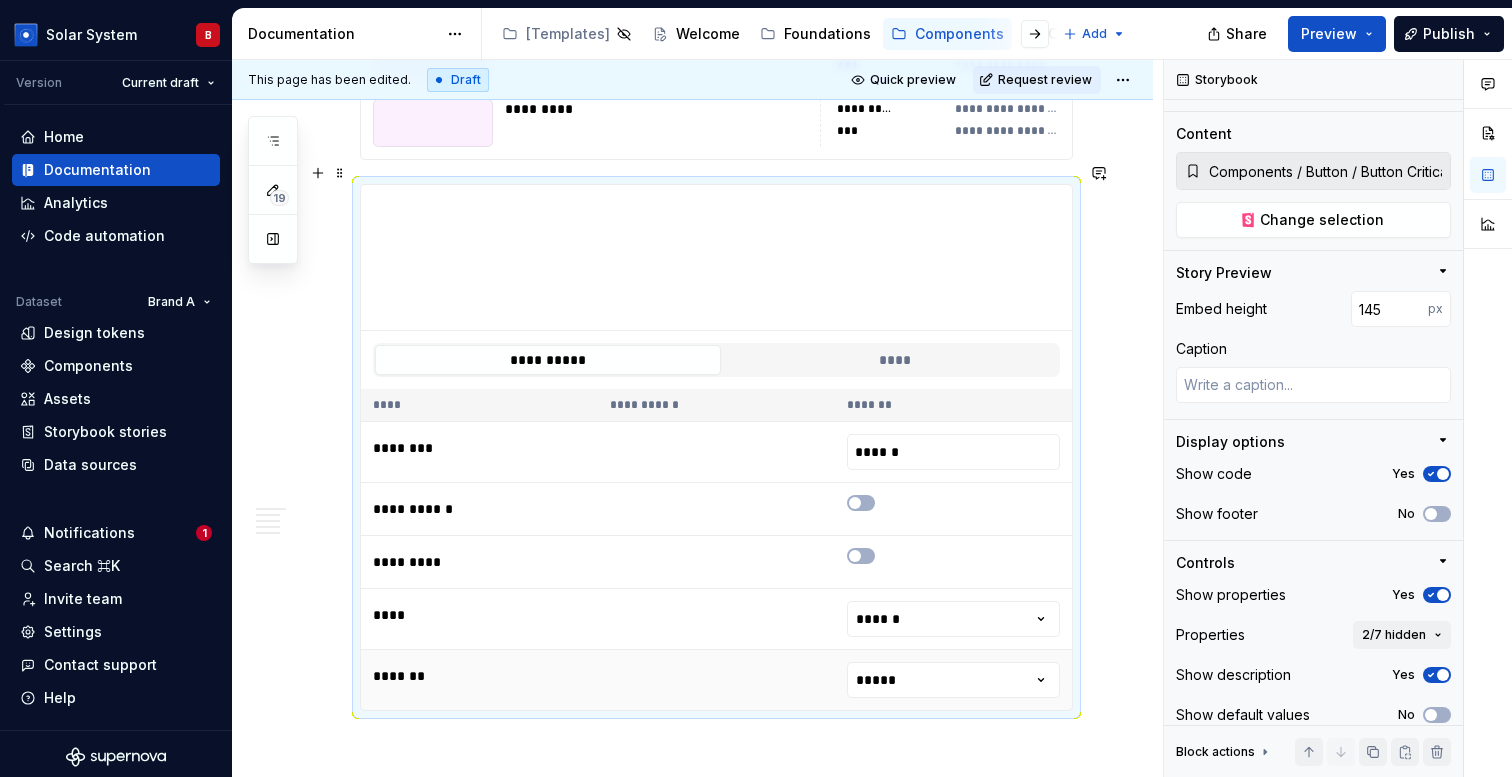type on "*" 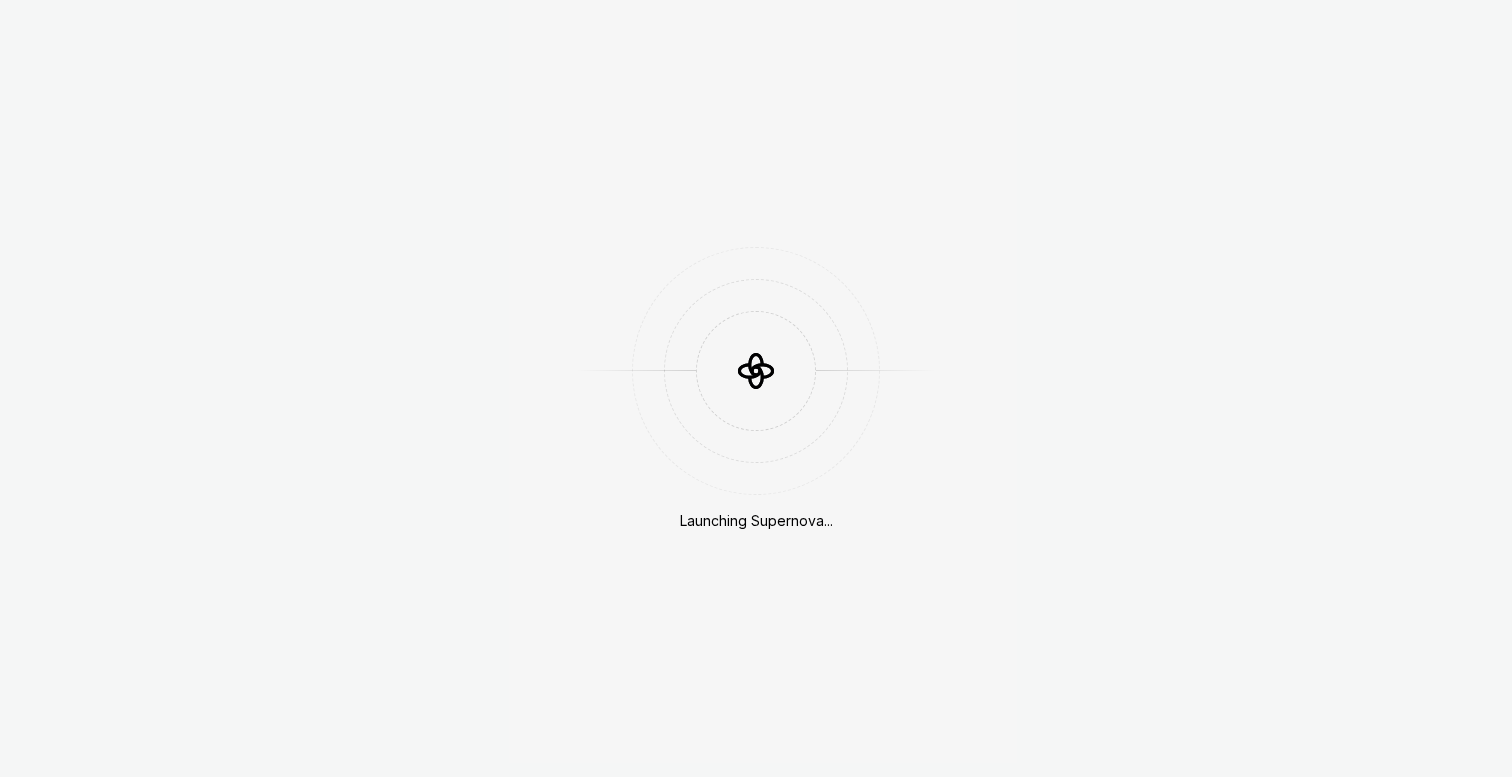 scroll, scrollTop: 0, scrollLeft: 0, axis: both 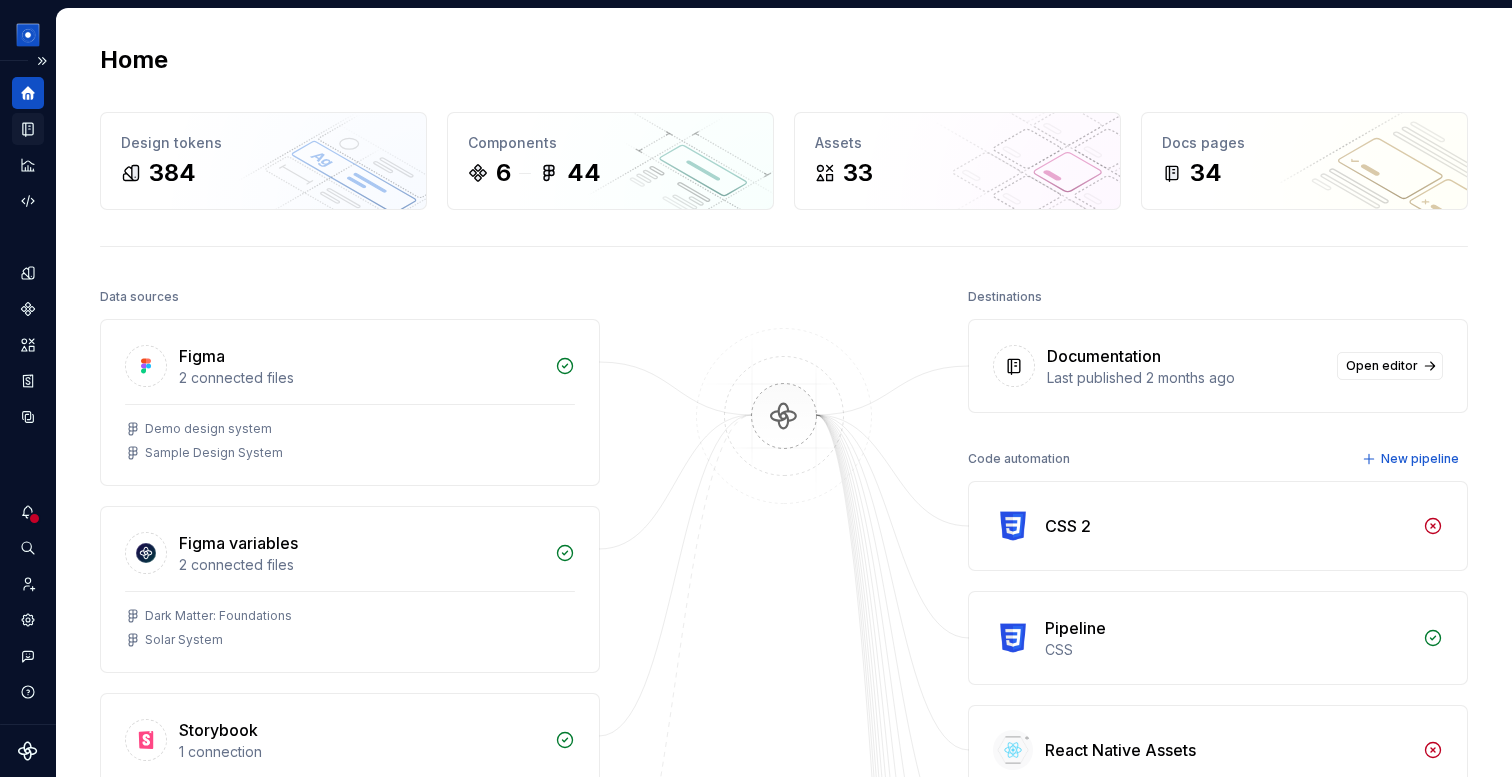 click 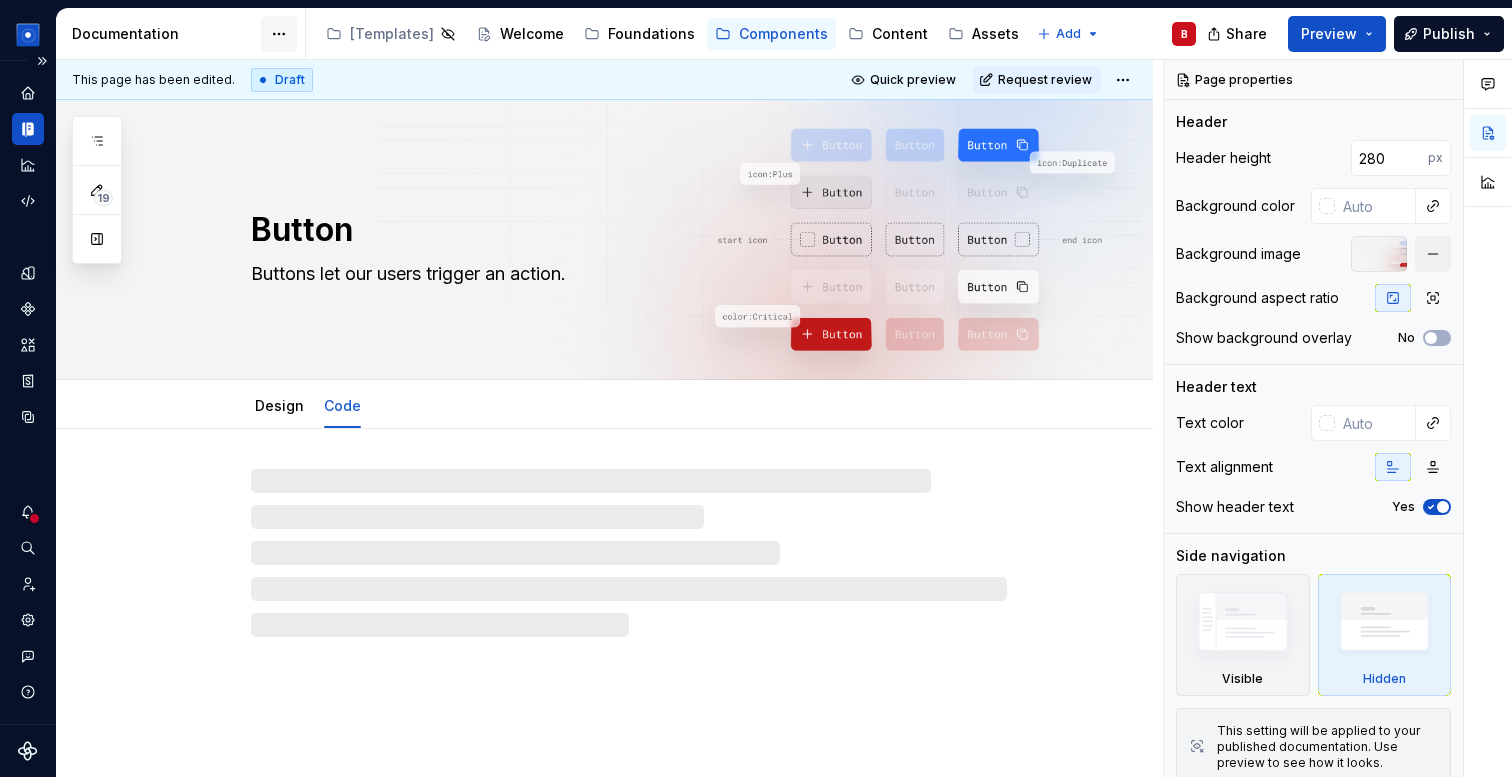click on "Solar System B Dataset Brand A Documentation
Accessibility guide for tree Page tree.
Navigate the tree with the arrow keys. Common tree hotkeys apply. Further keybindings are available:
enter to execute primary action on focused item
f2 to start renaming the focused item
escape to abort renaming an item
control+d to start dragging selected items
[Templates] Welcome Foundations Components Content Assets Add B Share Preview Publish 19 Pages Add
Accessibility guide for tree Page tree.
Navigate the tree with the arrow keys. Common tree hotkeys apply. Further keybindings are available:
enter to execute primary action on focused item
f2 to start renaming the focused item
escape to abort renaming an item
control+d to start dragging selected items
Component overview Button Design Code B Card Design Engineer Checkbox Design Engineer Form Design Code Switch Design Switch Design" at bounding box center (756, 388) 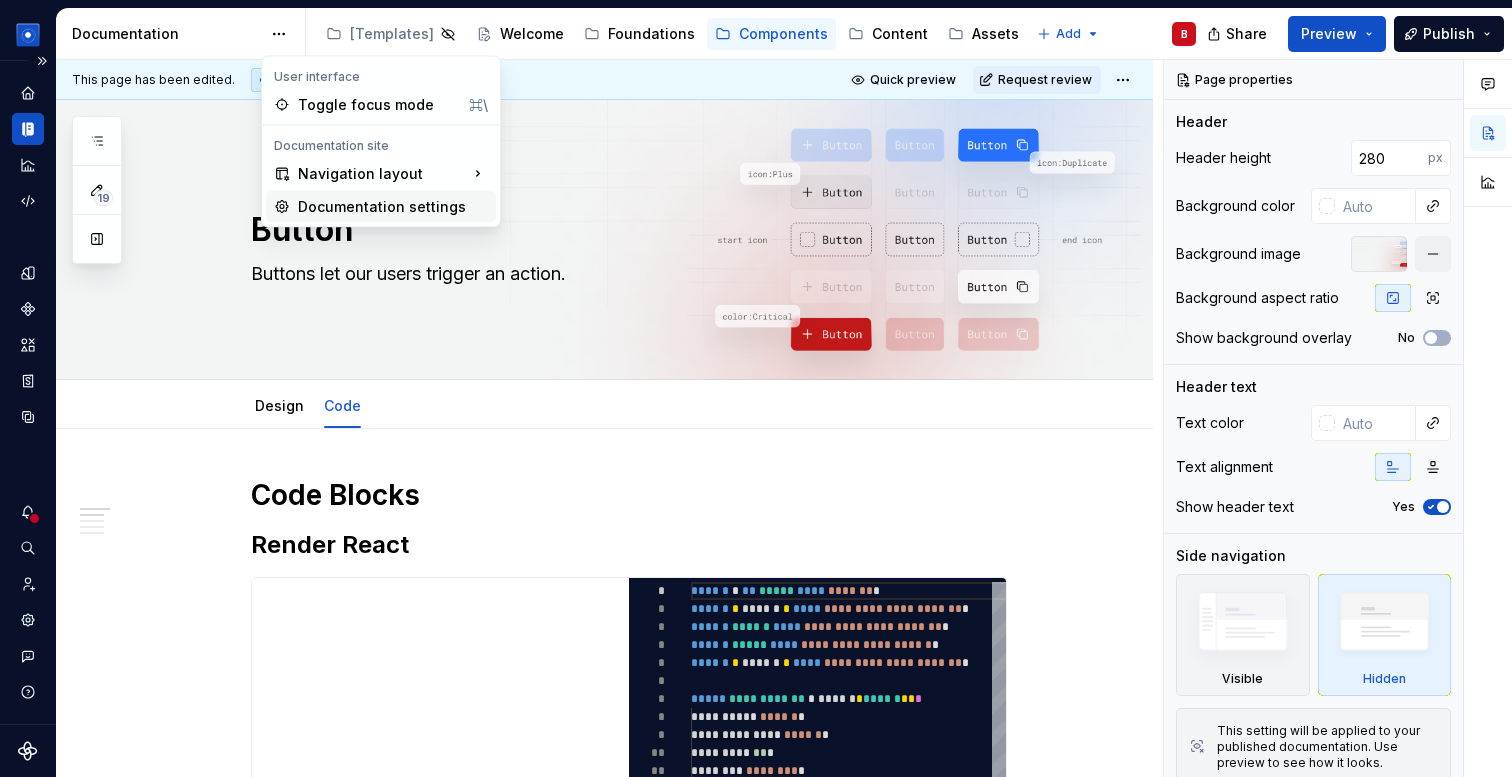 click on "Documentation settings" at bounding box center (381, 207) 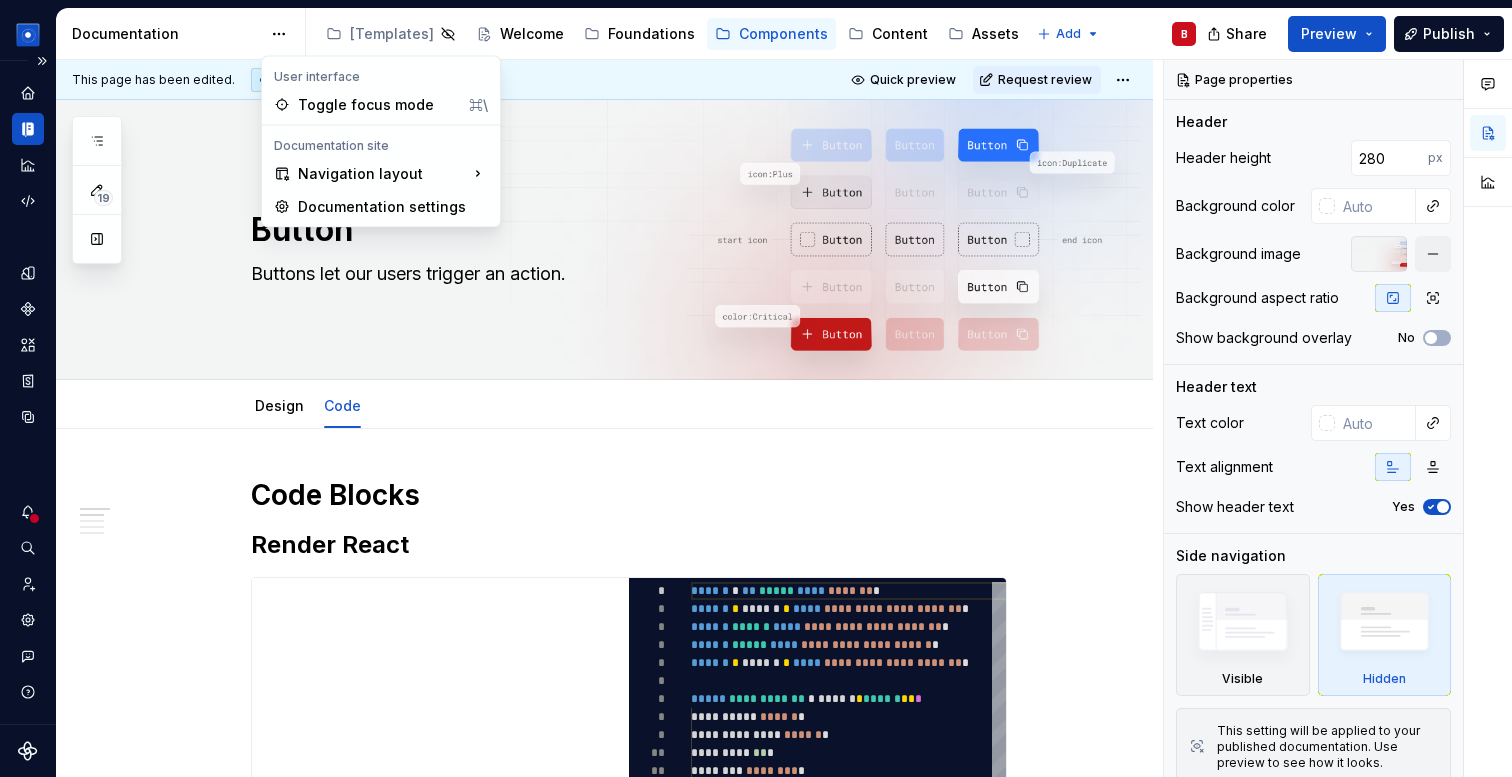 type on "*" 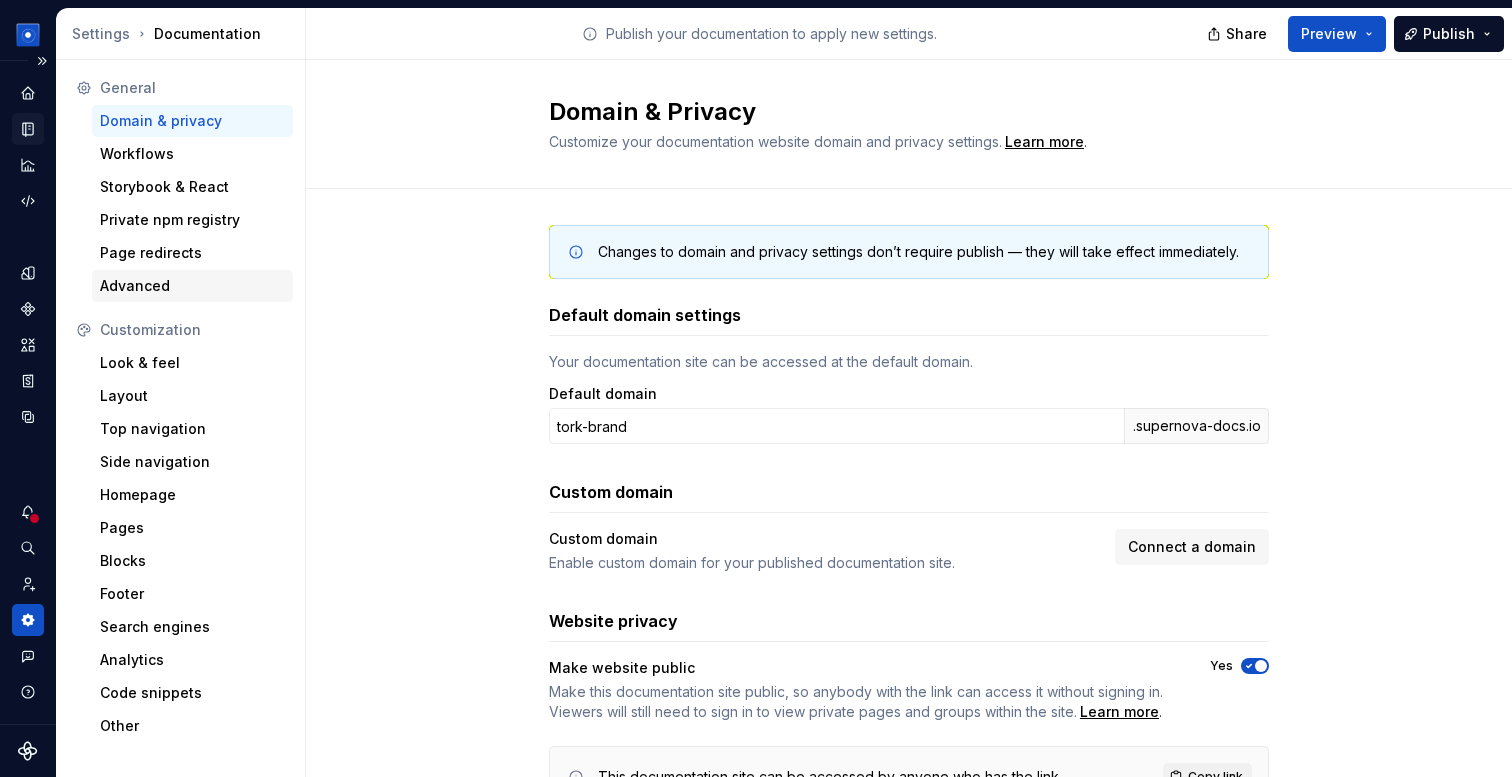 click on "Advanced" at bounding box center [192, 286] 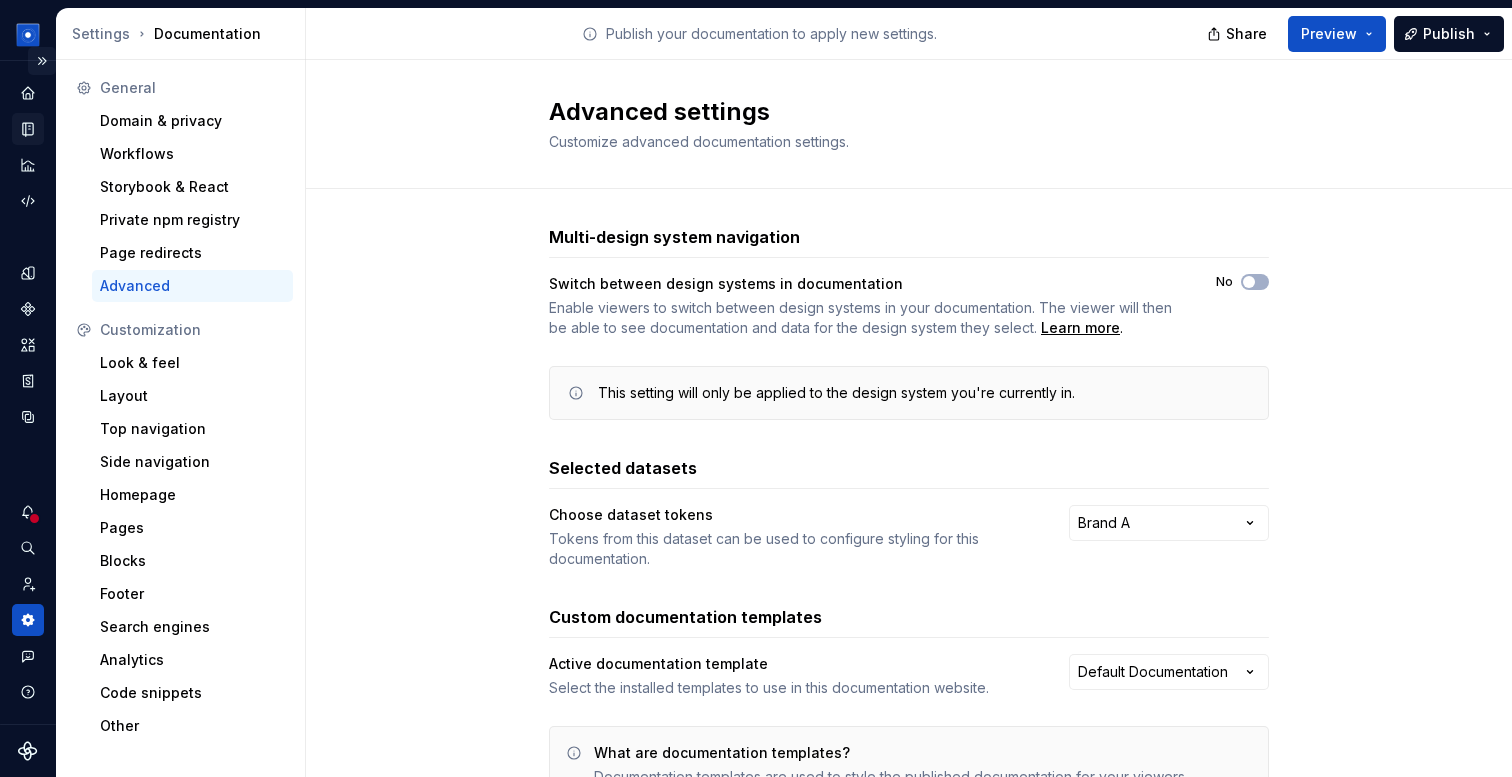 click at bounding box center [42, 61] 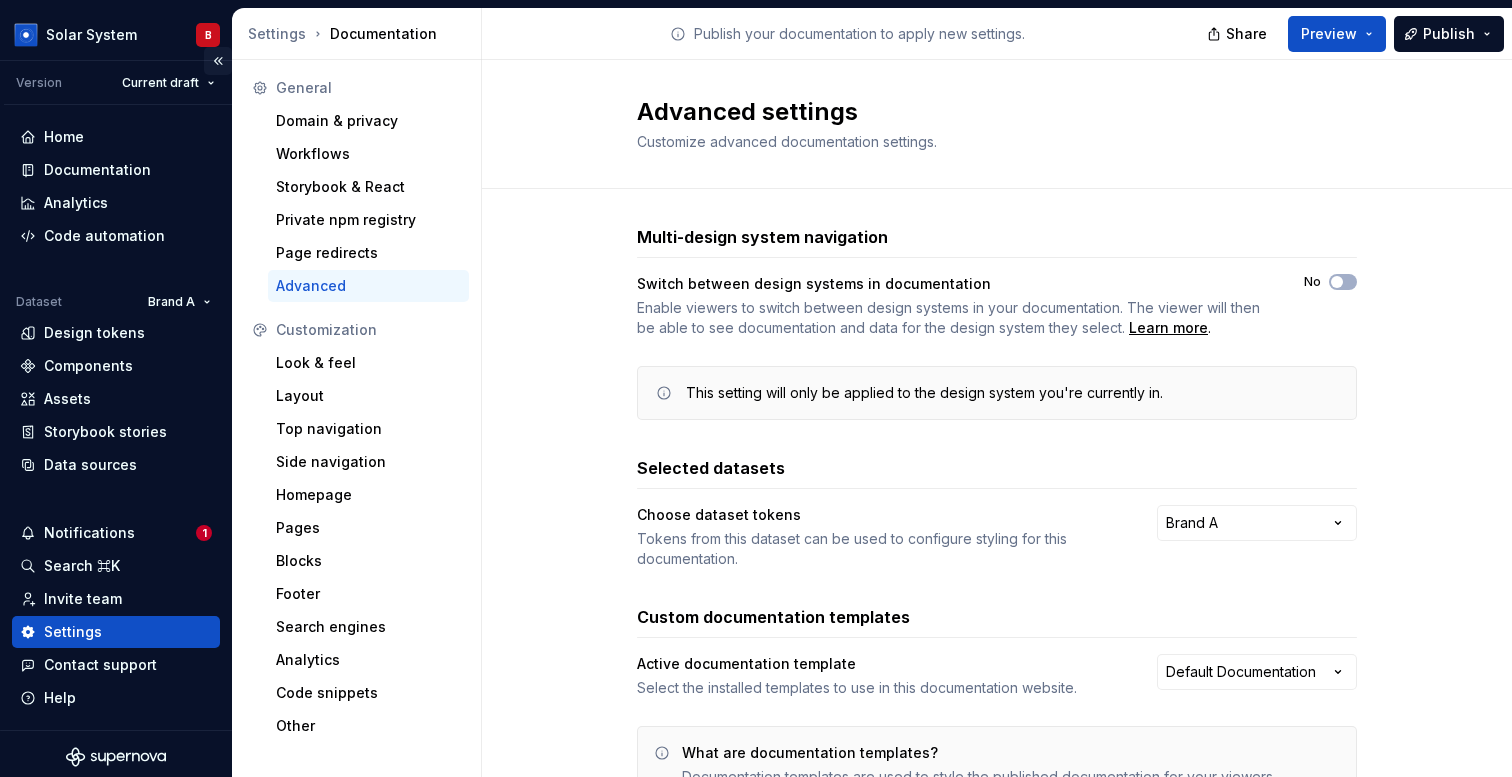 click at bounding box center [218, 61] 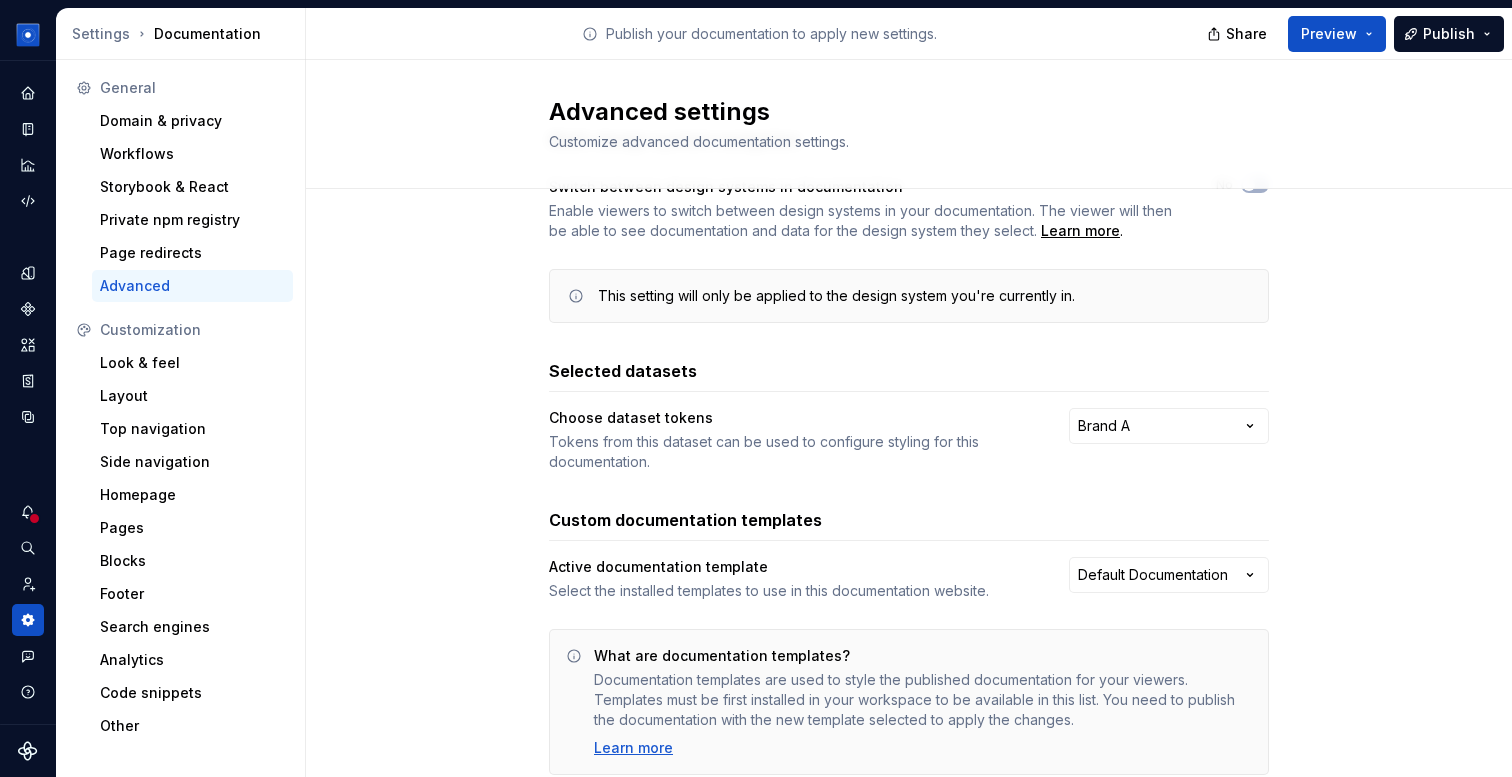 scroll, scrollTop: 163, scrollLeft: 0, axis: vertical 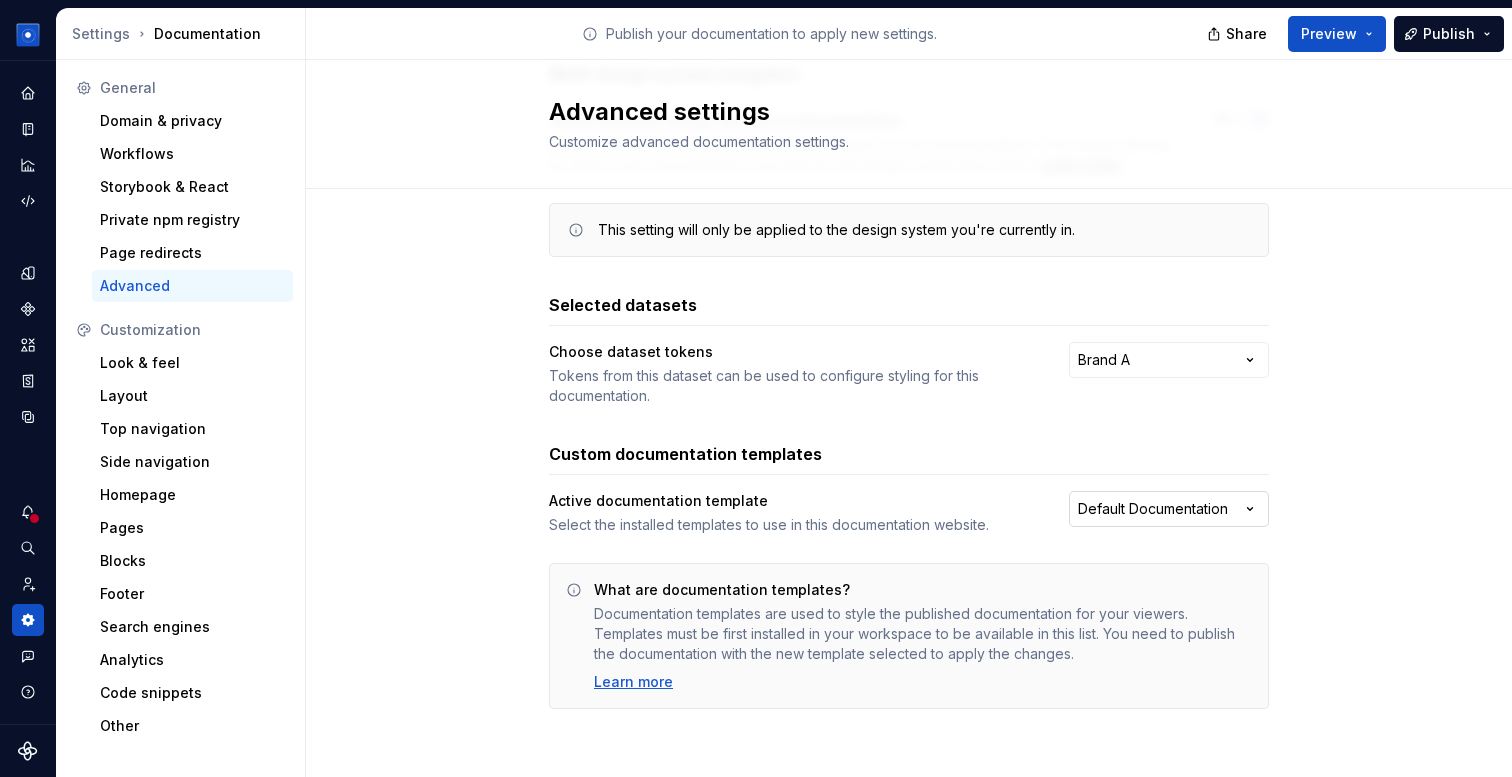 click on "Solar System B Dataset Brand A Settings Documentation Publish your documentation to apply new settings. Share Preview Publish General Domain & privacy Workflows Storybook & React Private npm registry Page redirects Advanced Customization Look & feel Layout Top navigation Side navigation Homepage Pages Blocks Footer Search engines Analytics Code snippets Other Advanced settings Customize advanced documentation settings. Multi-design system navigation Switch between design systems in documentation Enable viewers to switch between design systems in your documentation. The viewer will then be able to see documentation and data for the design system they select.   Learn more . No This setting will only be applied to the design system you're currently in. Selected datasets Choose dataset tokens Tokens from this dataset can be used to configure styling for this documentation. Brand A Custom documentation templates Active documentation template Select the installed templates to use in this documentation website.   *" at bounding box center [756, 388] 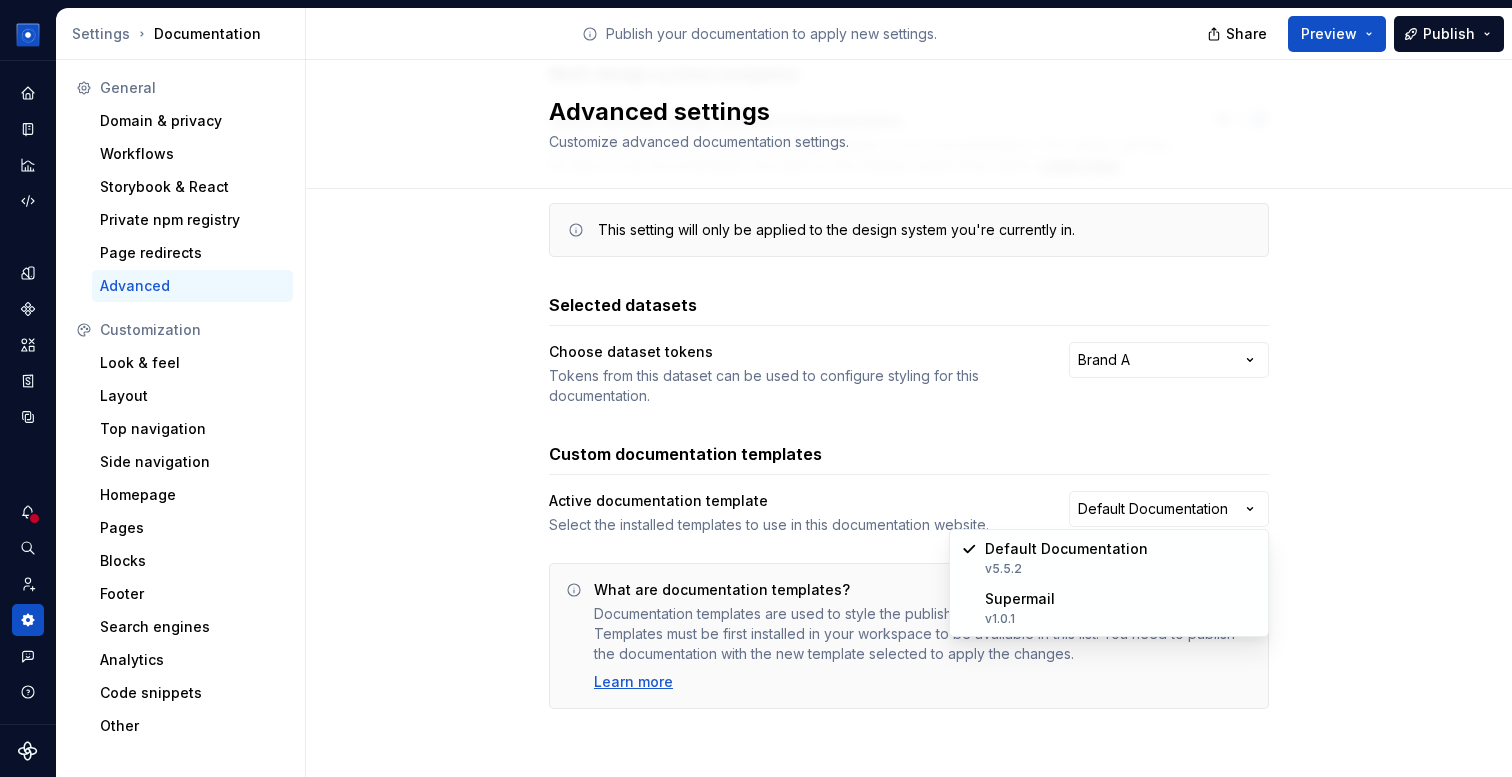 click on "Solar System B Dataset Brand A Settings Documentation Publish your documentation to apply new settings. Share Preview Publish General Domain & privacy Workflows Storybook & React Private npm registry Page redirects Advanced Customization Look & feel Layout Top navigation Side navigation Homepage Pages Blocks Footer Search engines Analytics Code snippets Other Advanced settings Customize advanced documentation settings. Multi-design system navigation Switch between design systems in documentation Enable viewers to switch between design systems in your documentation. The viewer will then be able to see documentation and data for the design system they select.   Learn more . No This setting will only be applied to the design system you're currently in. Selected datasets Choose dataset tokens Tokens from this dataset can be used to configure styling for this documentation. Brand A Custom documentation templates Active documentation template Select the installed templates to use in this documentation website.   *" at bounding box center [756, 388] 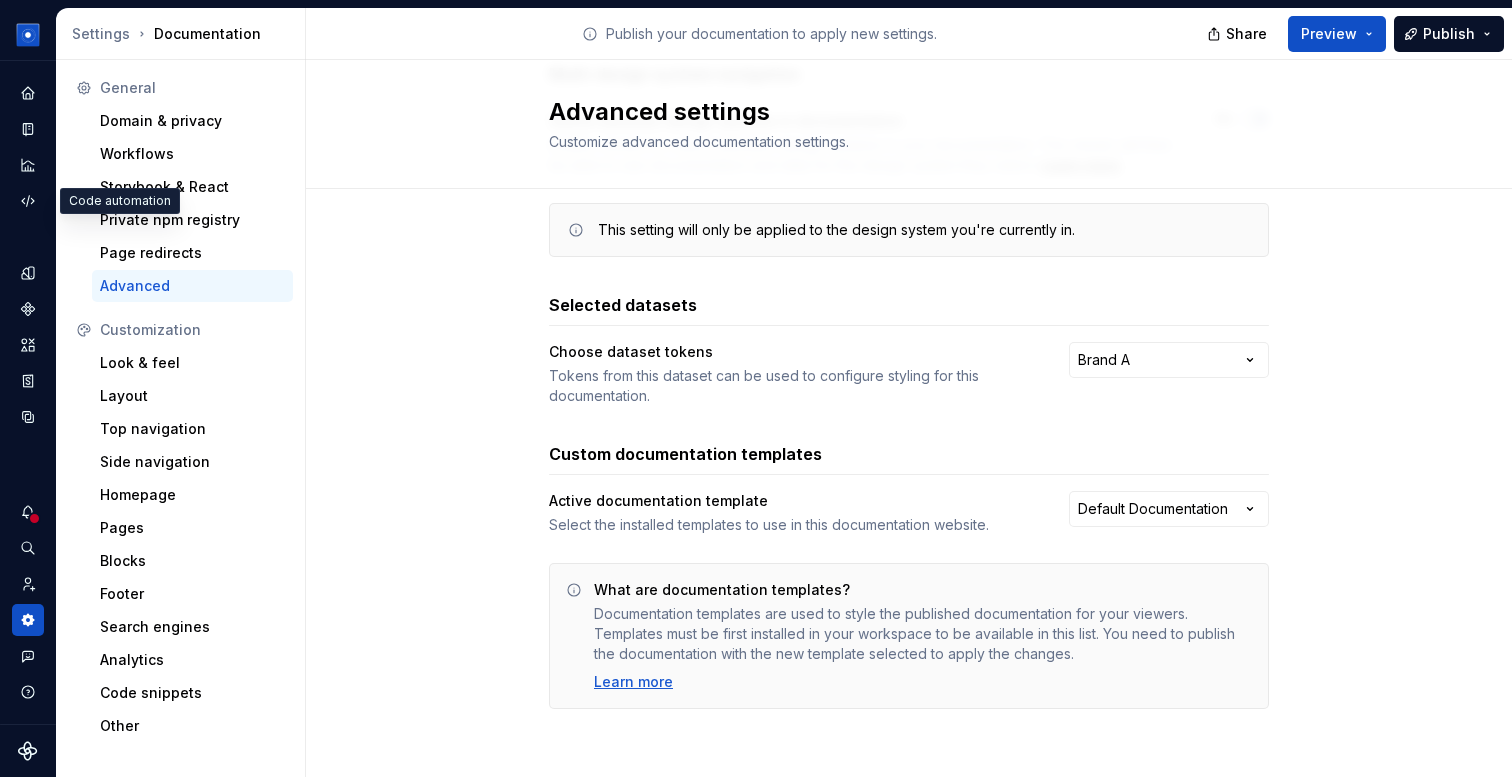 click at bounding box center (28, 147) 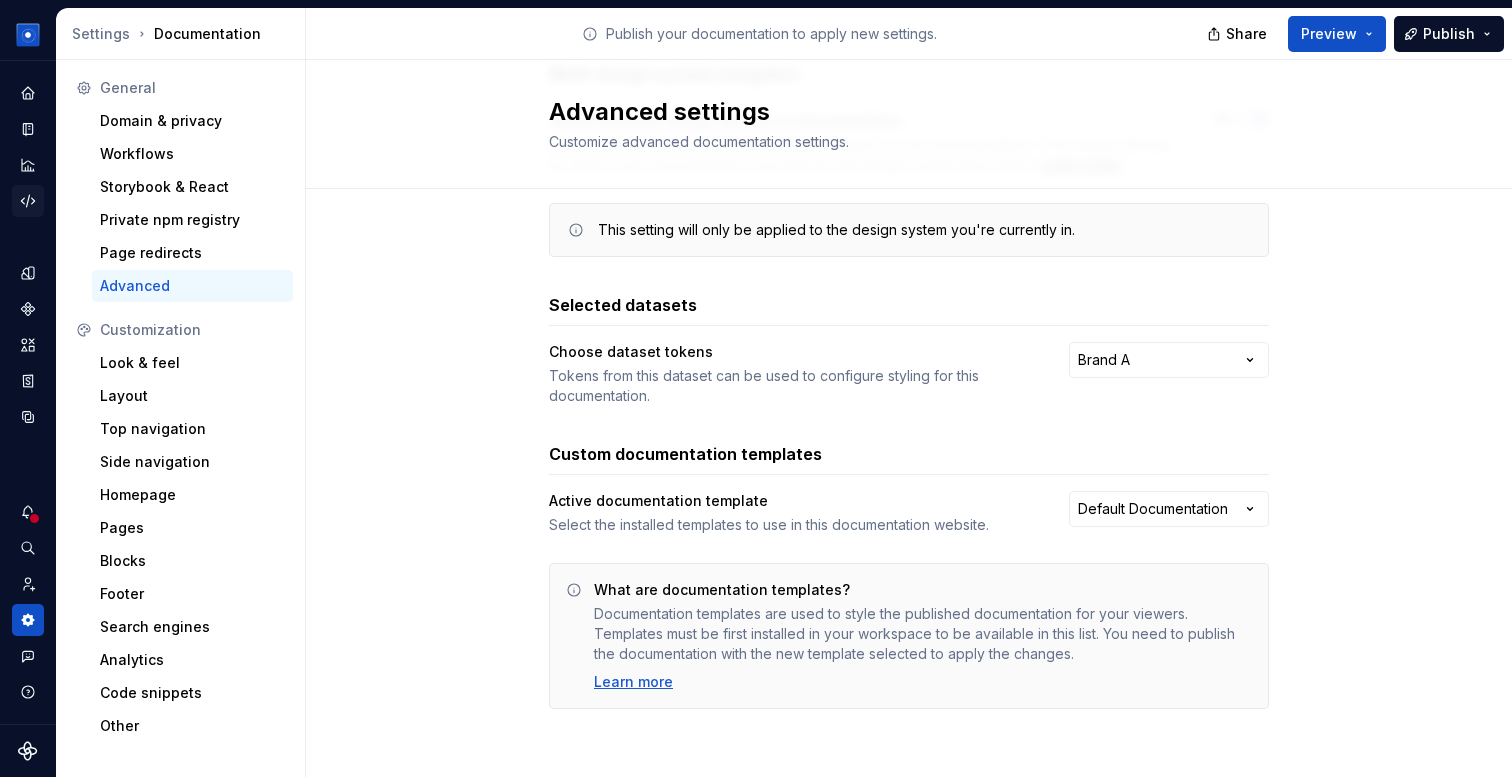 click 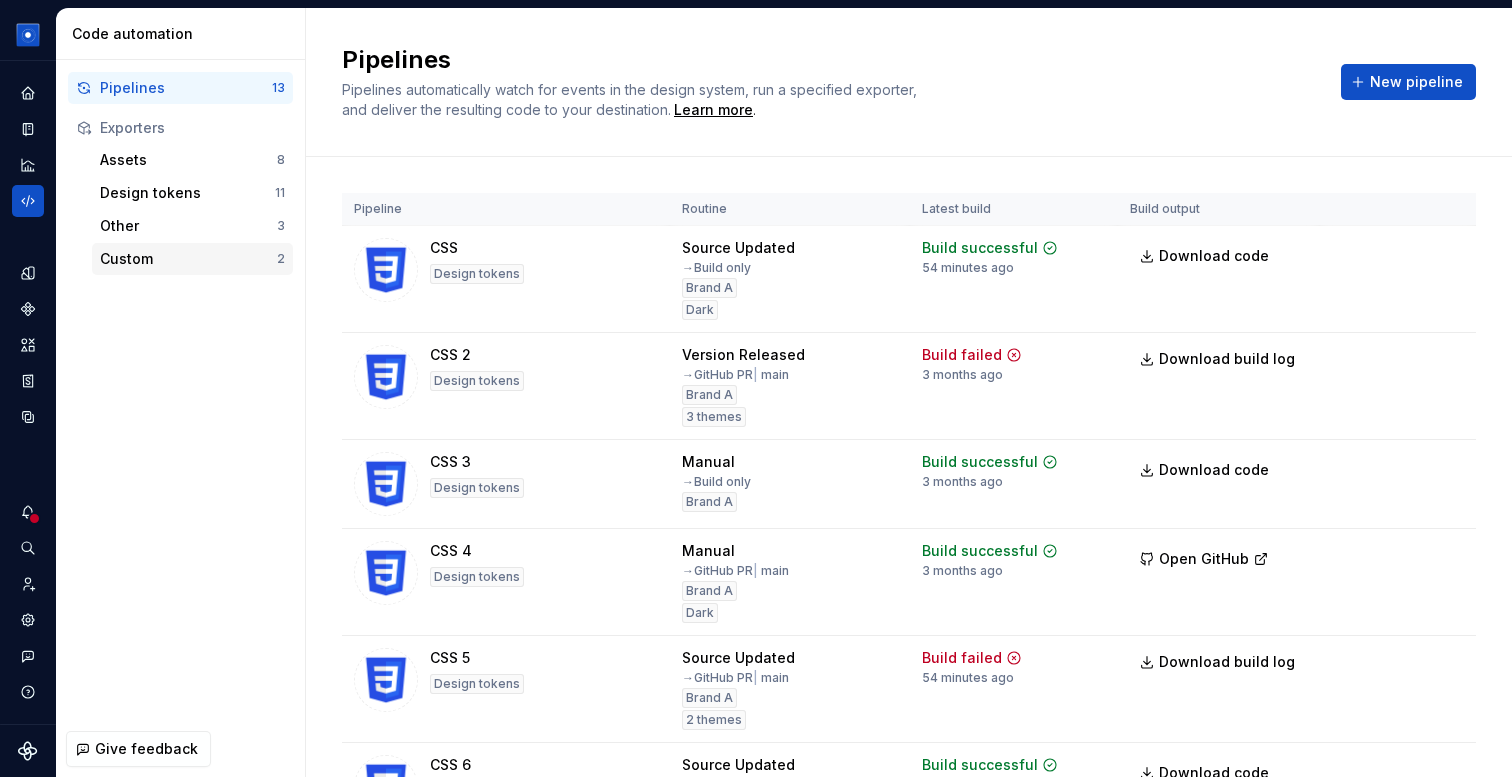 click on "Custom" at bounding box center [188, 259] 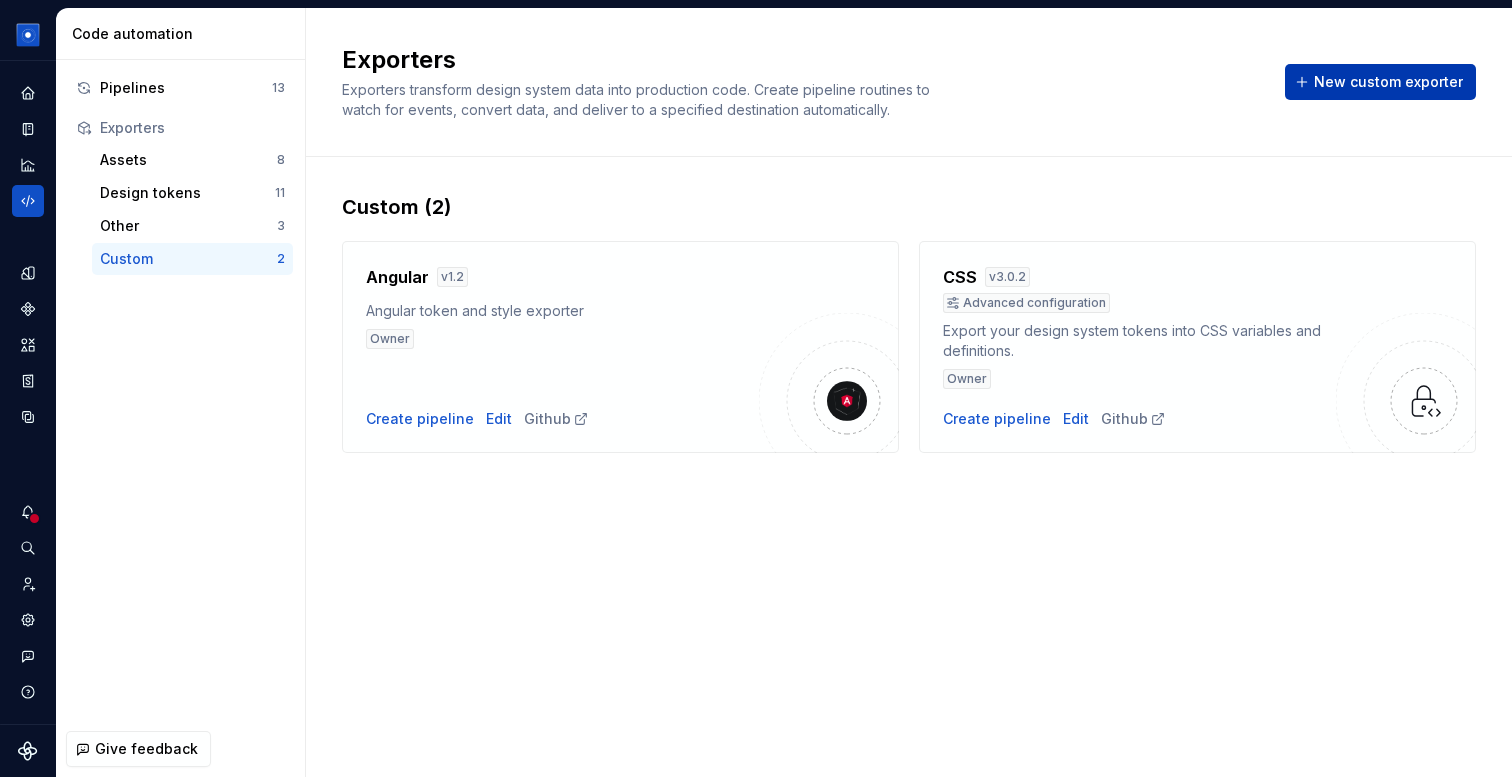 click on "New custom exporter" at bounding box center (1380, 82) 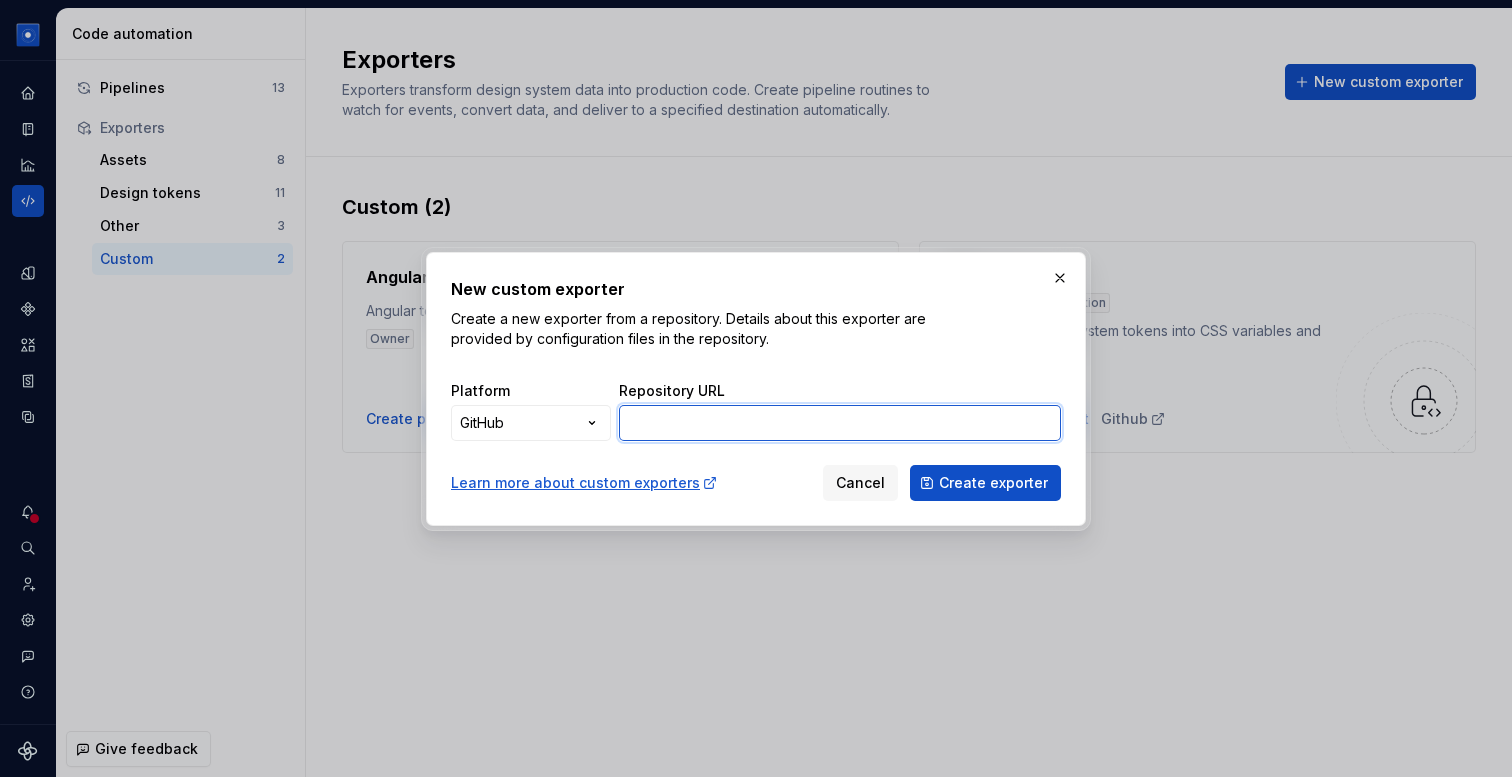 click on "Repository URL" at bounding box center [840, 423] 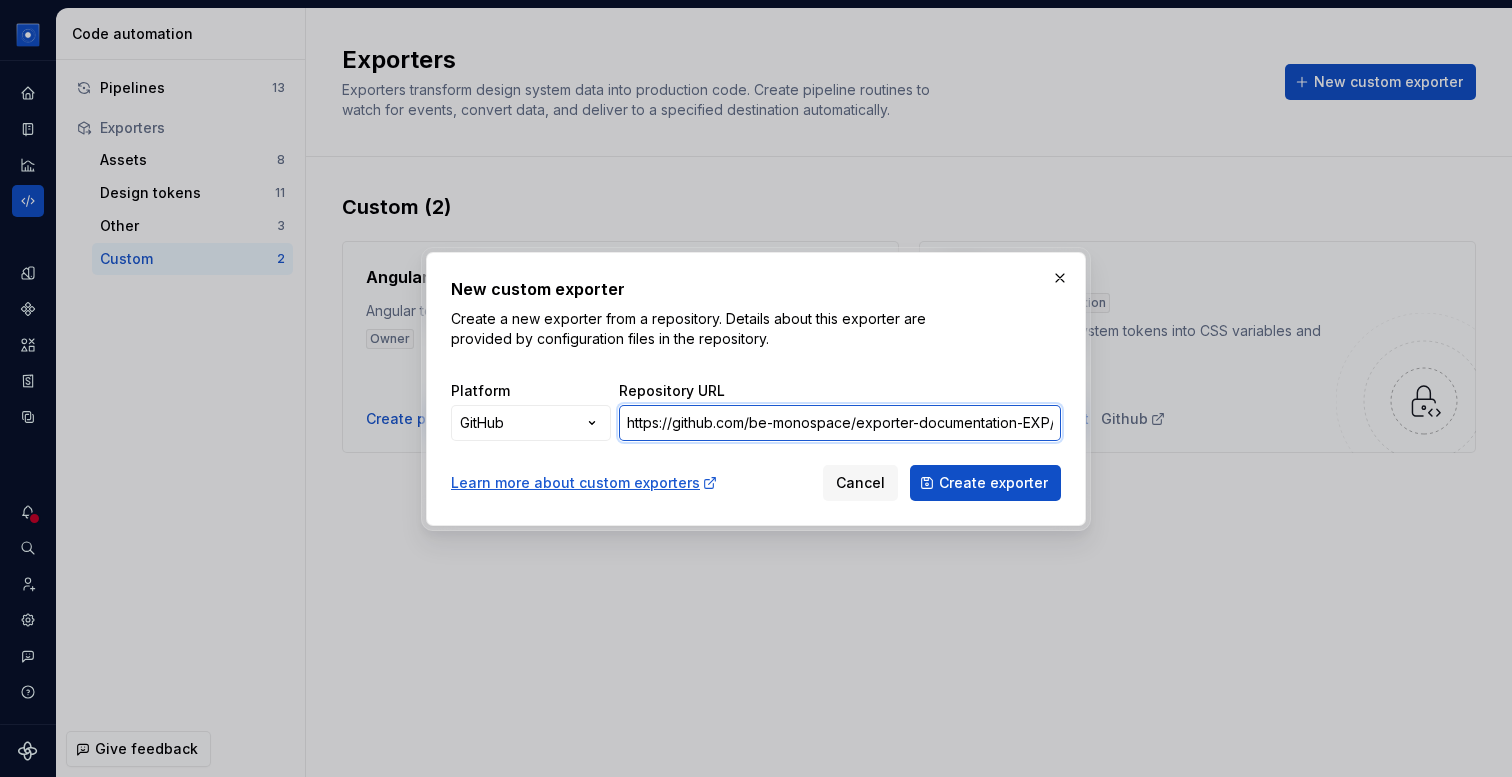 scroll, scrollTop: 0, scrollLeft: 61, axis: horizontal 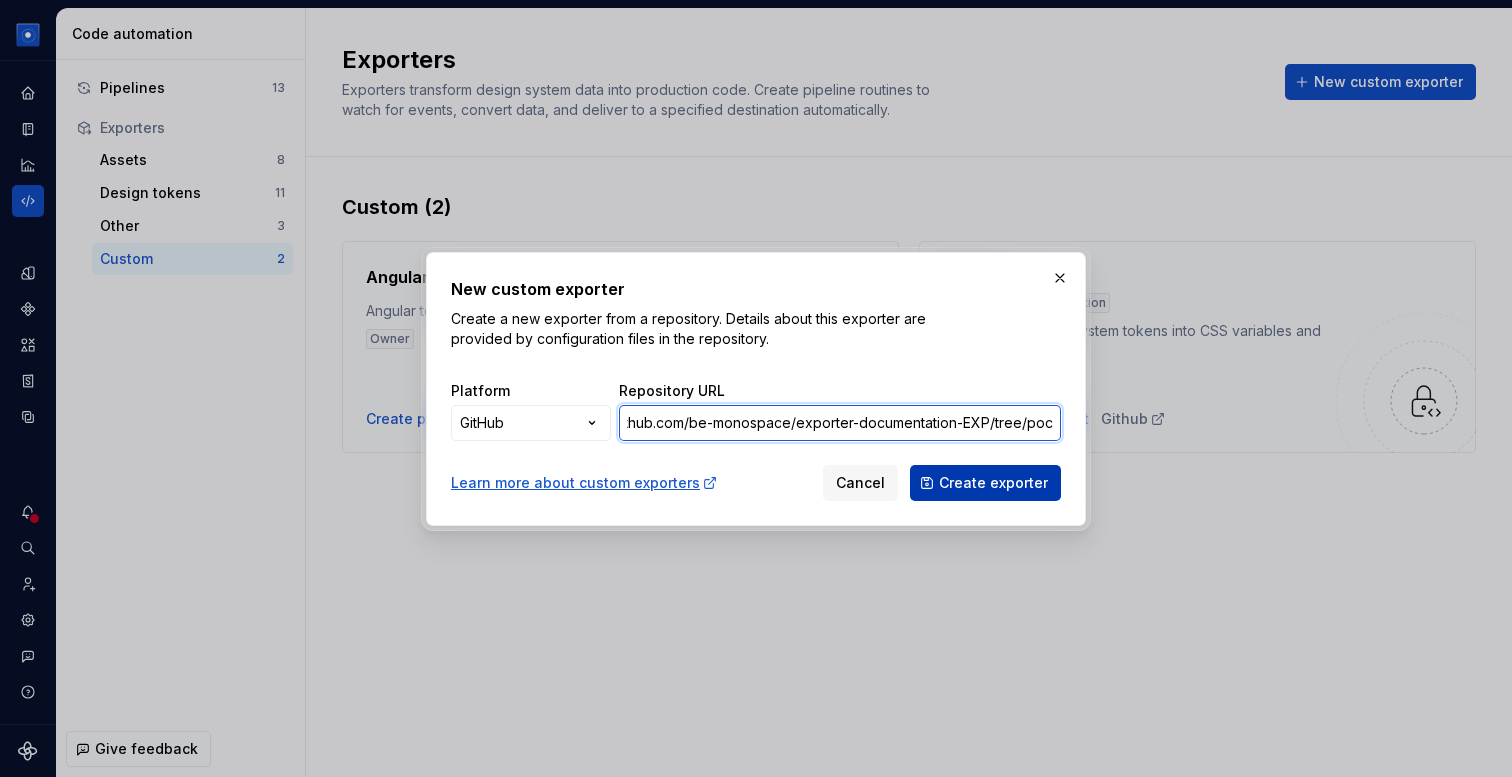 type on "https://github.com/be-monospace/exporter-documentation-EXP/tree/poc" 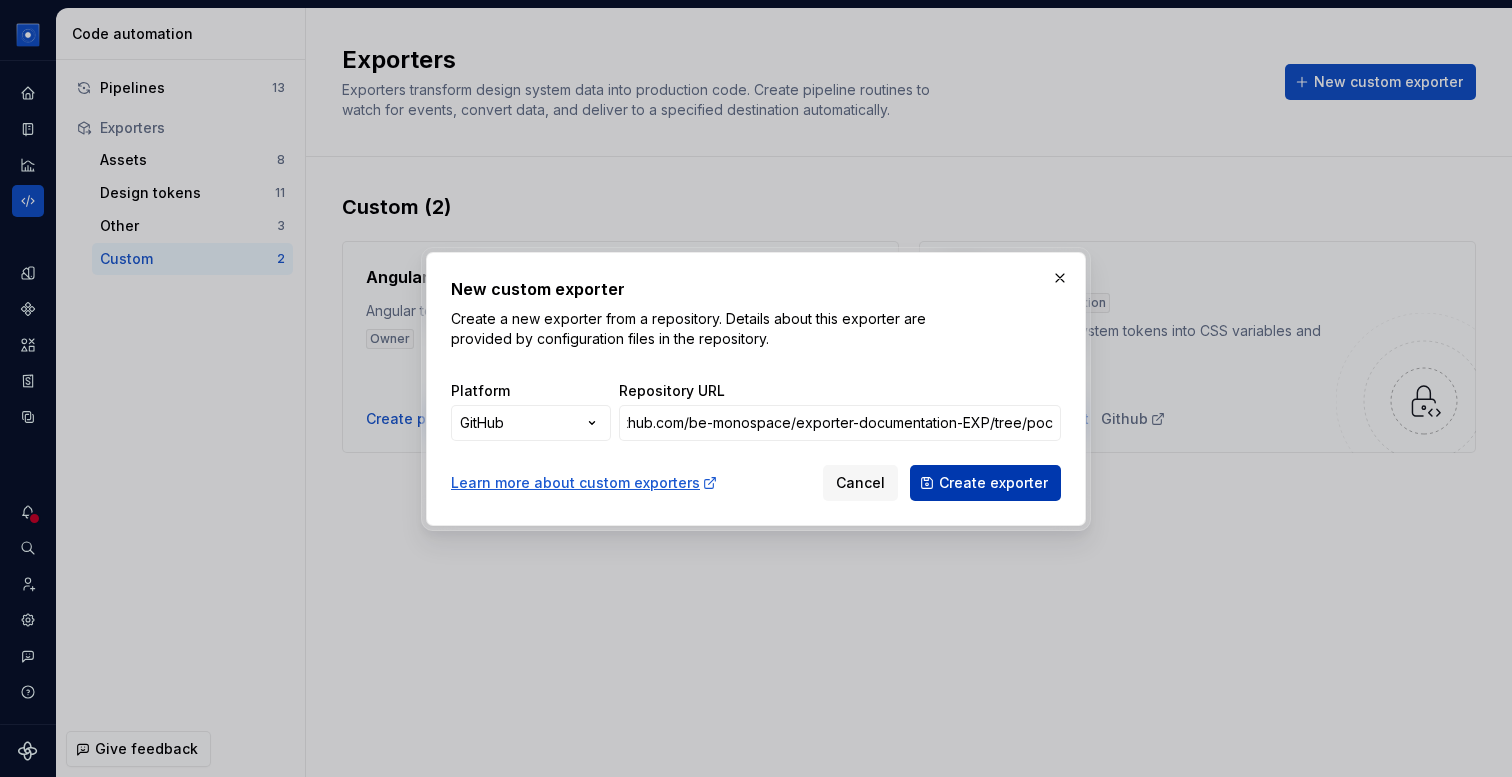 scroll, scrollTop: 0, scrollLeft: 0, axis: both 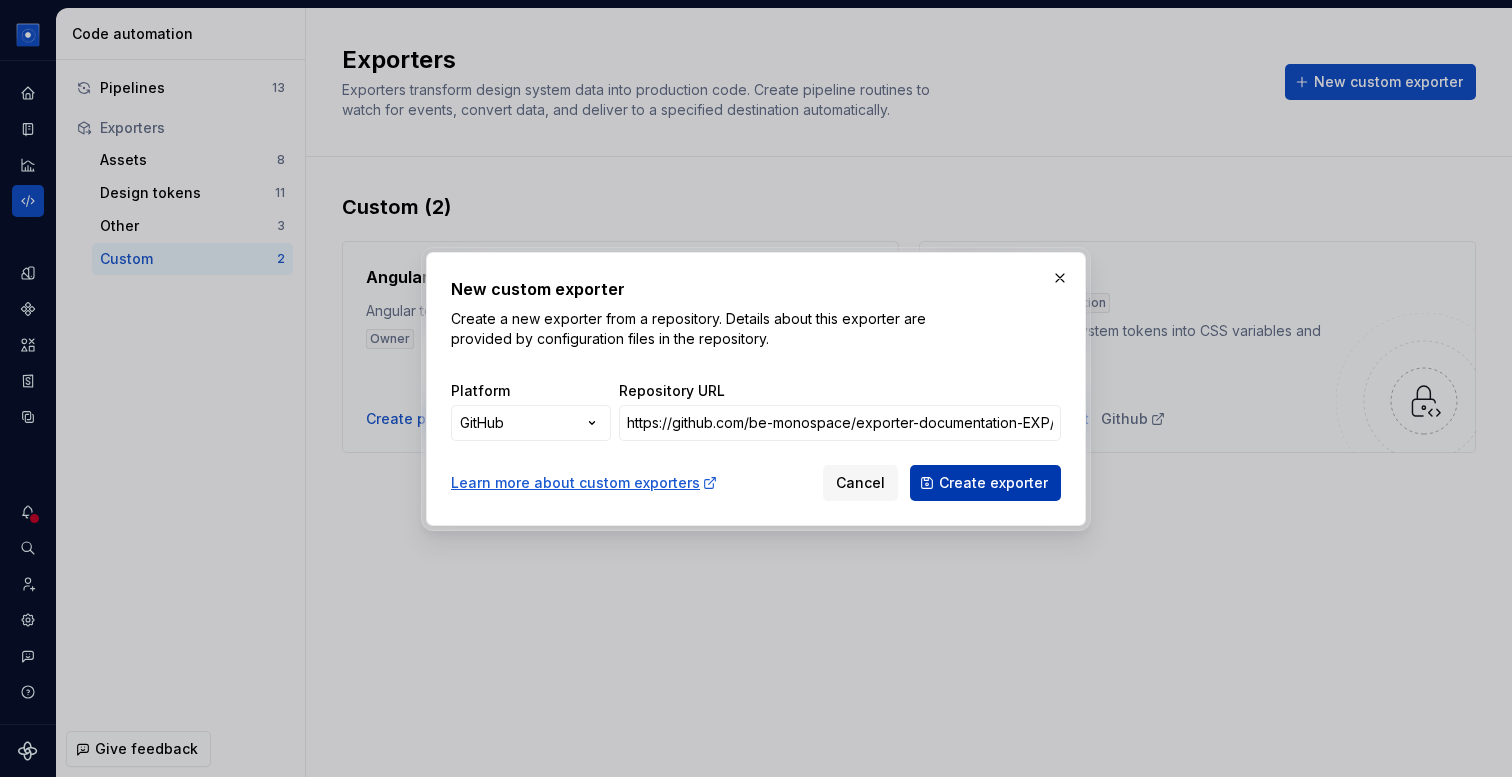 click on "Create exporter" at bounding box center (993, 483) 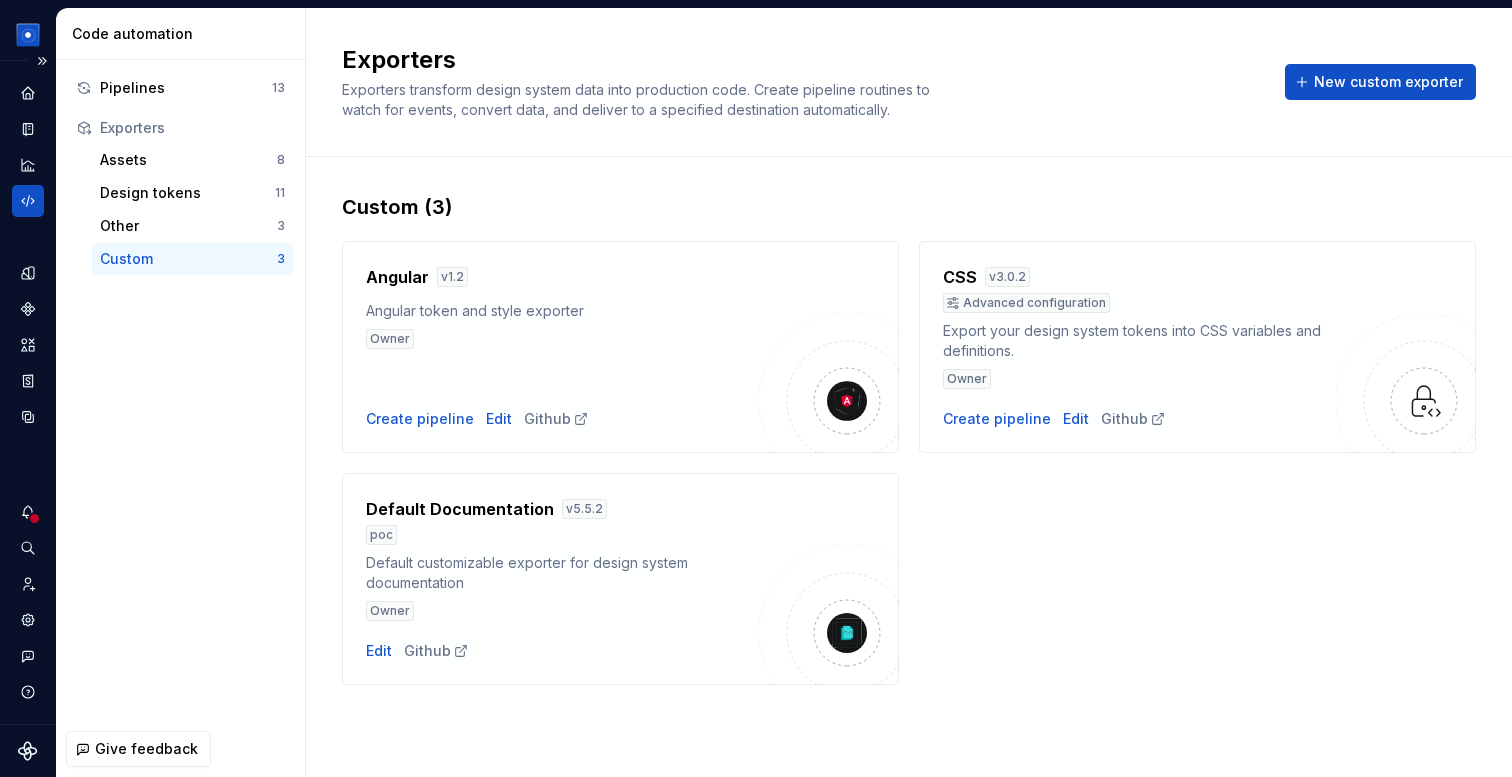 click at bounding box center (28, 147) 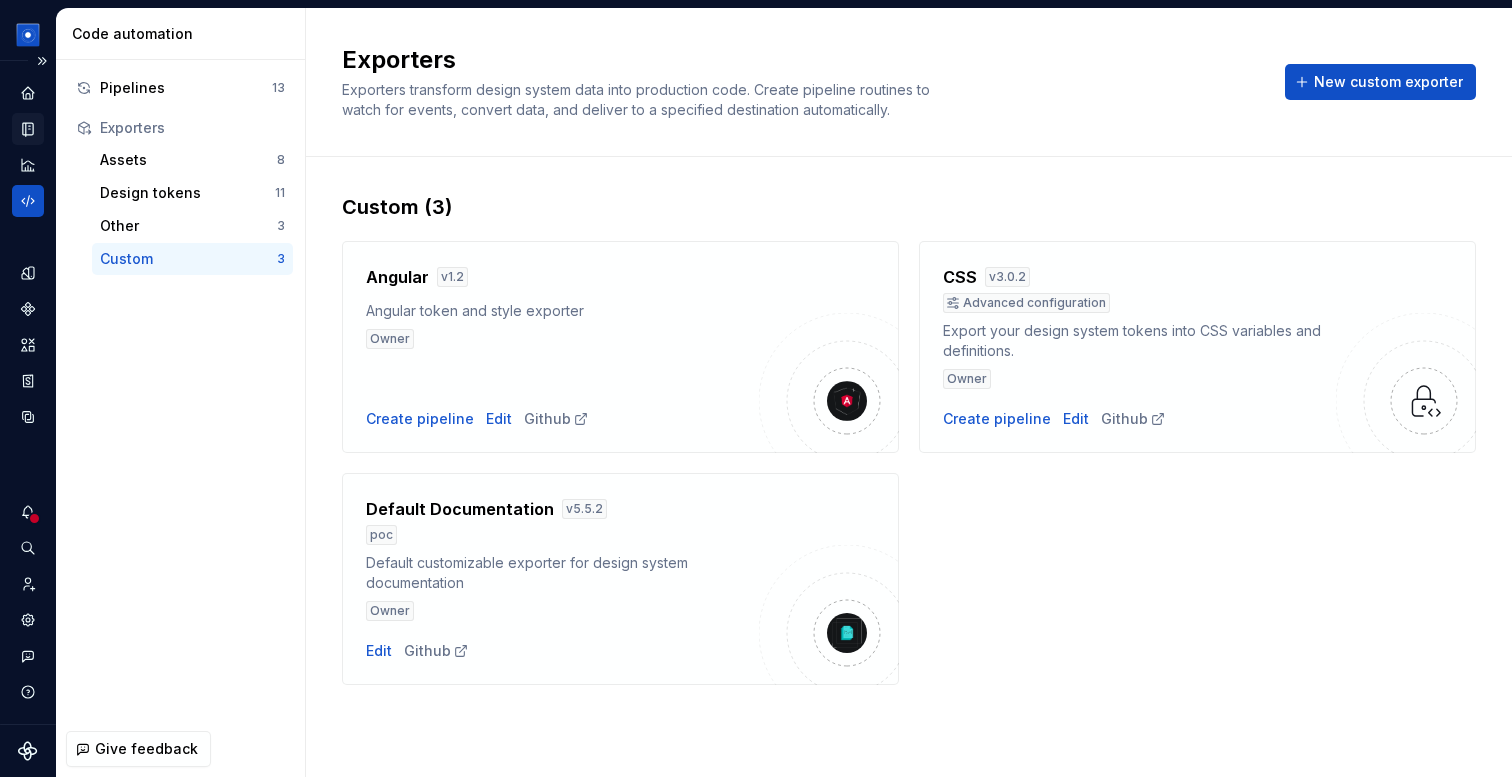 click 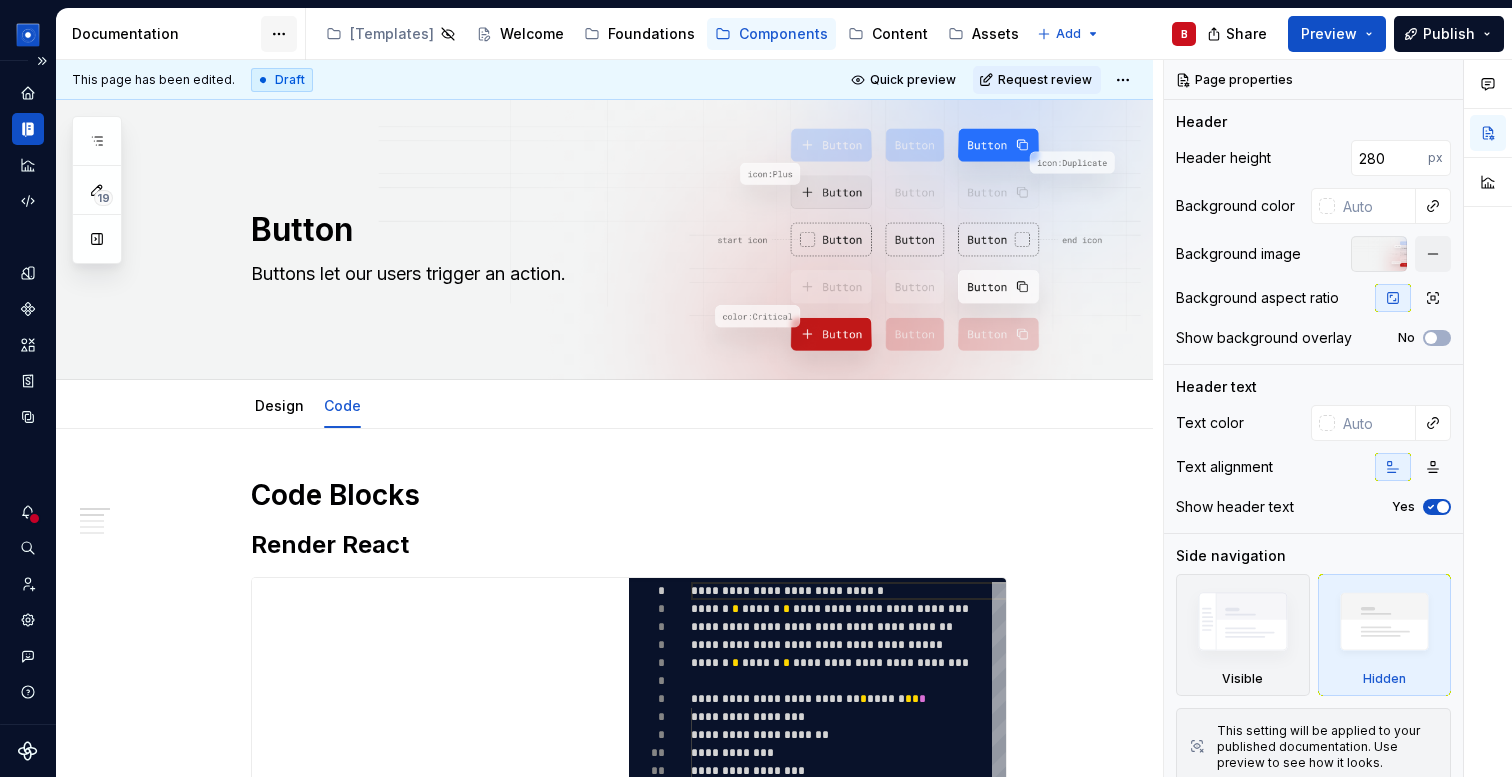 click on "Solar System B Dataset Brand A Documentation
Accessibility guide for tree Page tree.
Navigate the tree with the arrow keys. Common tree hotkeys apply. Further keybindings are available:
enter to execute primary action on focused item
f2 to start renaming the focused item
escape to abort renaming an item
control+d to start dragging selected items
[Templates] Welcome Foundations Components Content Assets Add B Share Preview Publish 19 Pages Add
Accessibility guide for tree Page tree.
Navigate the tree with the arrow keys. Common tree hotkeys apply. Further keybindings are available:
enter to execute primary action on focused item
f2 to start renaming the focused item
escape to abort renaming an item
control+d to start dragging selected items
Component overview Button Design Code B Card Design Engineer Checkbox Design Engineer Form Design Code Switch Design Switch Design" at bounding box center [756, 388] 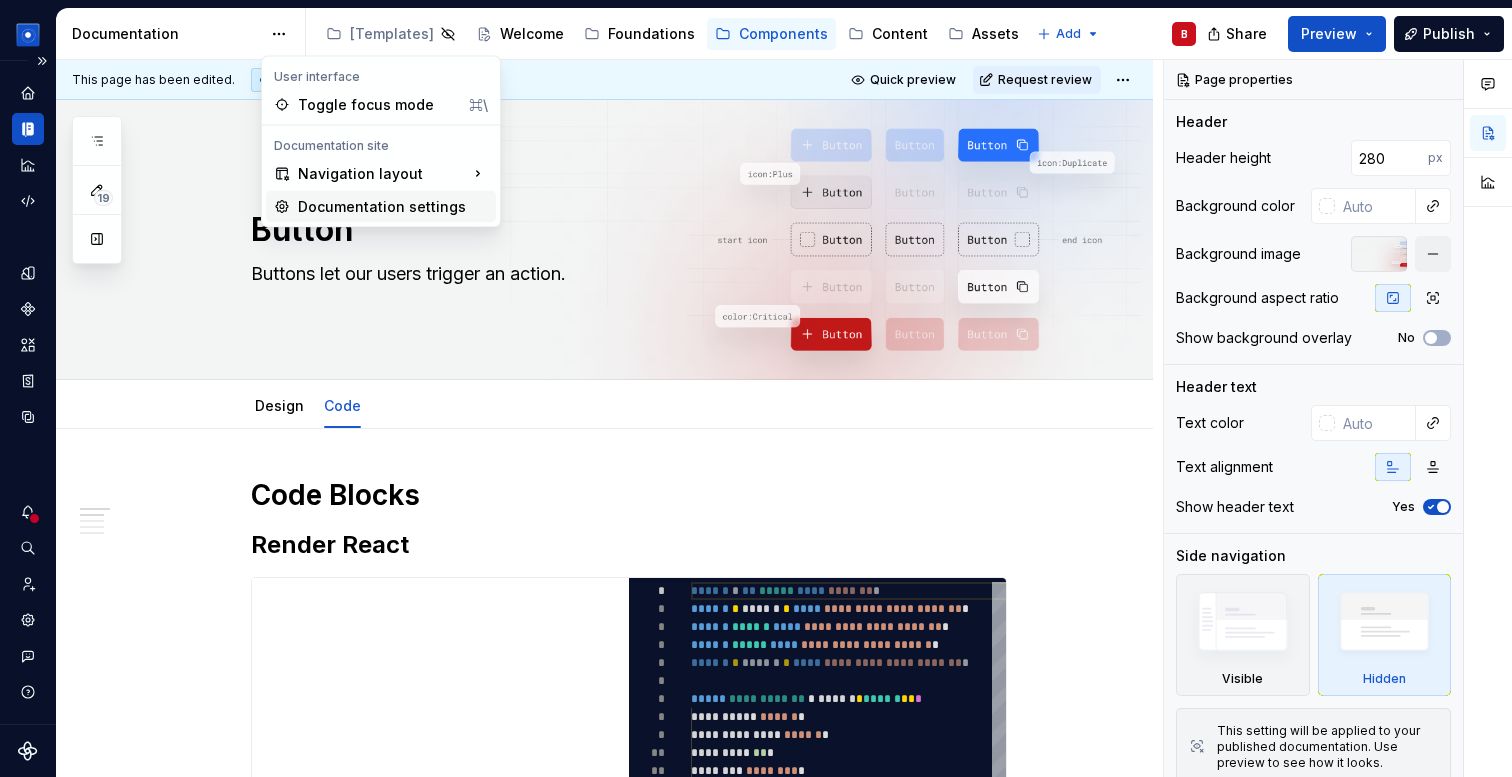click on "Documentation settings" at bounding box center [393, 207] 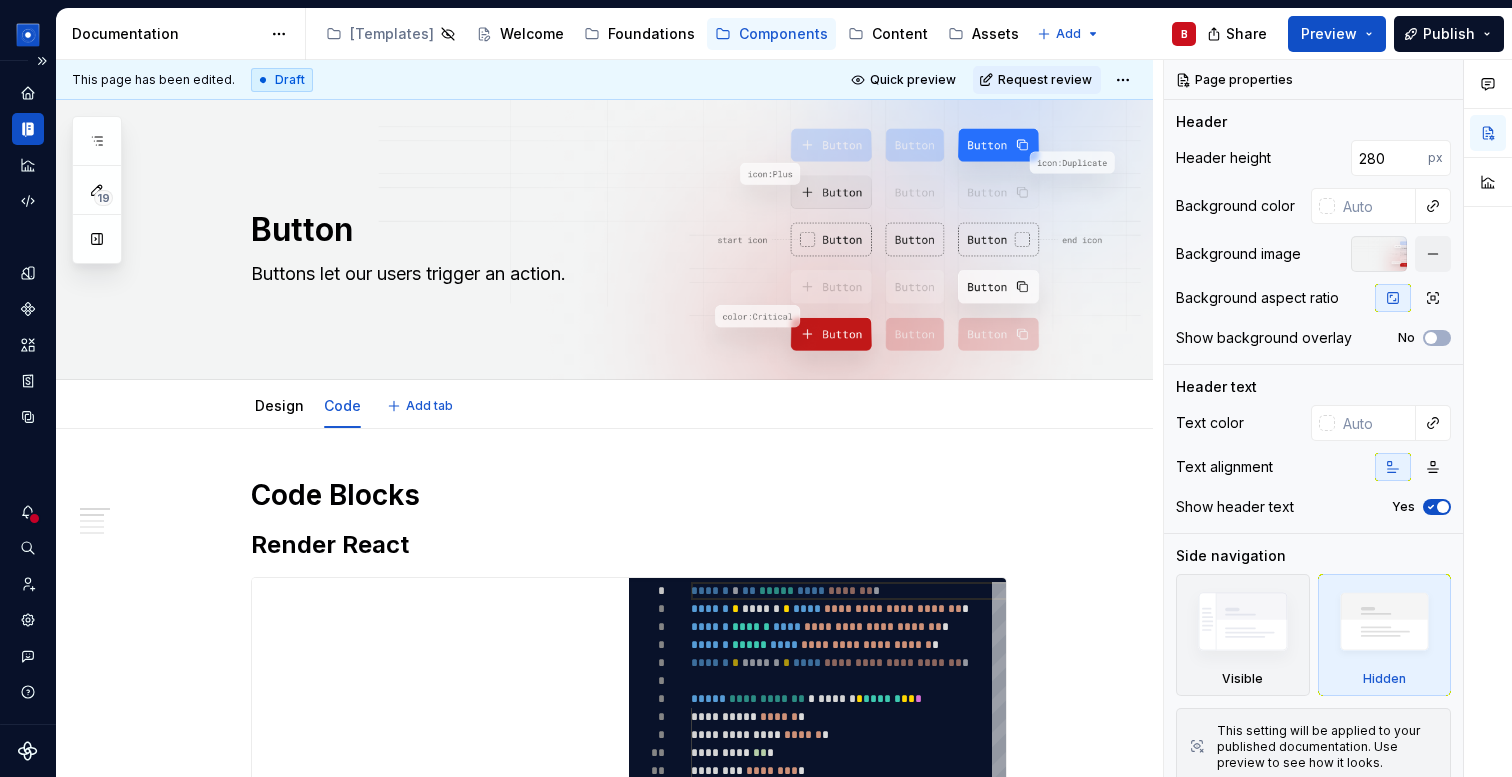 type on "*" 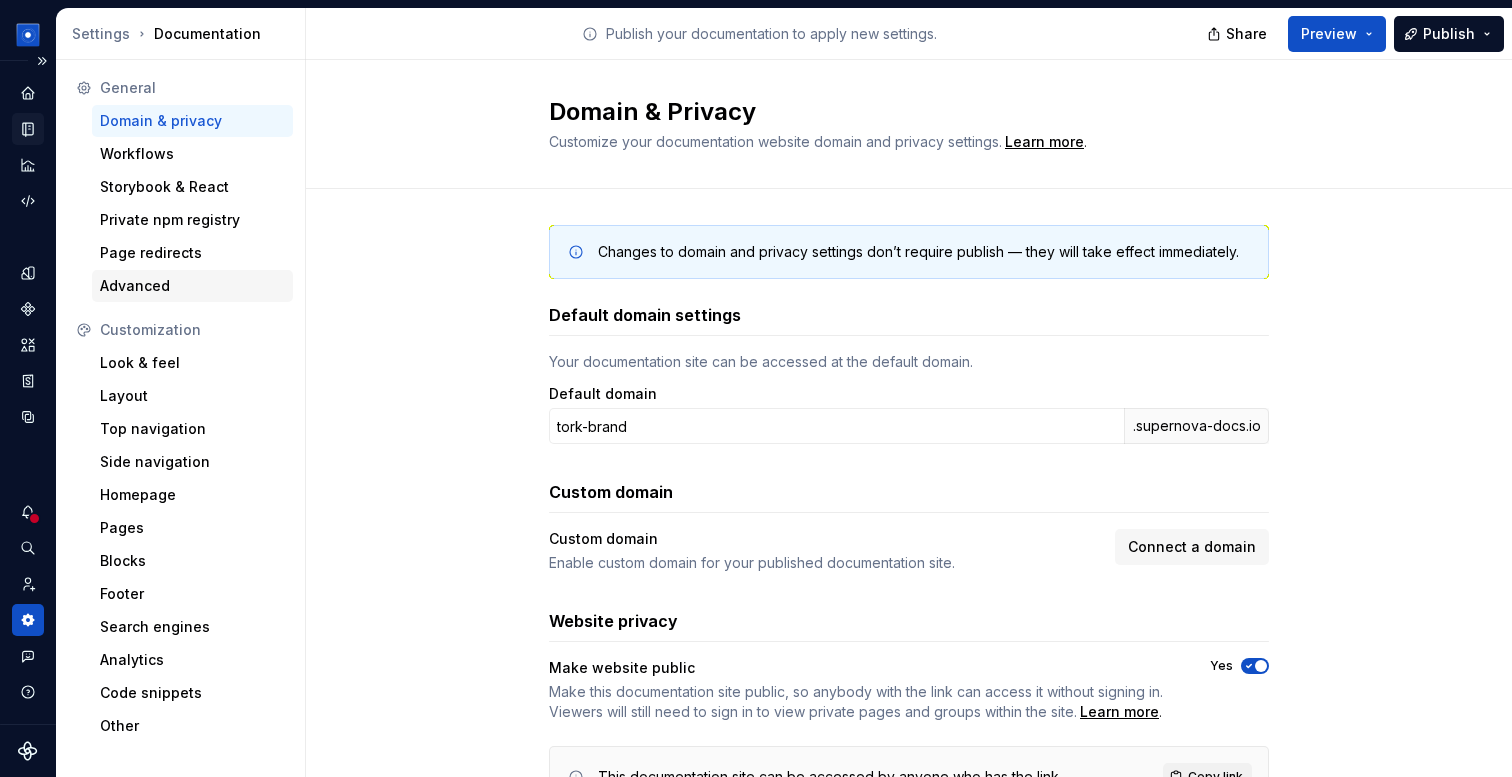 click on "Advanced" at bounding box center [192, 286] 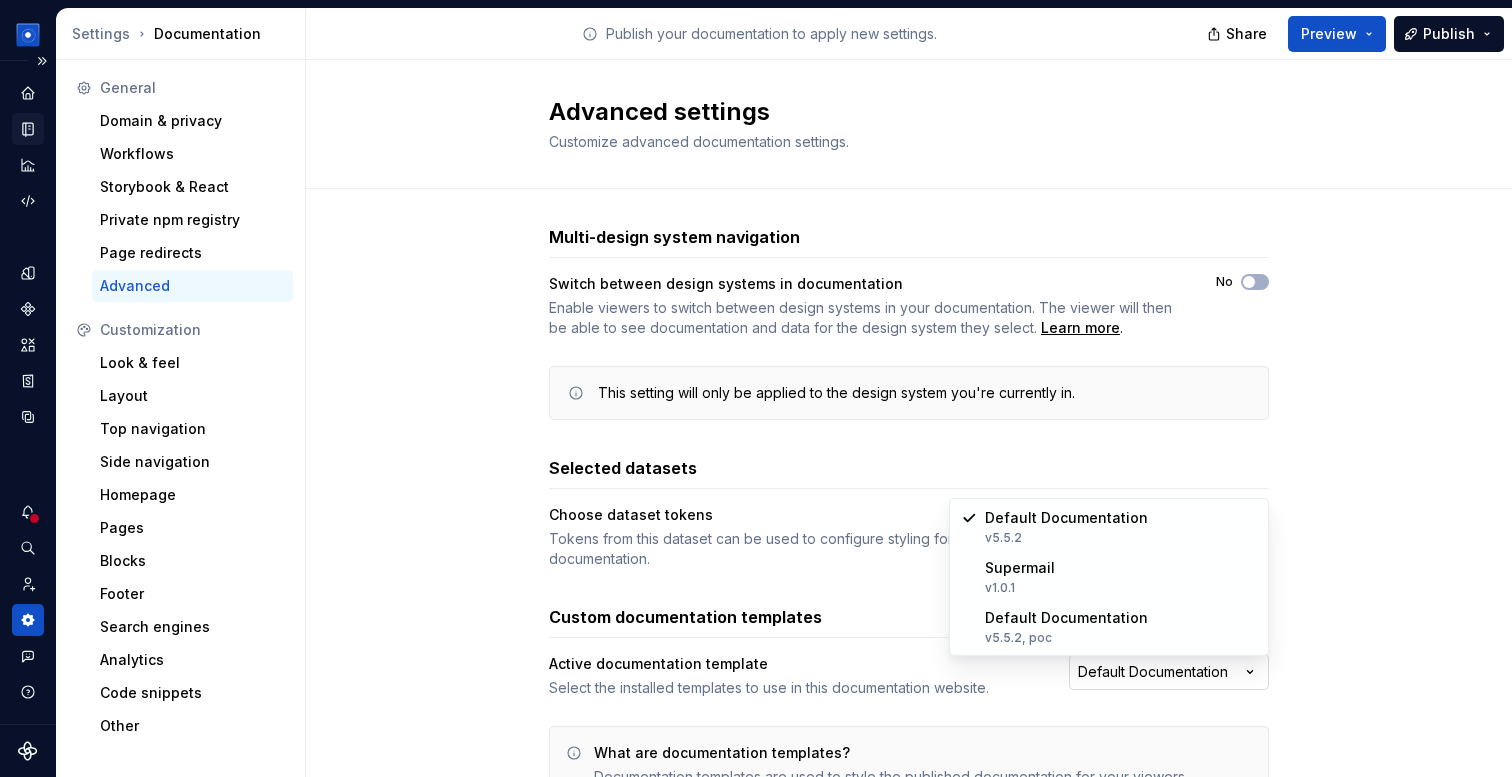 click on "Solar System B Dataset Brand A Settings Documentation Publish your documentation to apply new settings. Share Preview Publish General Domain & privacy Workflows Storybook & React Private npm registry Page redirects Advanced Customization Look & feel Layout Top navigation Side navigation Homepage Pages Blocks Footer Search engines Analytics Code snippets Other Advanced settings Customize advanced documentation settings. Multi-design system navigation Switch between design systems in documentation Enable viewers to switch between design systems in your documentation. The viewer will then be able to see documentation and data for the design system they select.   Learn more . No This setting will only be applied to the design system you're currently in. Selected datasets Choose dataset tokens Tokens from this dataset can be used to configure styling for this documentation. Brand A Custom documentation templates Active documentation template Select the installed templates to use in this documentation website.   *" at bounding box center [756, 388] 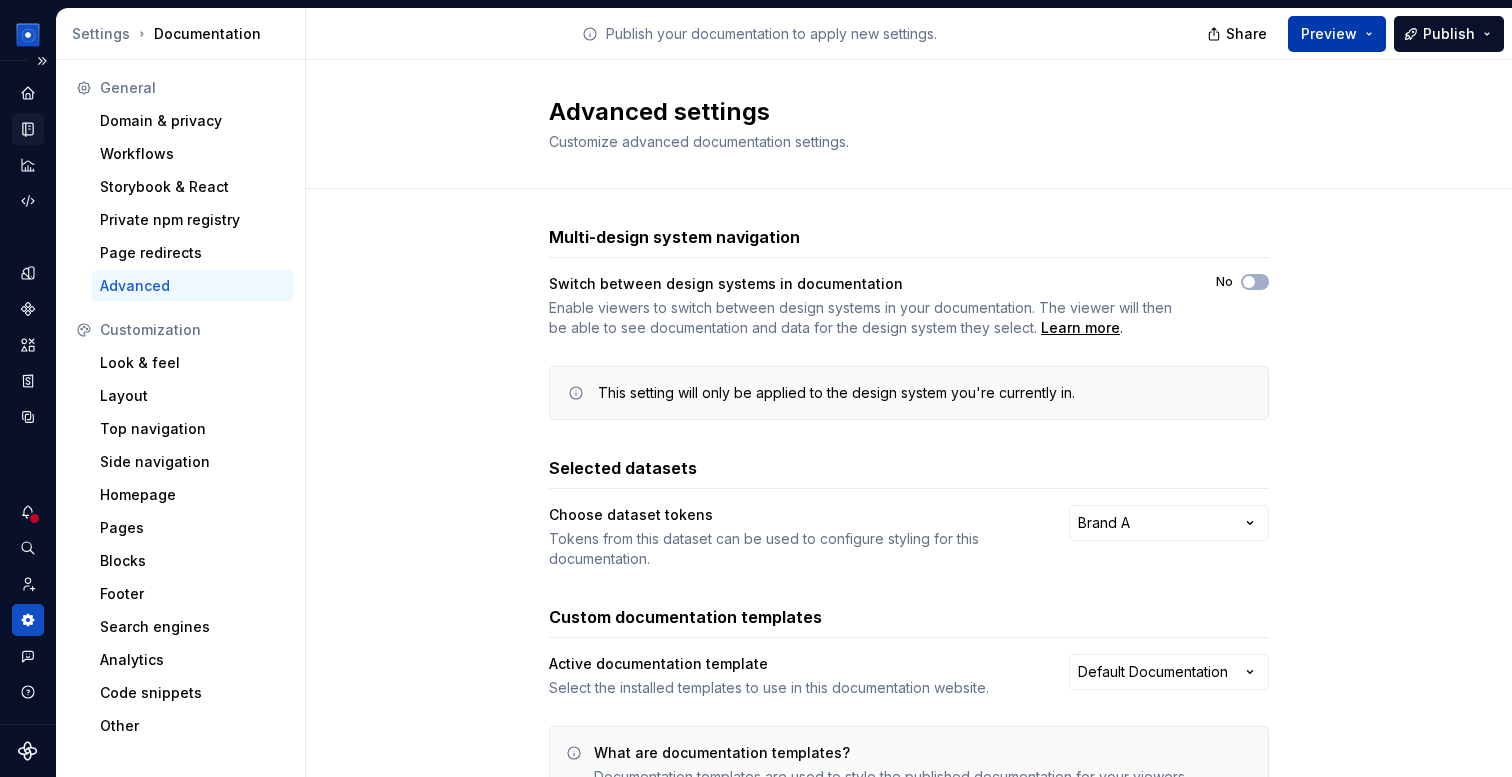 click on "Preview" at bounding box center (1329, 34) 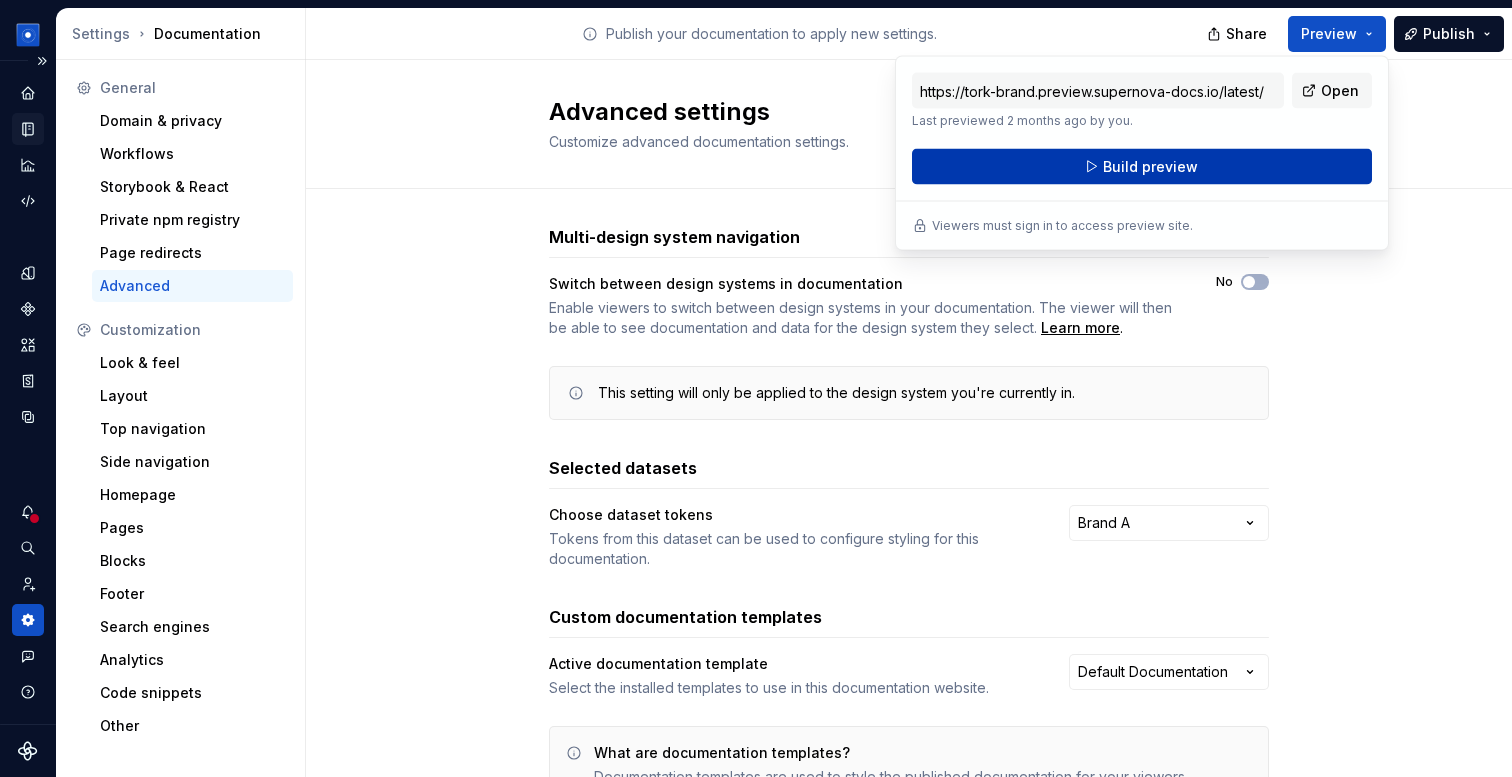 click on "Build preview" at bounding box center (1142, 167) 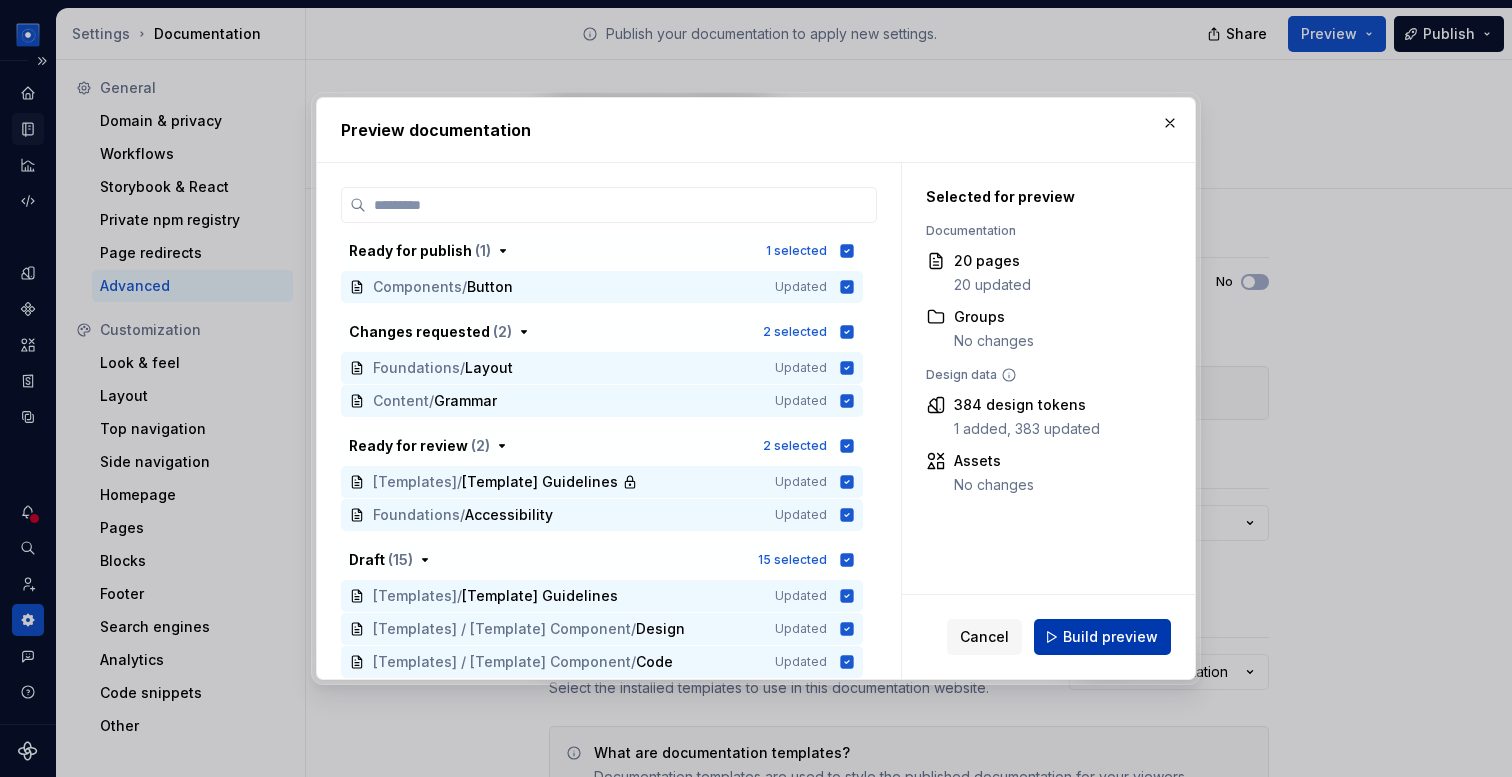 click on "Build preview" at bounding box center (1110, 637) 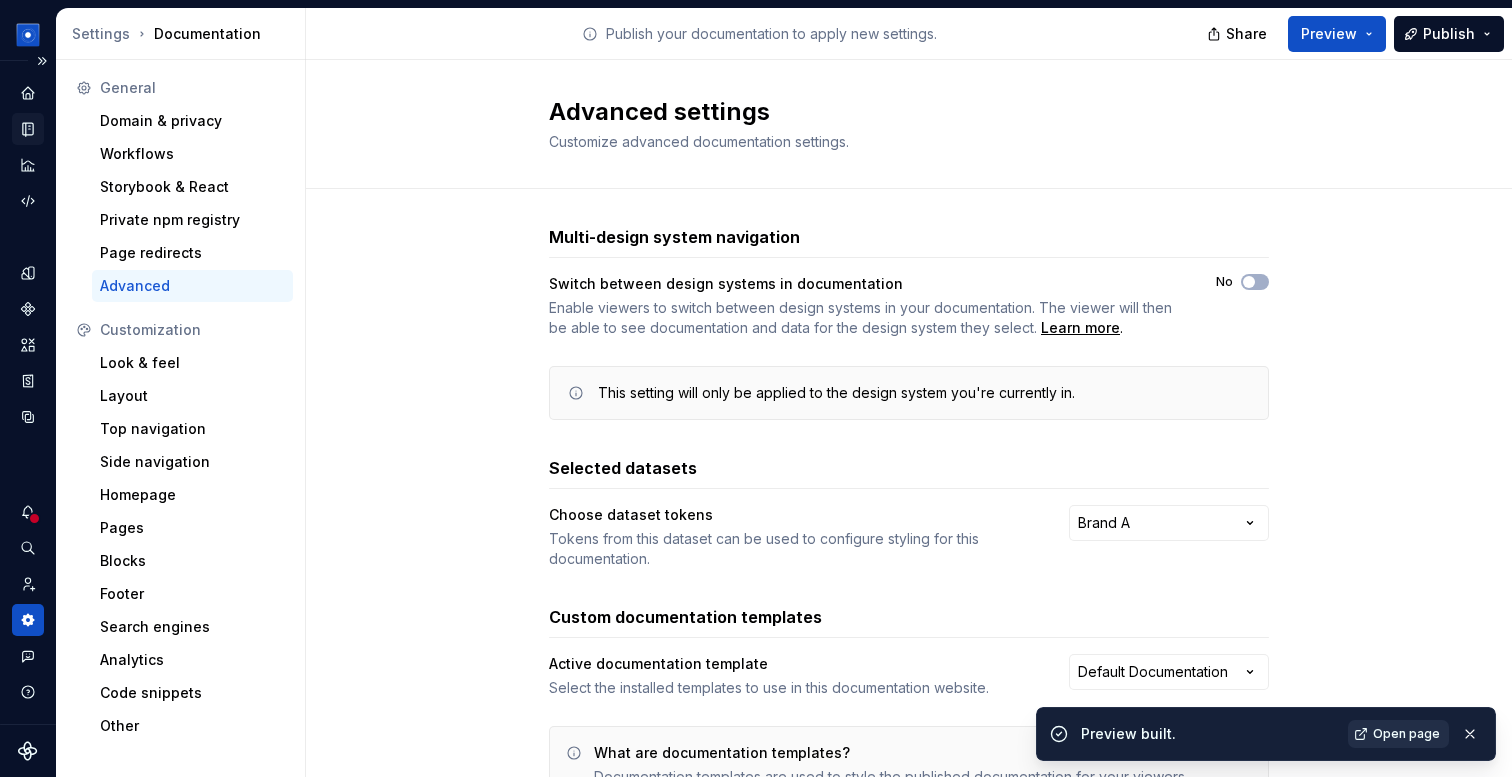 click on "Open page" at bounding box center (1406, 734) 